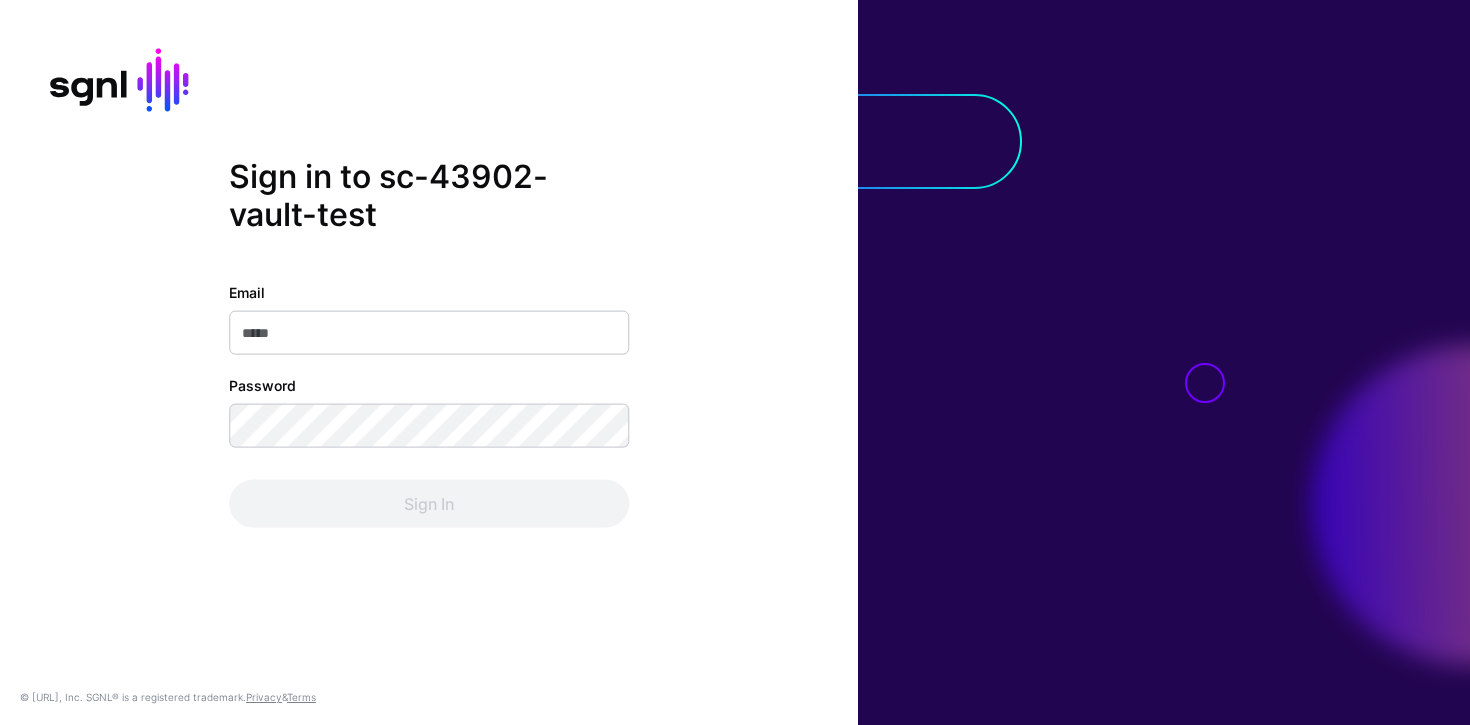 scroll, scrollTop: 0, scrollLeft: 0, axis: both 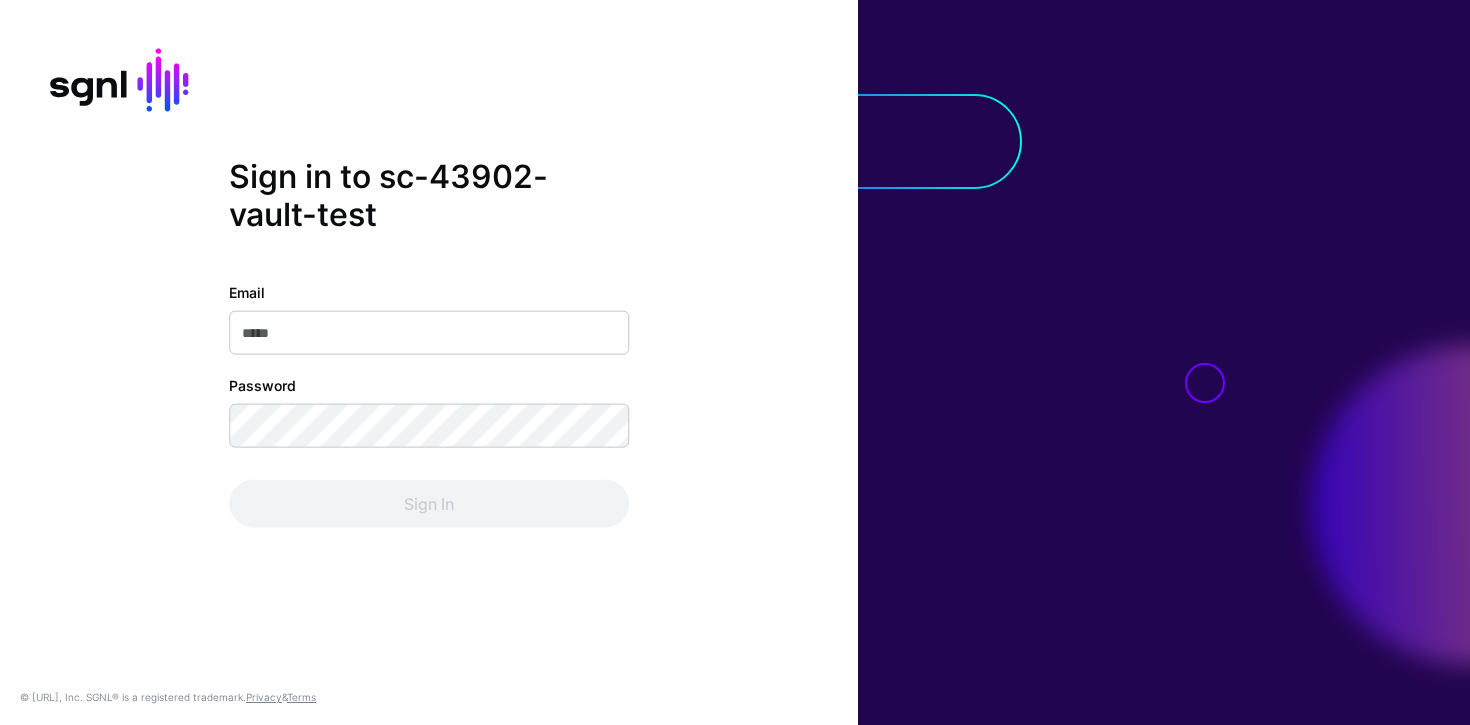 click on "Email" at bounding box center [429, 333] 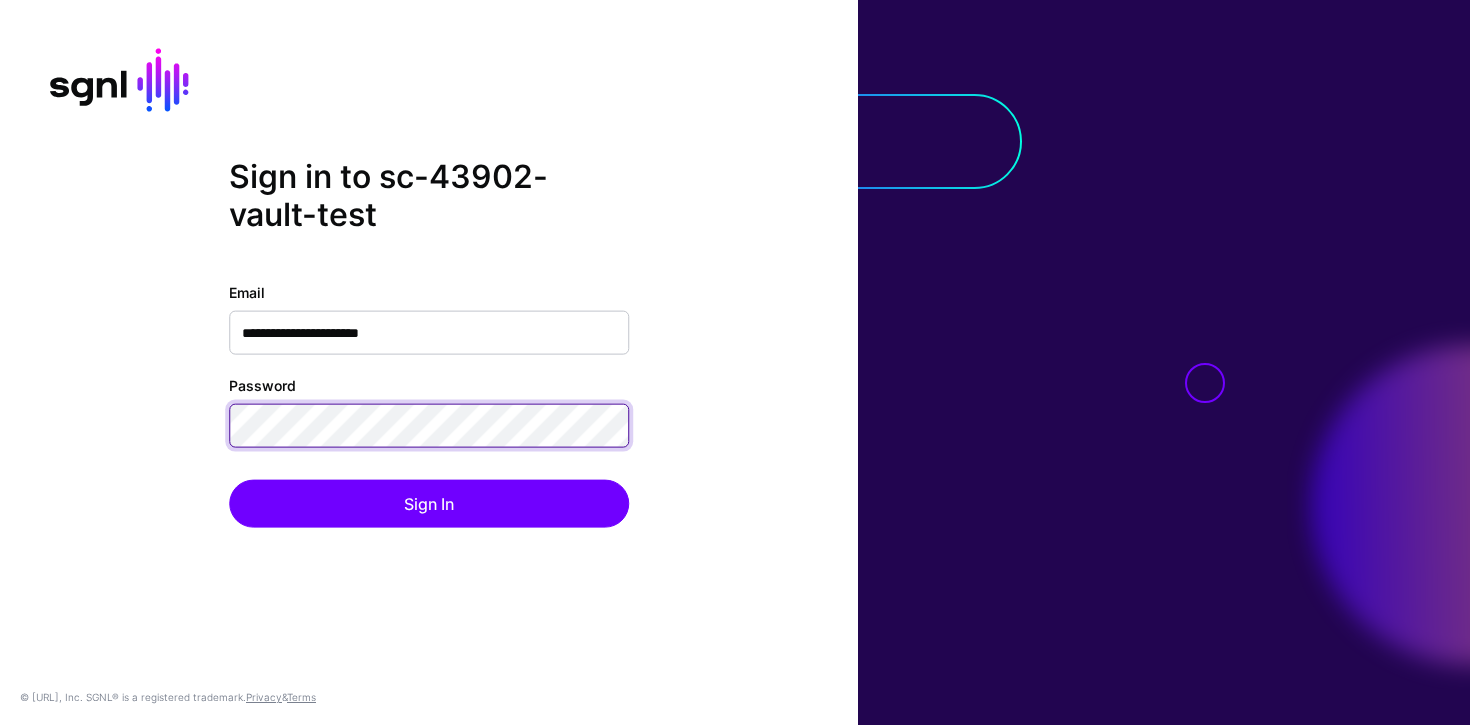 click on "Sign In" 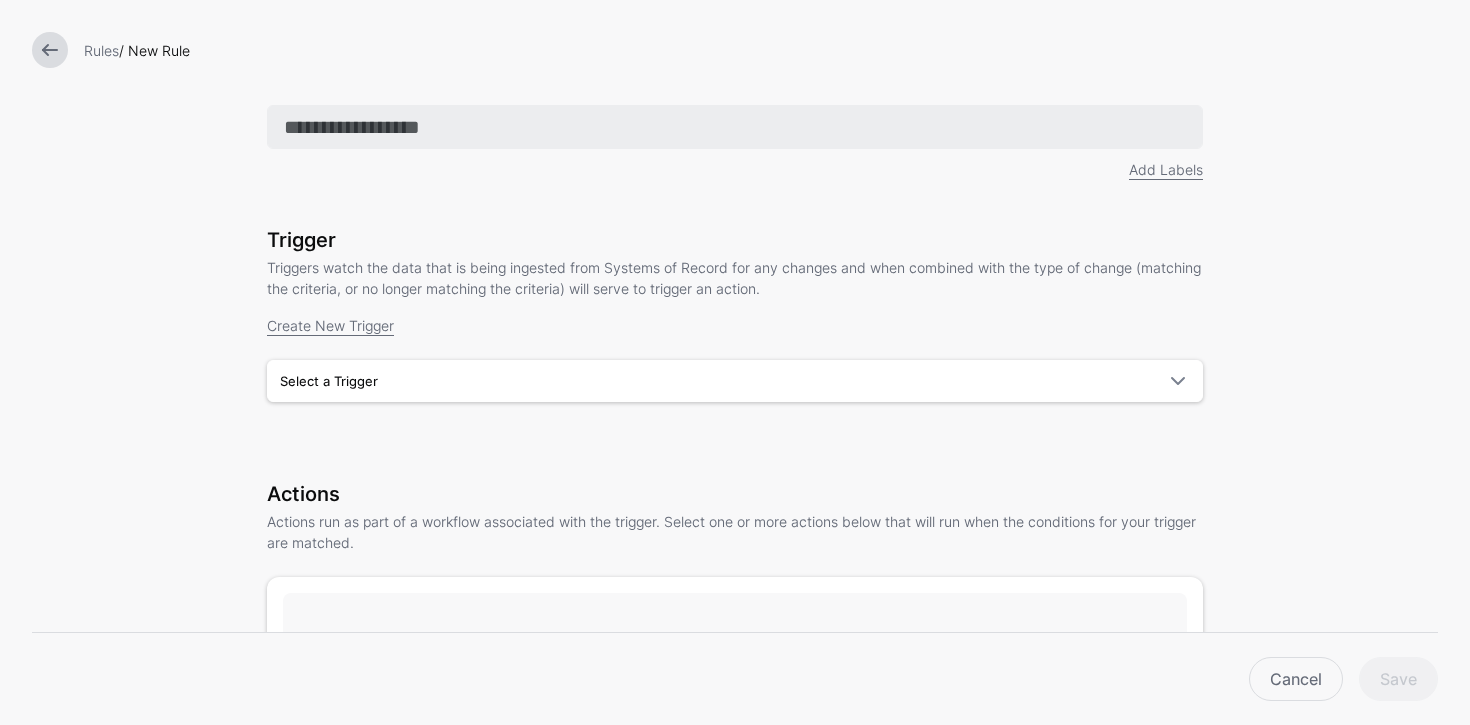 click on "Add Labels Trigger  Triggers watch the data that is being ingested from Systems of Record for any changes and when combined with the type of change (matching the criteria, or no longer matching the criteria) will serve to trigger an action.  Create New Trigger Type Graph Change  Graph Change   Select a Trigger   Trigger 1  Actions  Actions run as part of a workflow associated with the trigger. Select one or more actions below that will run when the conditions for your trigger are matched.  Select an Action" at bounding box center (735, 578) 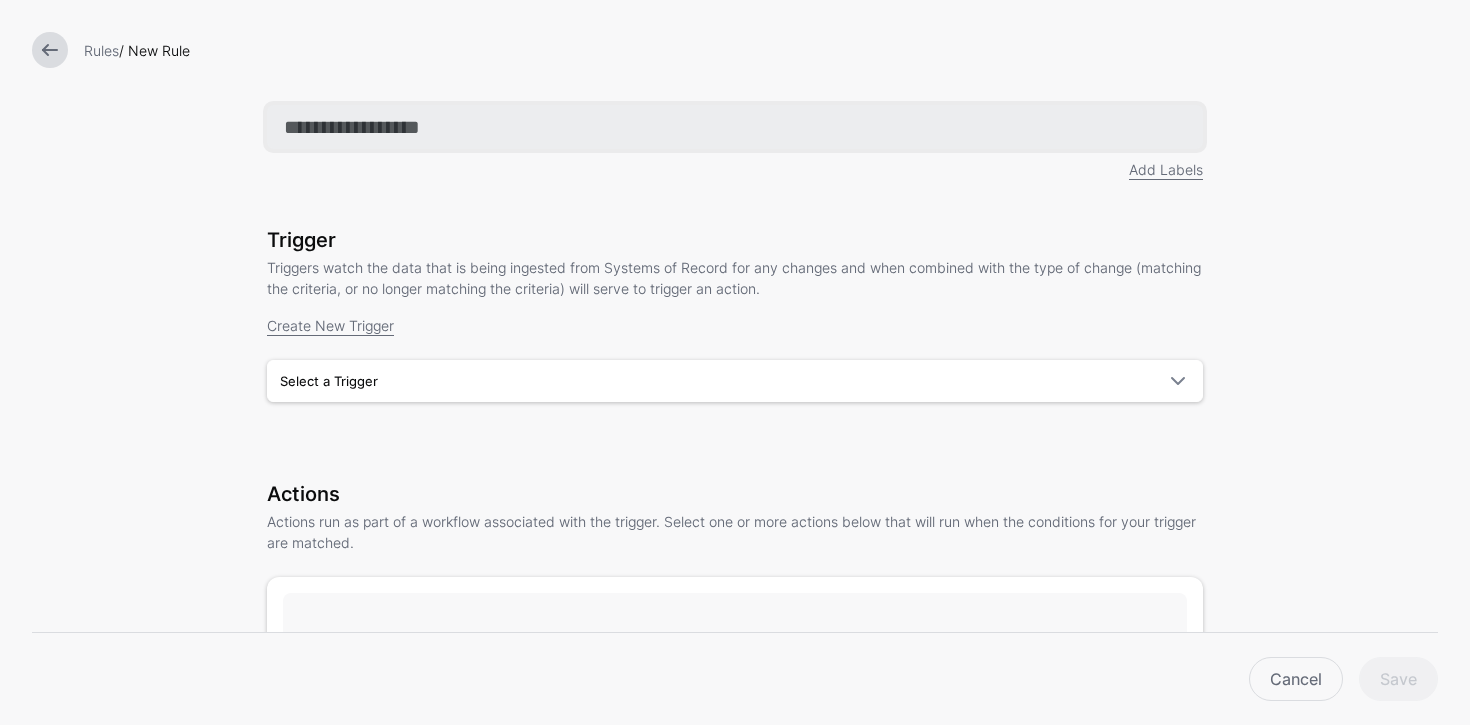 click at bounding box center (735, 127) 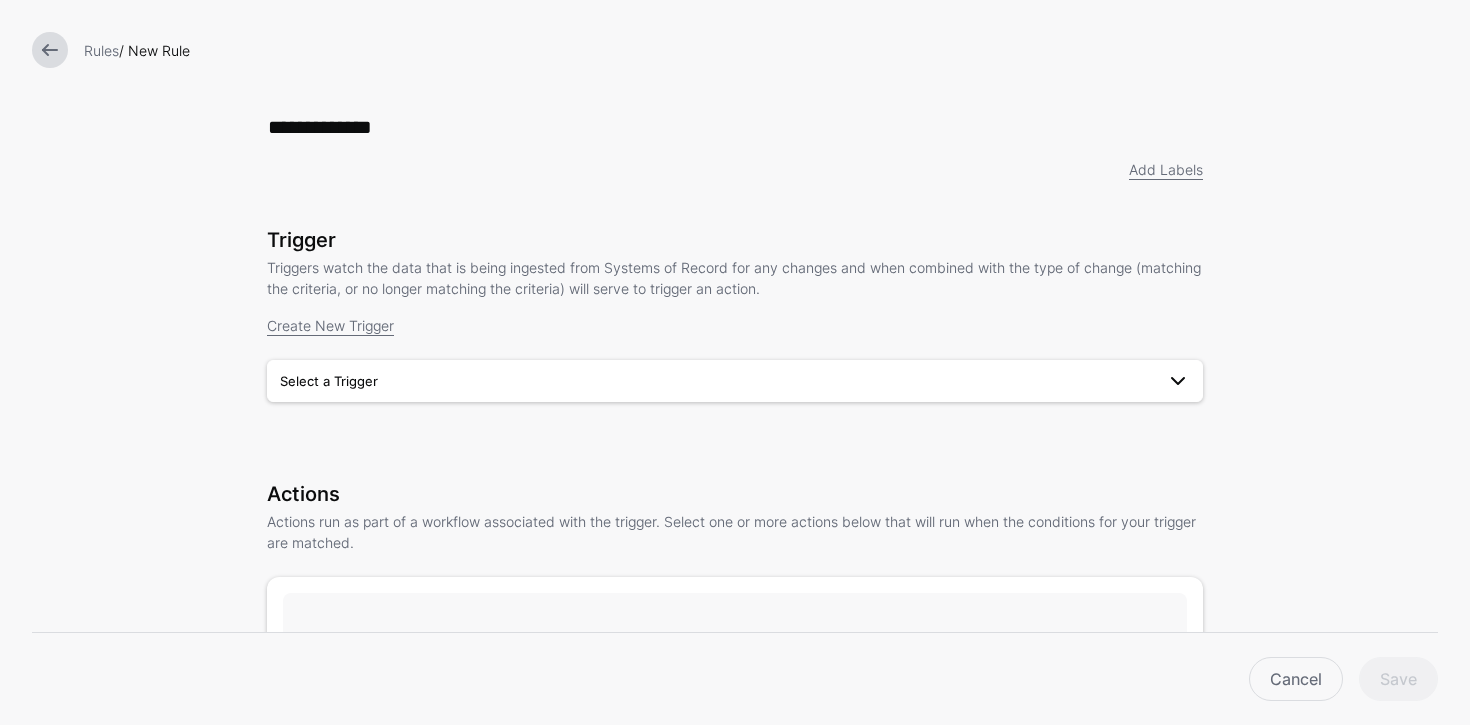 drag, startPoint x: 393, startPoint y: 381, endPoint x: 386, endPoint y: 396, distance: 16.552946 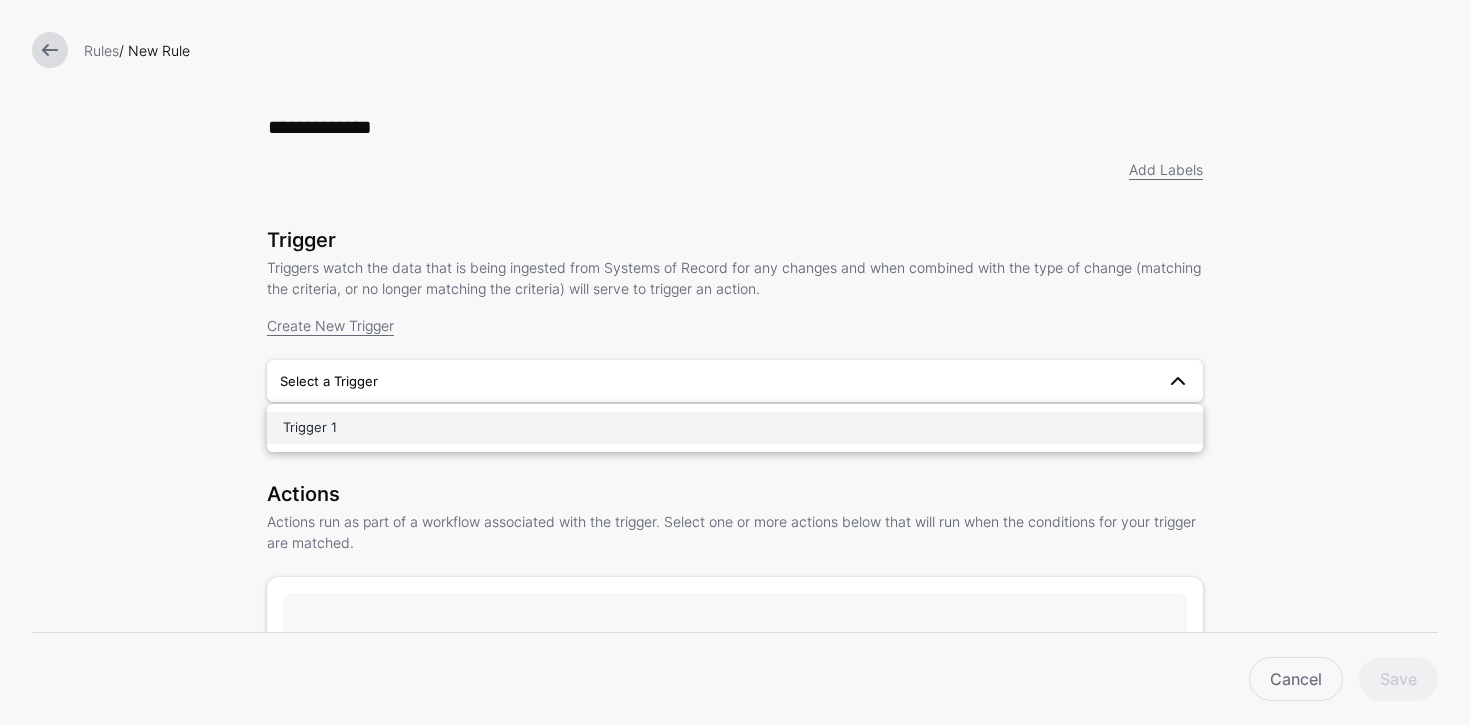 click on "Trigger 1" at bounding box center (735, 428) 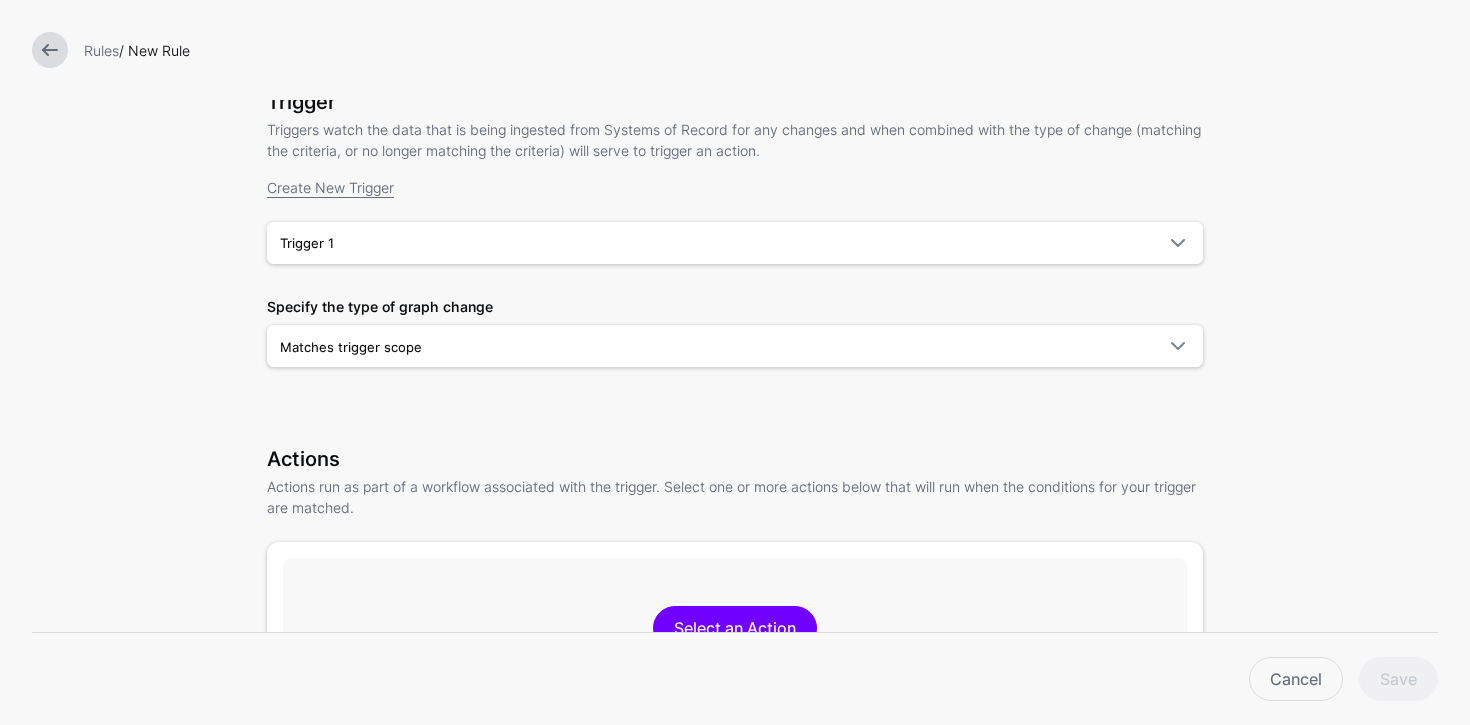 scroll, scrollTop: 144, scrollLeft: 0, axis: vertical 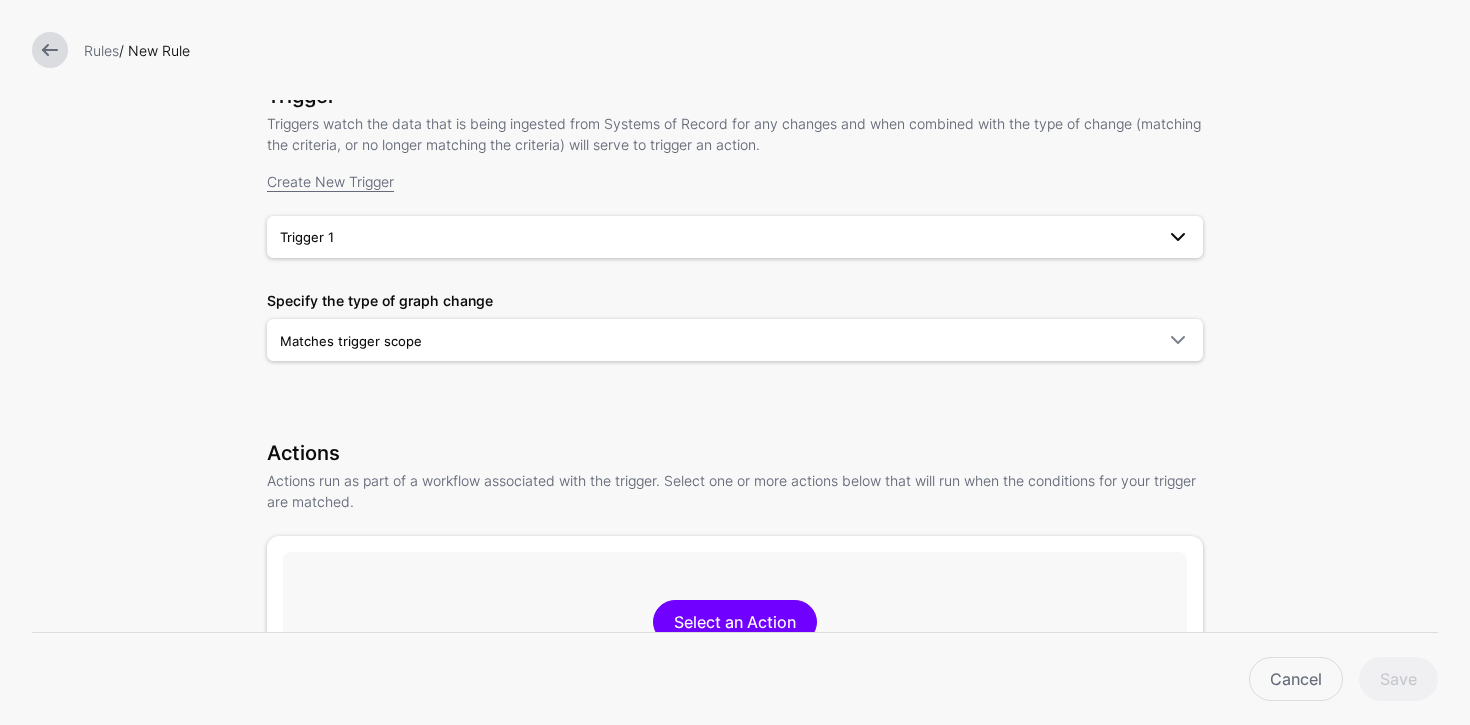 click on "Trigger 1" at bounding box center (717, 237) 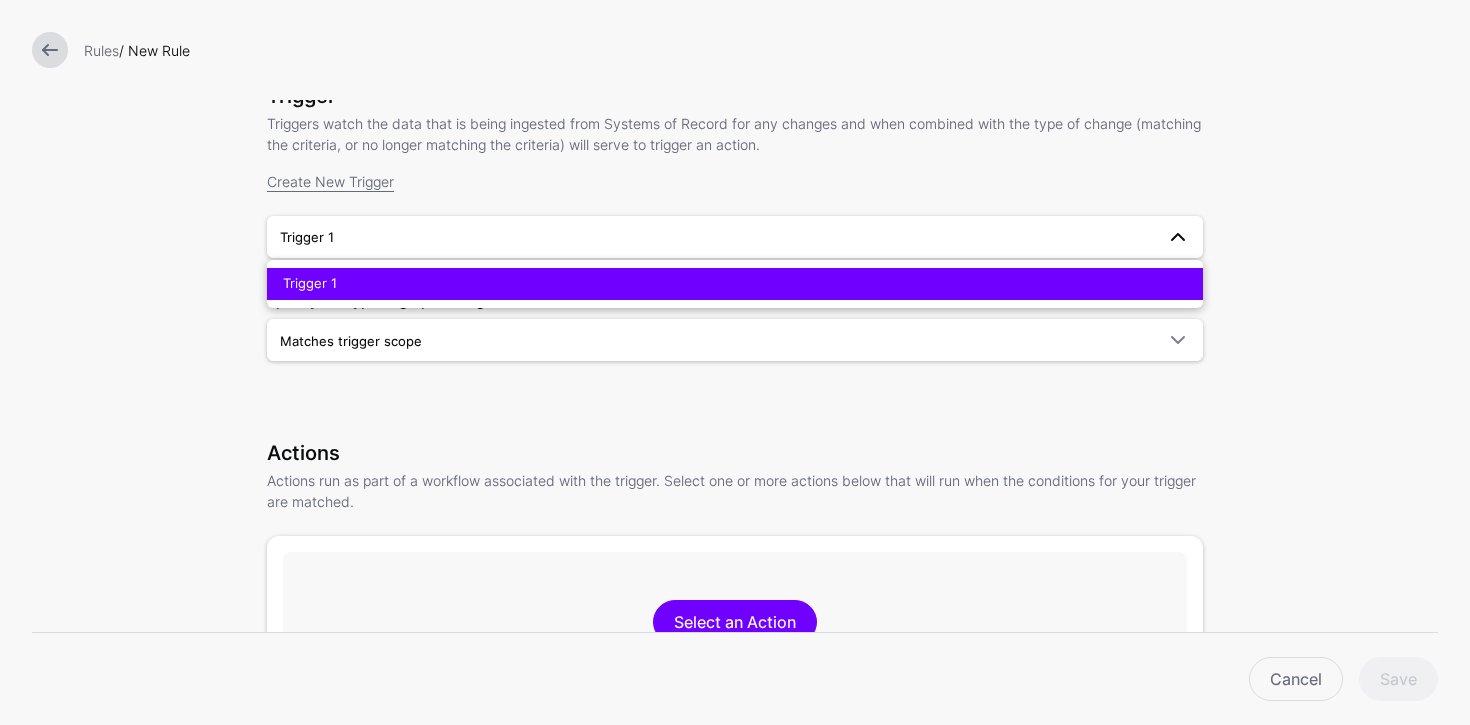click on "Trigger 1" at bounding box center (735, 284) 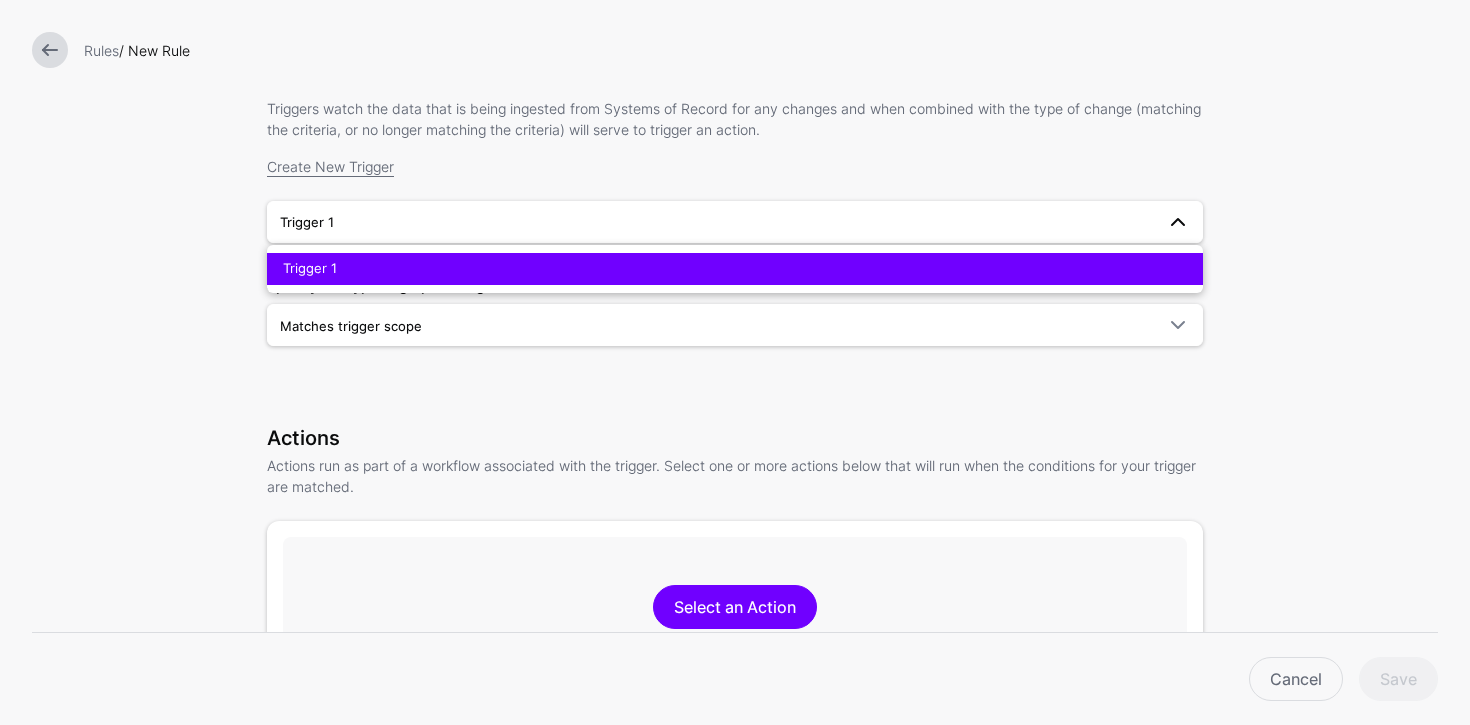 scroll, scrollTop: 181, scrollLeft: 0, axis: vertical 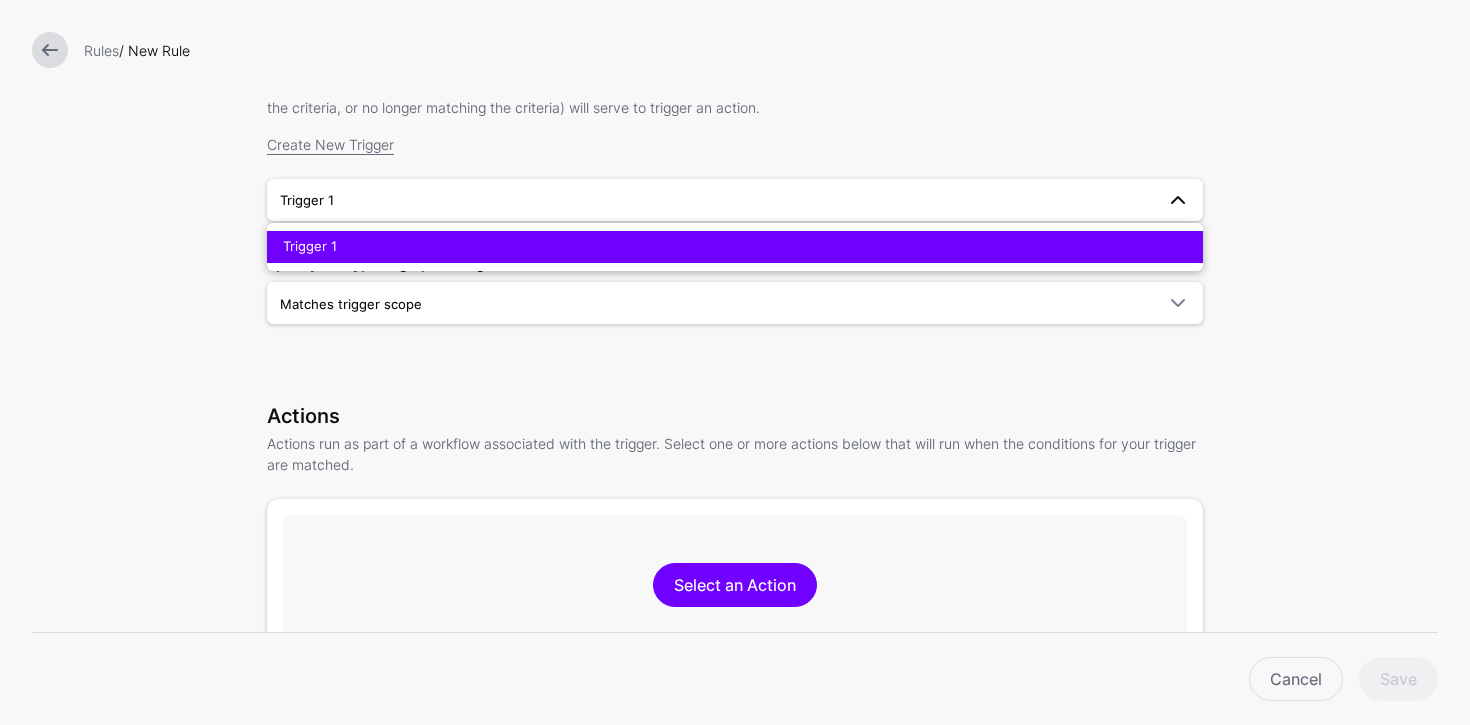 click at bounding box center (50, 50) 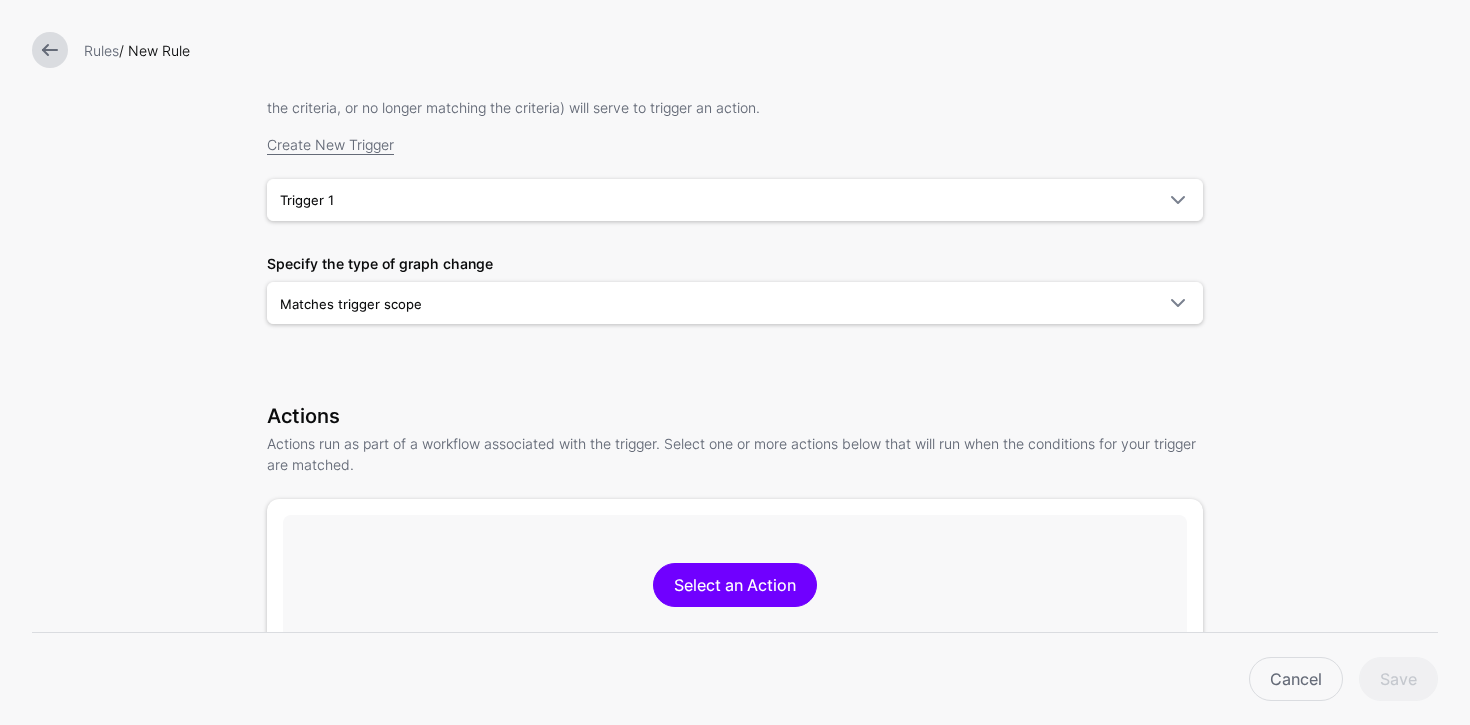 click at bounding box center [50, 50] 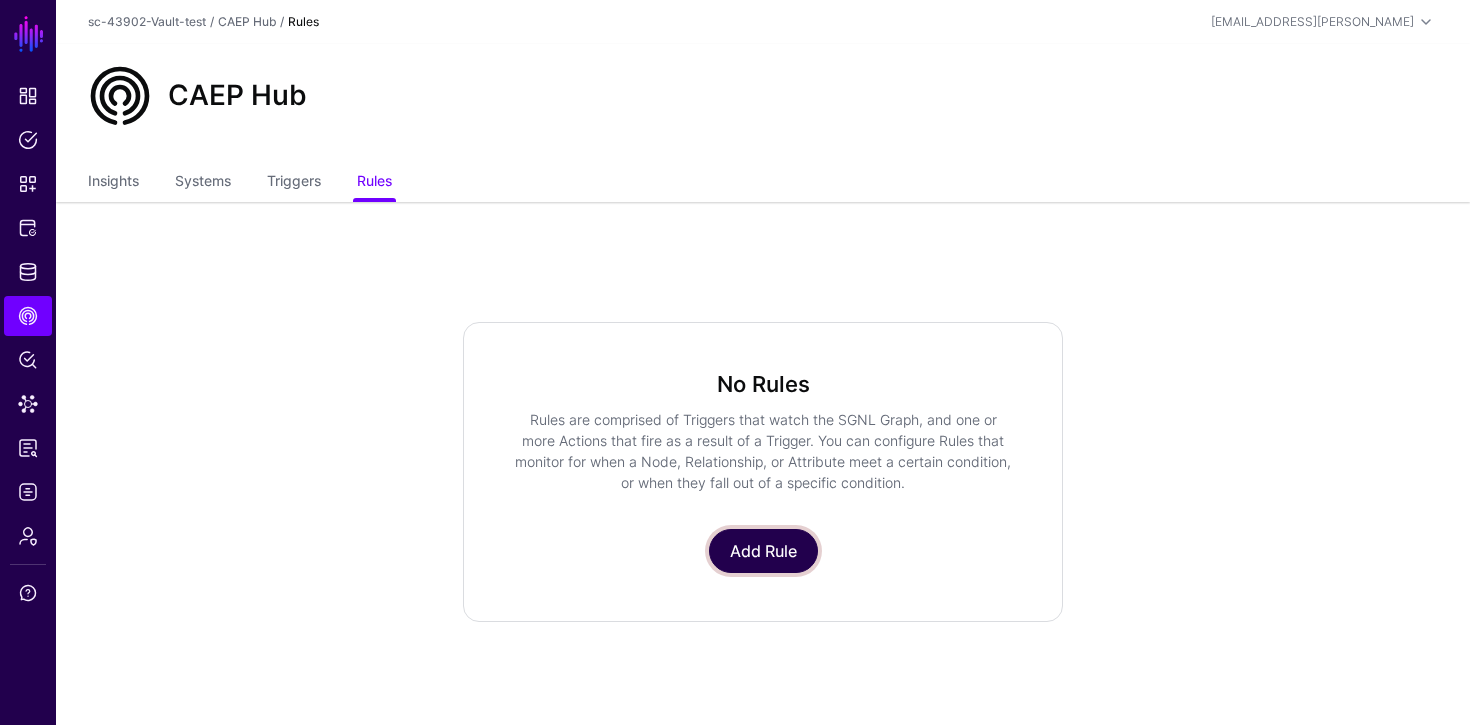 click on "Add Rule" 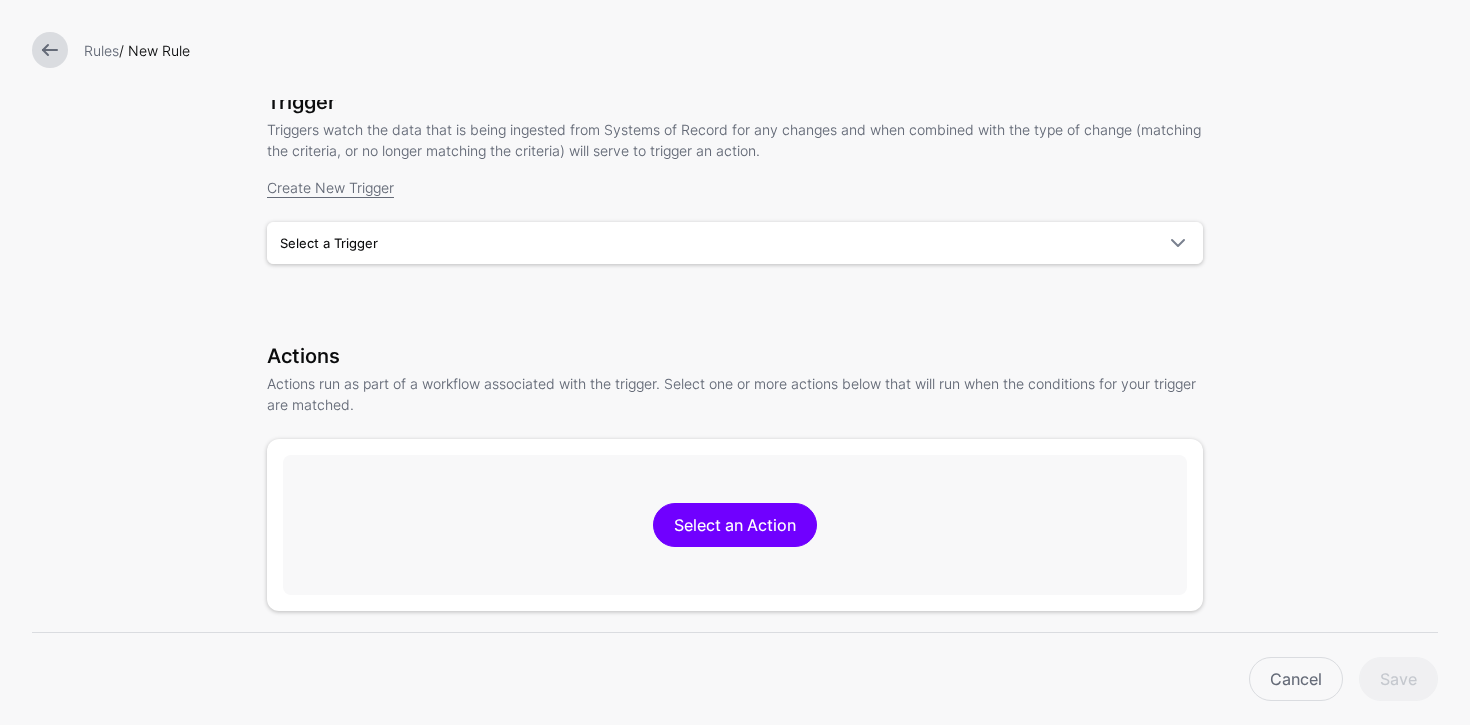 scroll, scrollTop: 160, scrollLeft: 0, axis: vertical 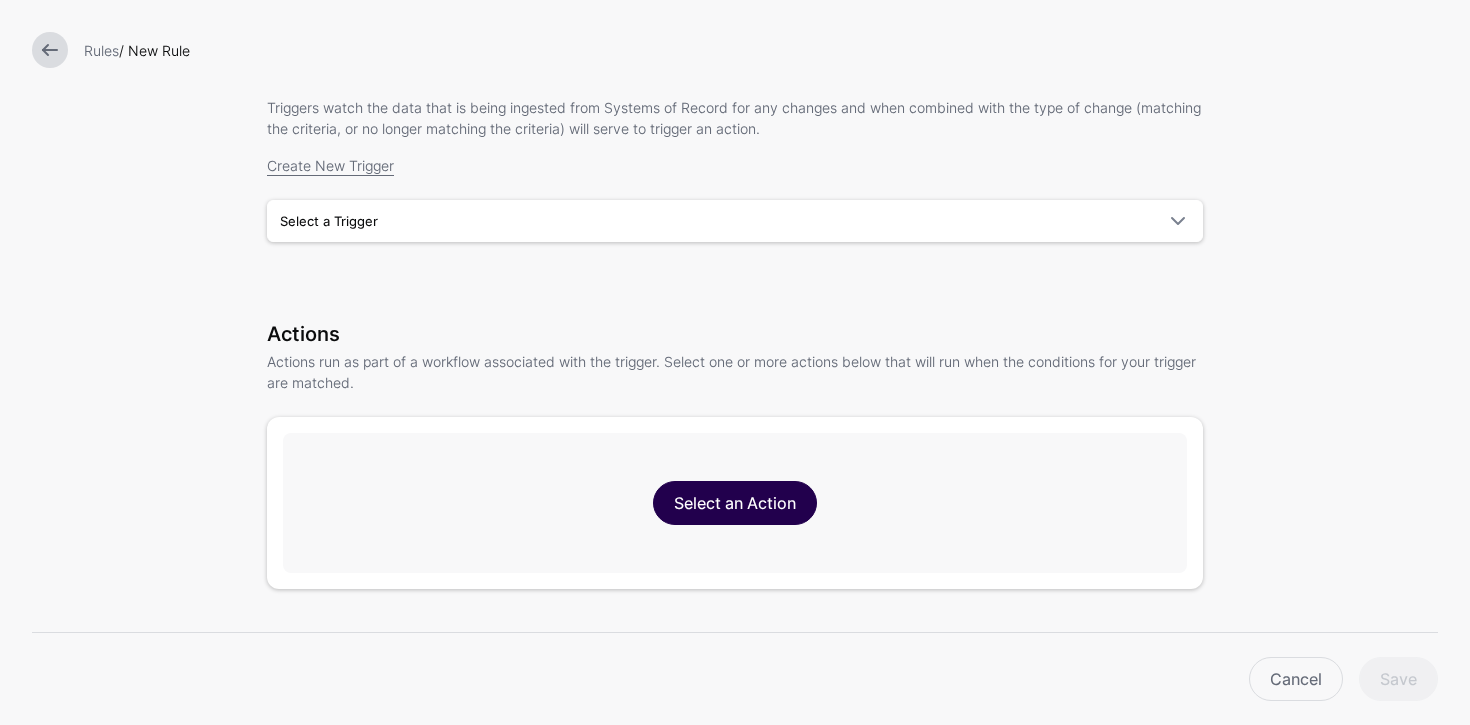 click on "Select an Action" at bounding box center [735, 503] 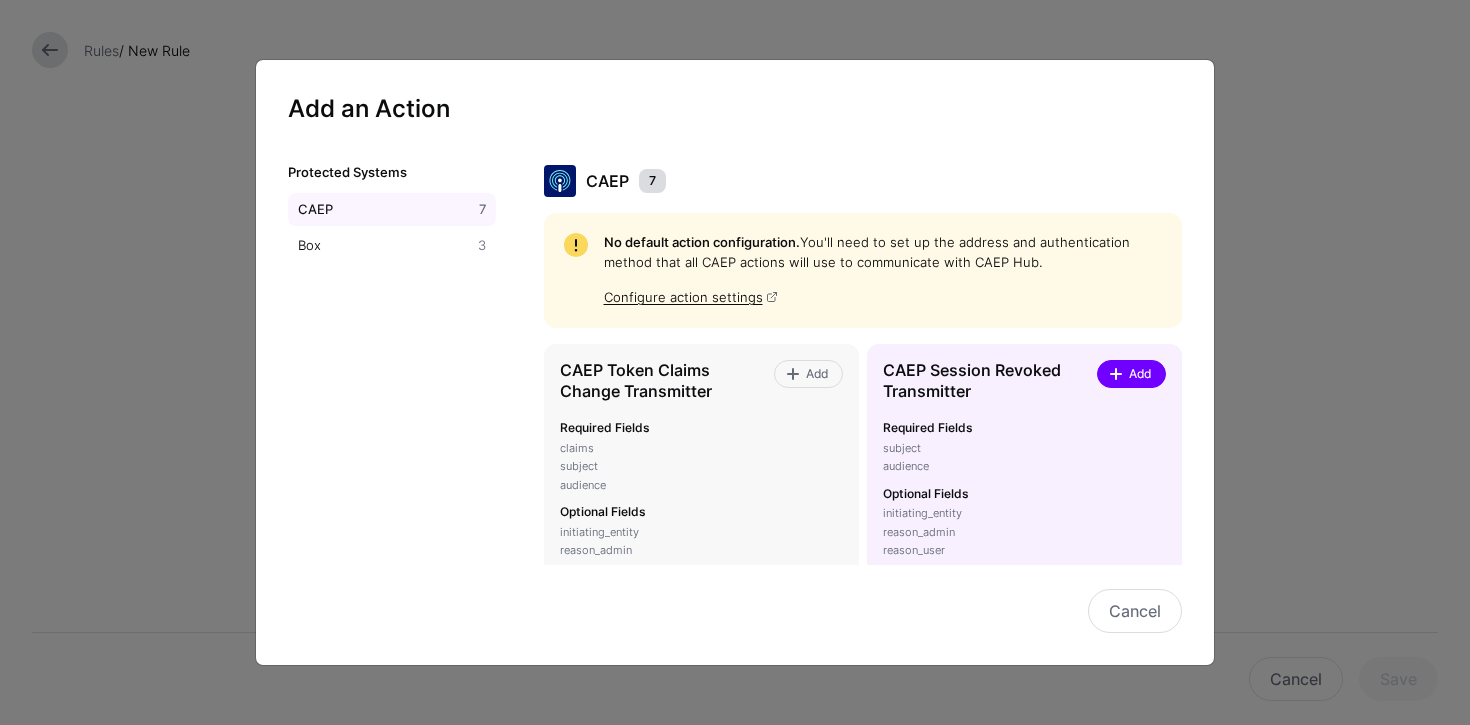 click on "Add" 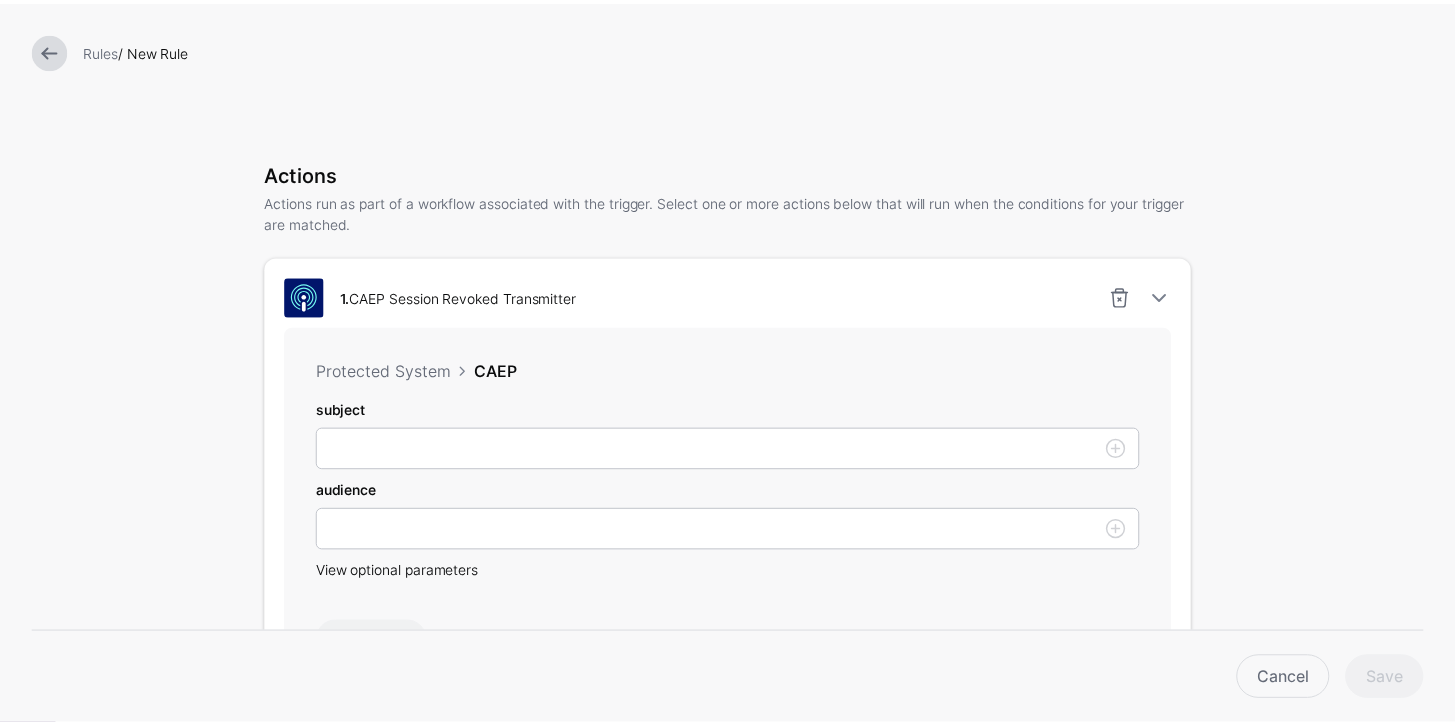 scroll, scrollTop: 386, scrollLeft: 0, axis: vertical 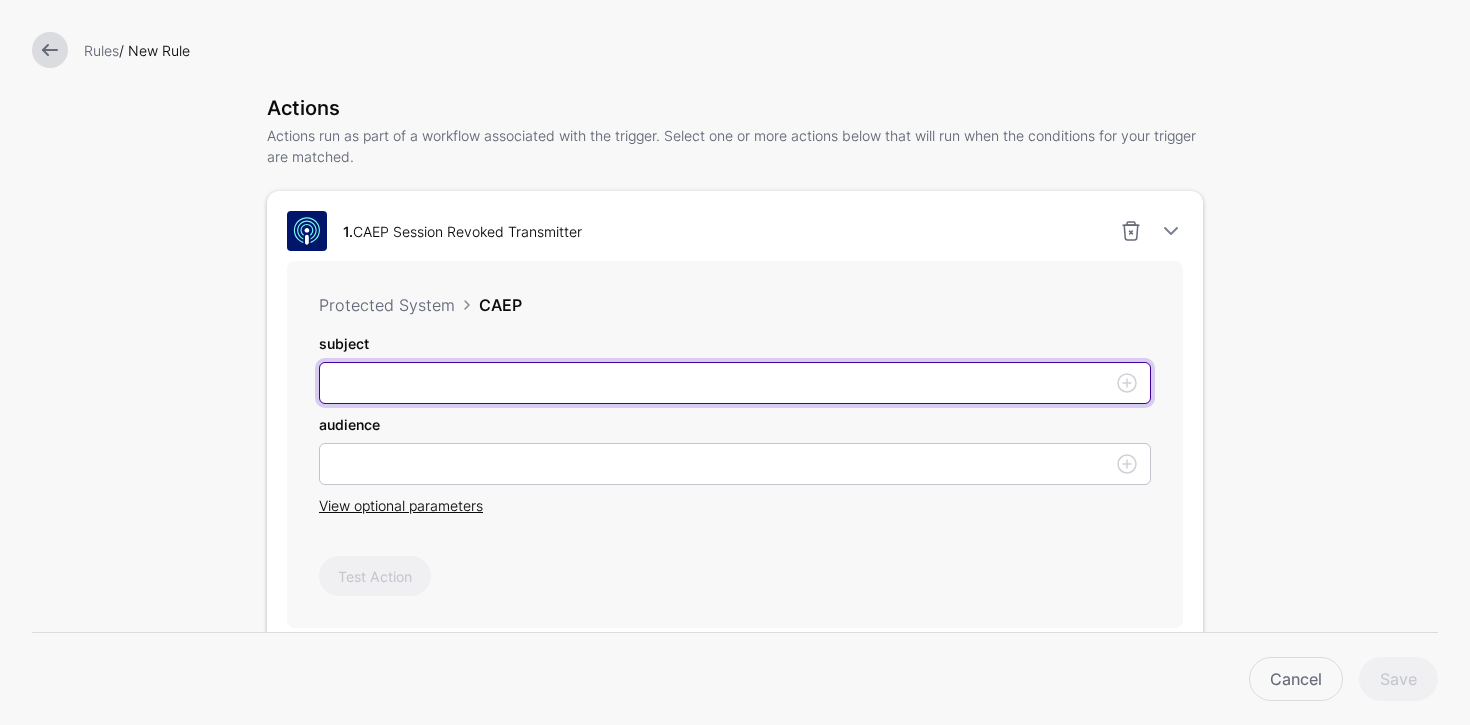 drag, startPoint x: 523, startPoint y: 393, endPoint x: 513, endPoint y: 405, distance: 15.6205 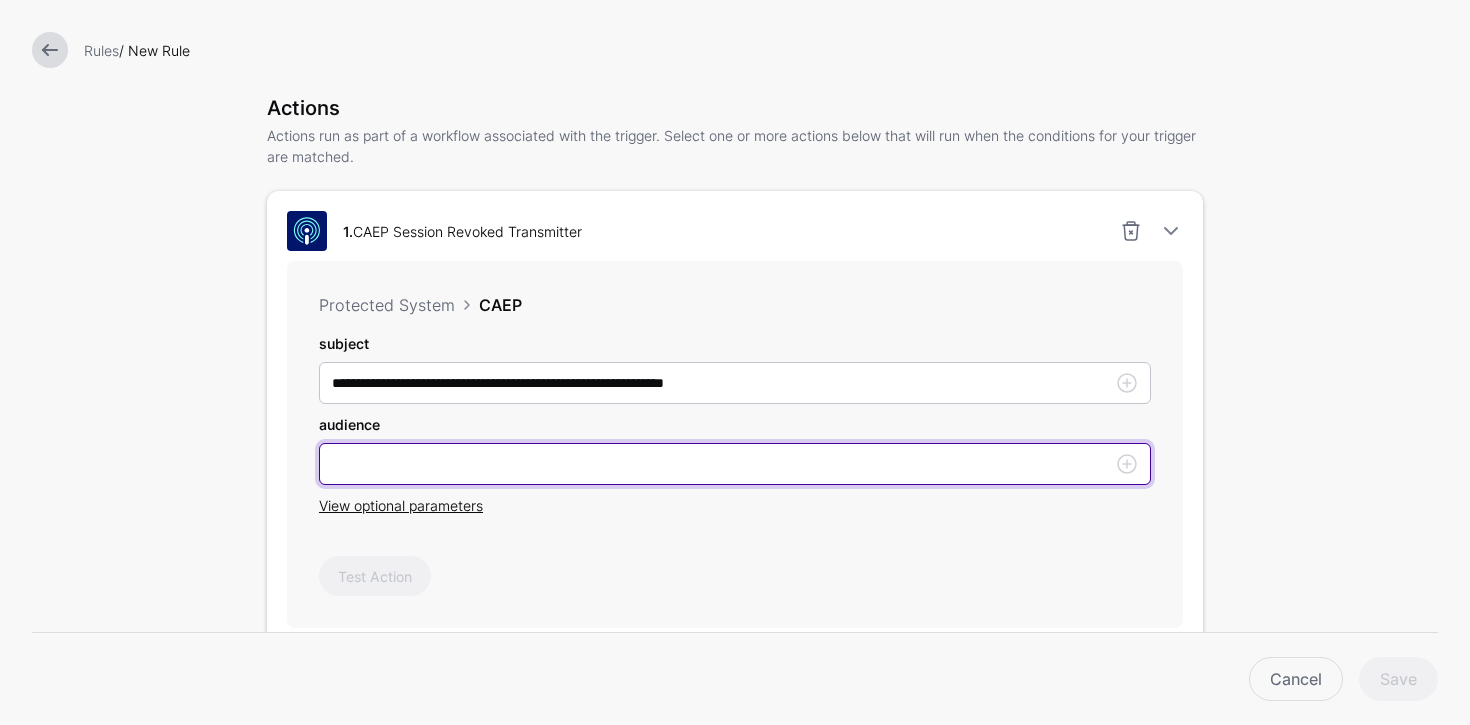 click on "subject" at bounding box center (735, 464) 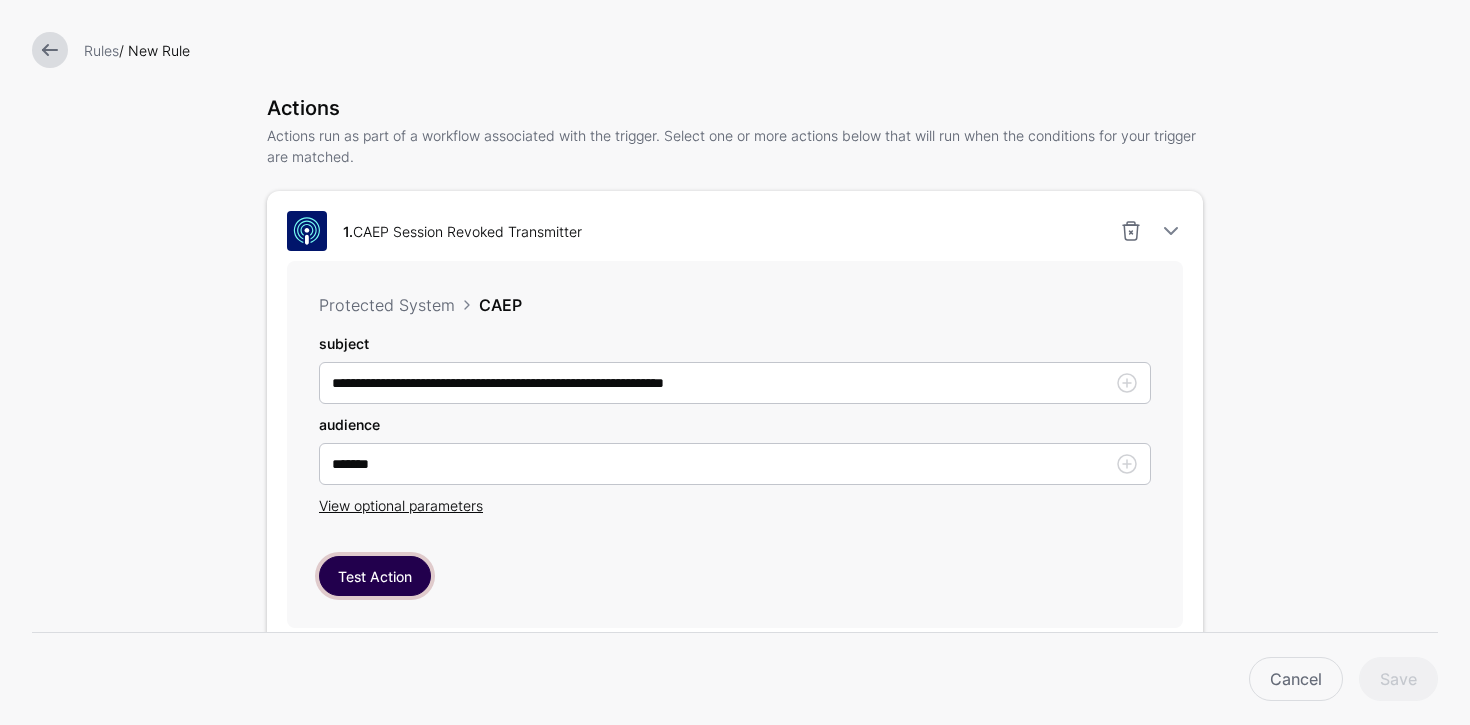 click on "Test Action" at bounding box center [375, 576] 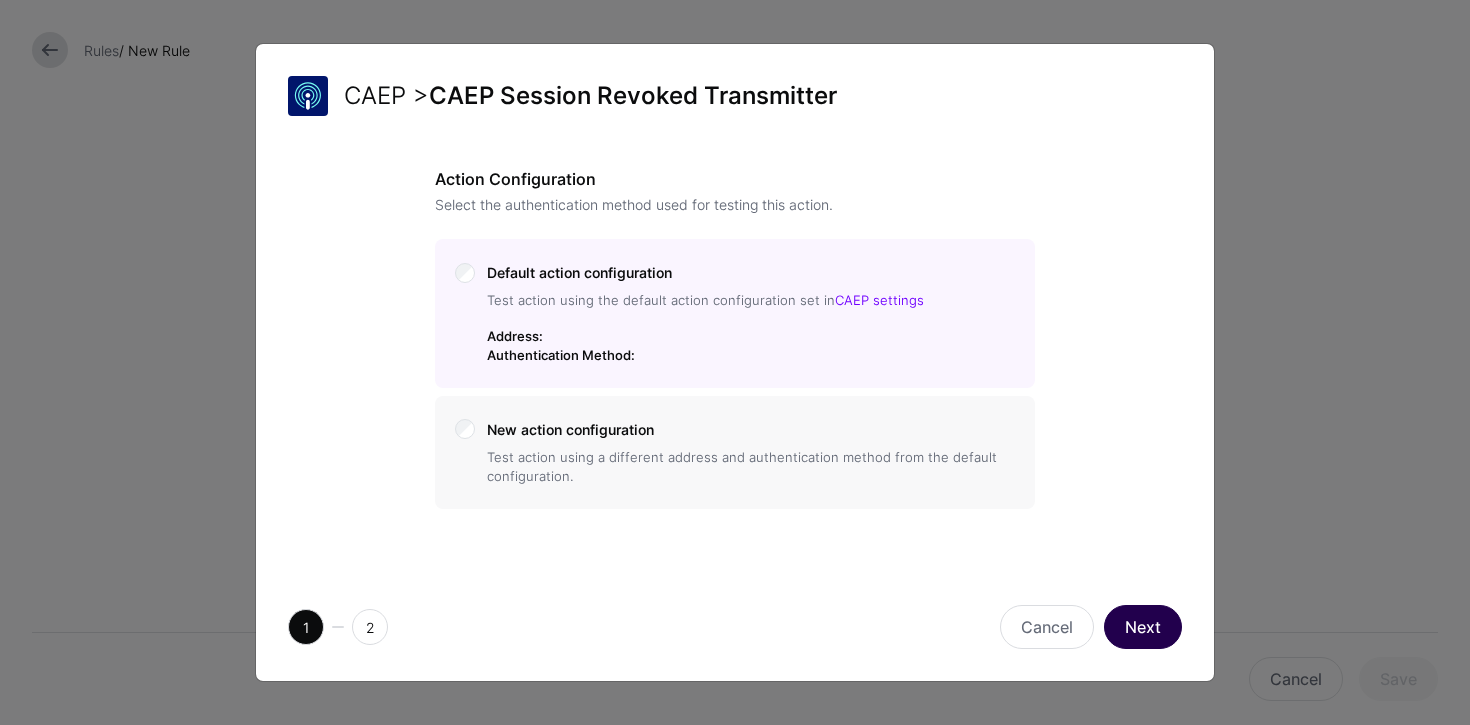 click on "Next" 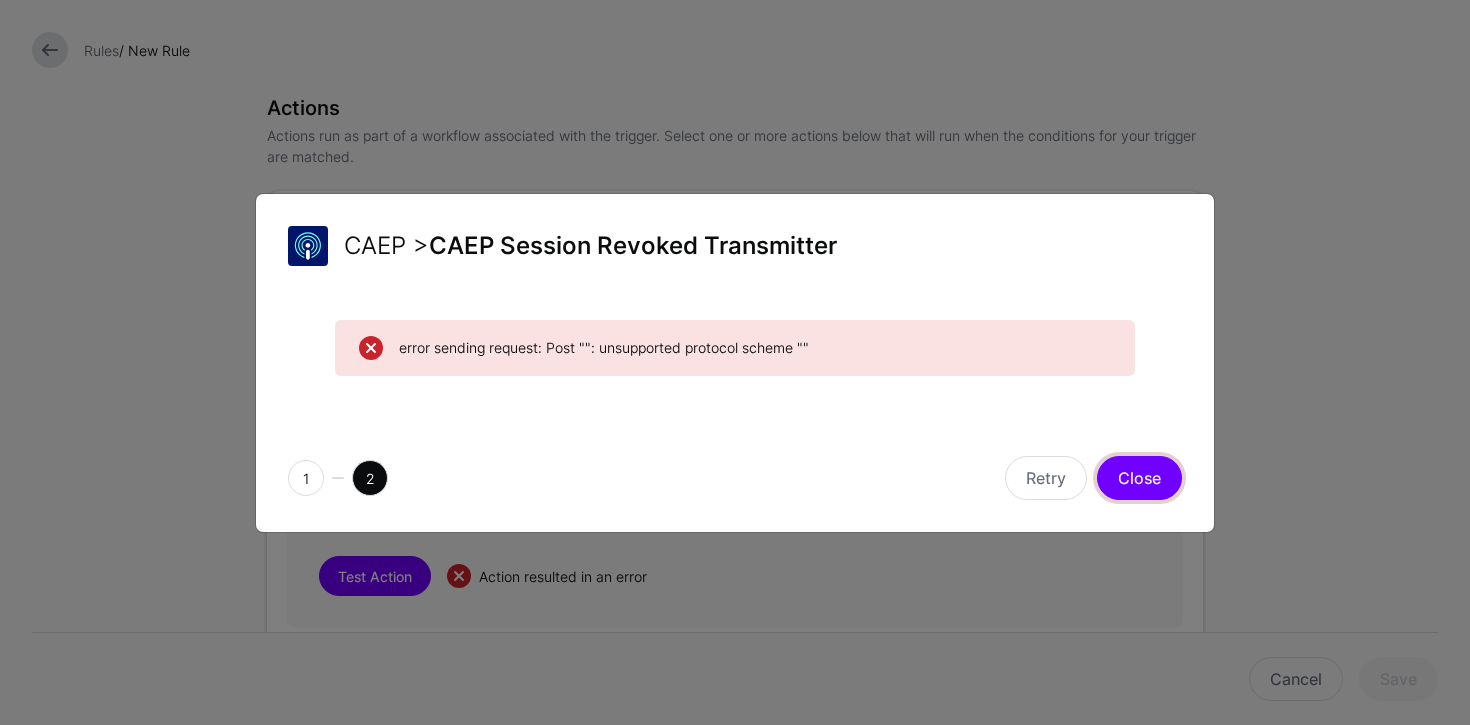 click on "Close" 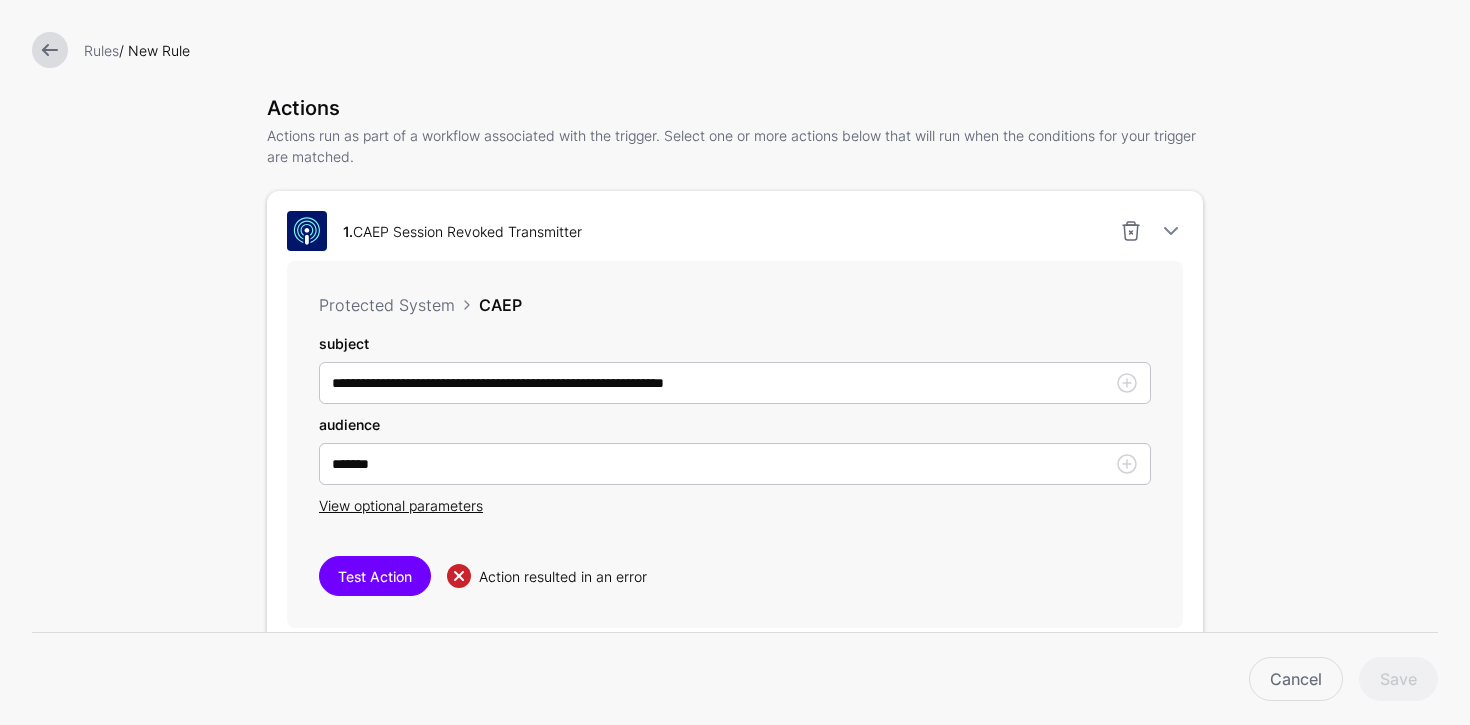click at bounding box center (50, 50) 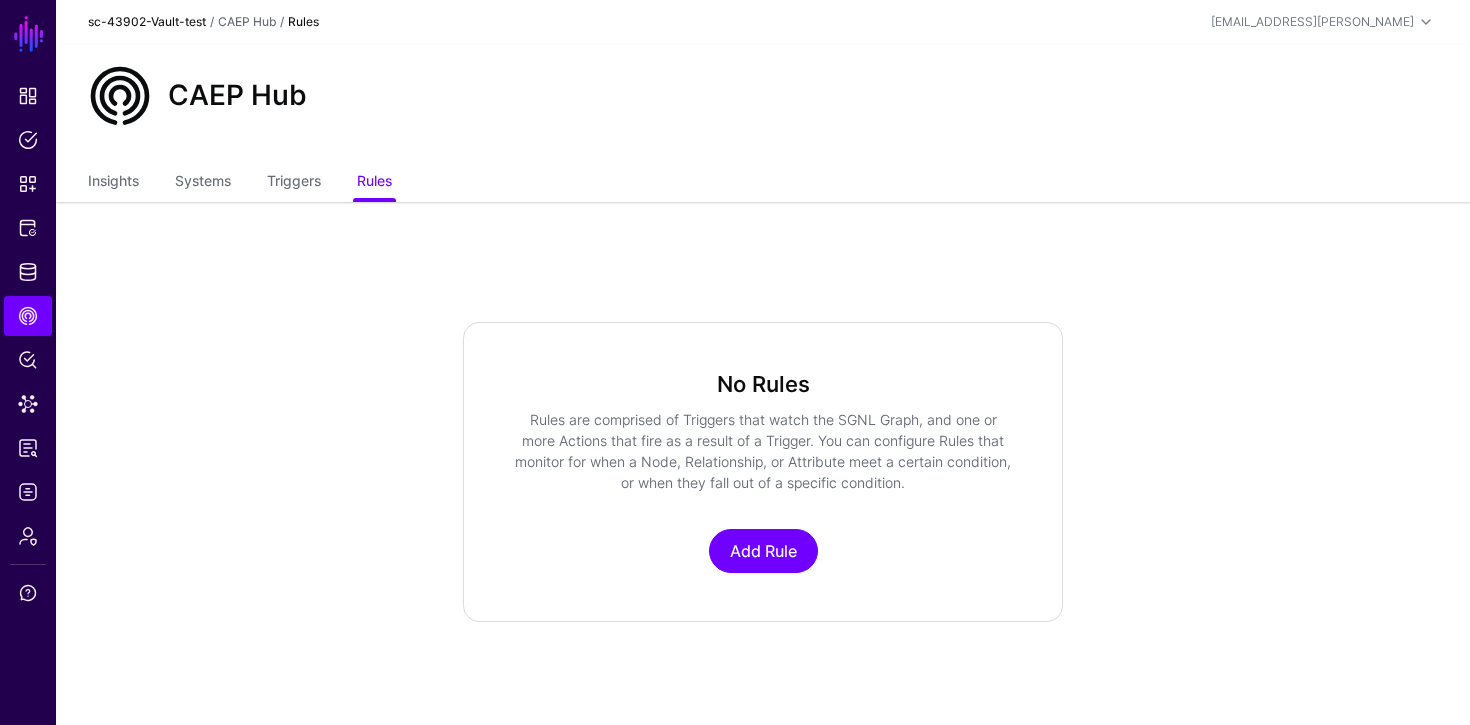 click on "sc-43902-Vault-test" 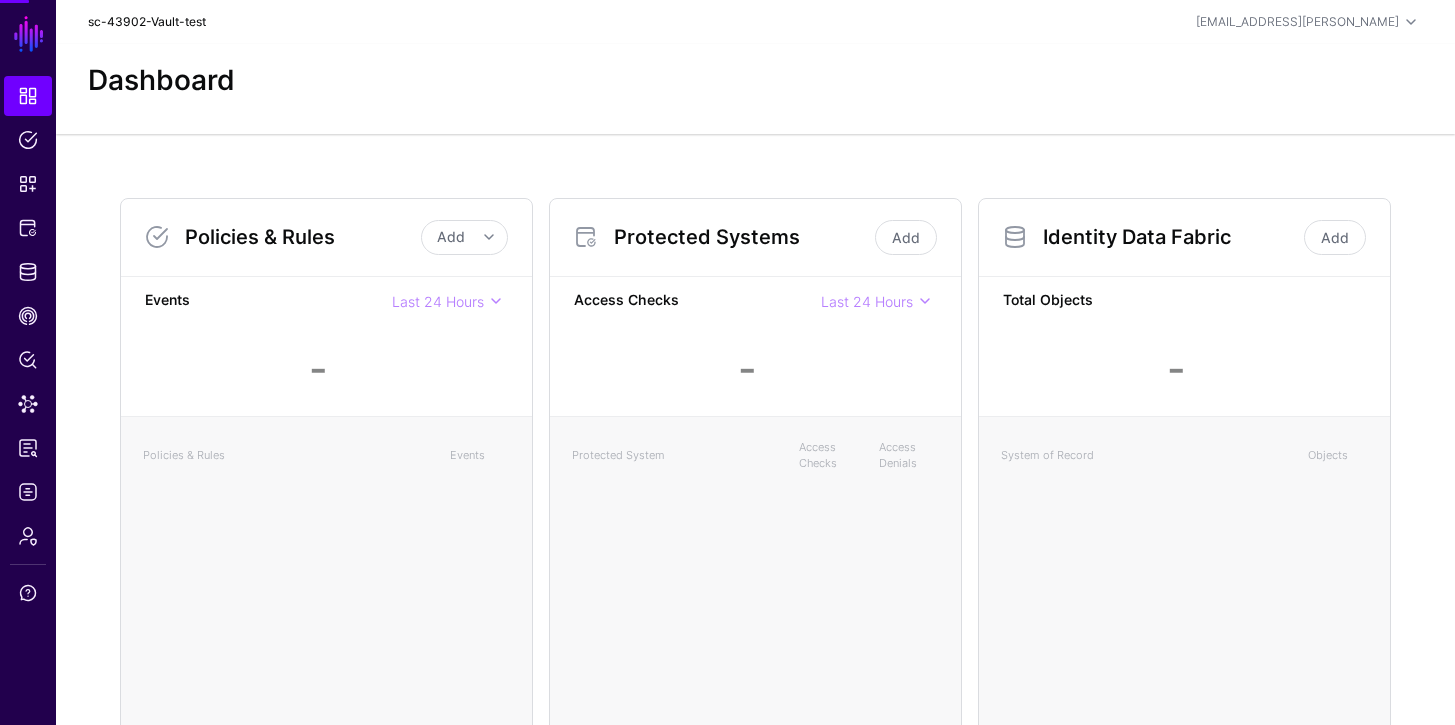 click on "sc-43902-Vault-test" 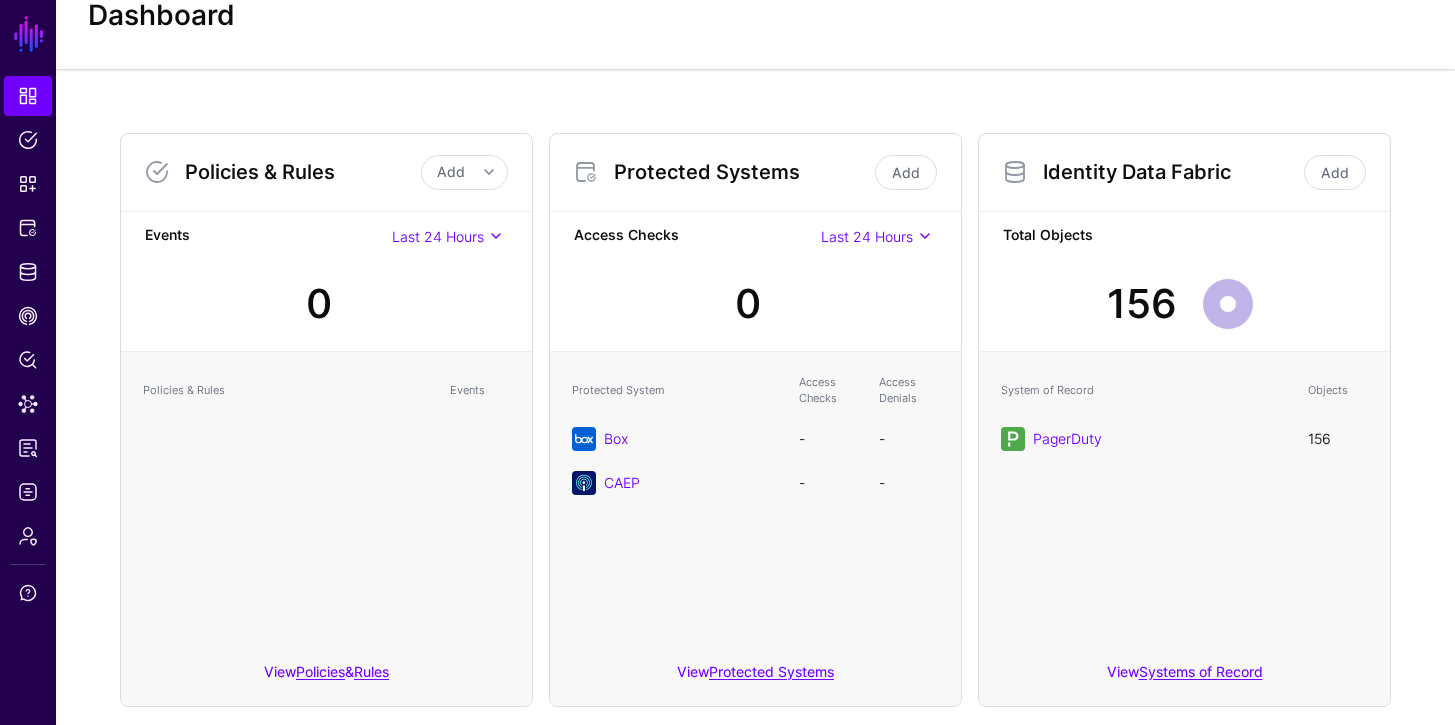 scroll, scrollTop: 110, scrollLeft: 0, axis: vertical 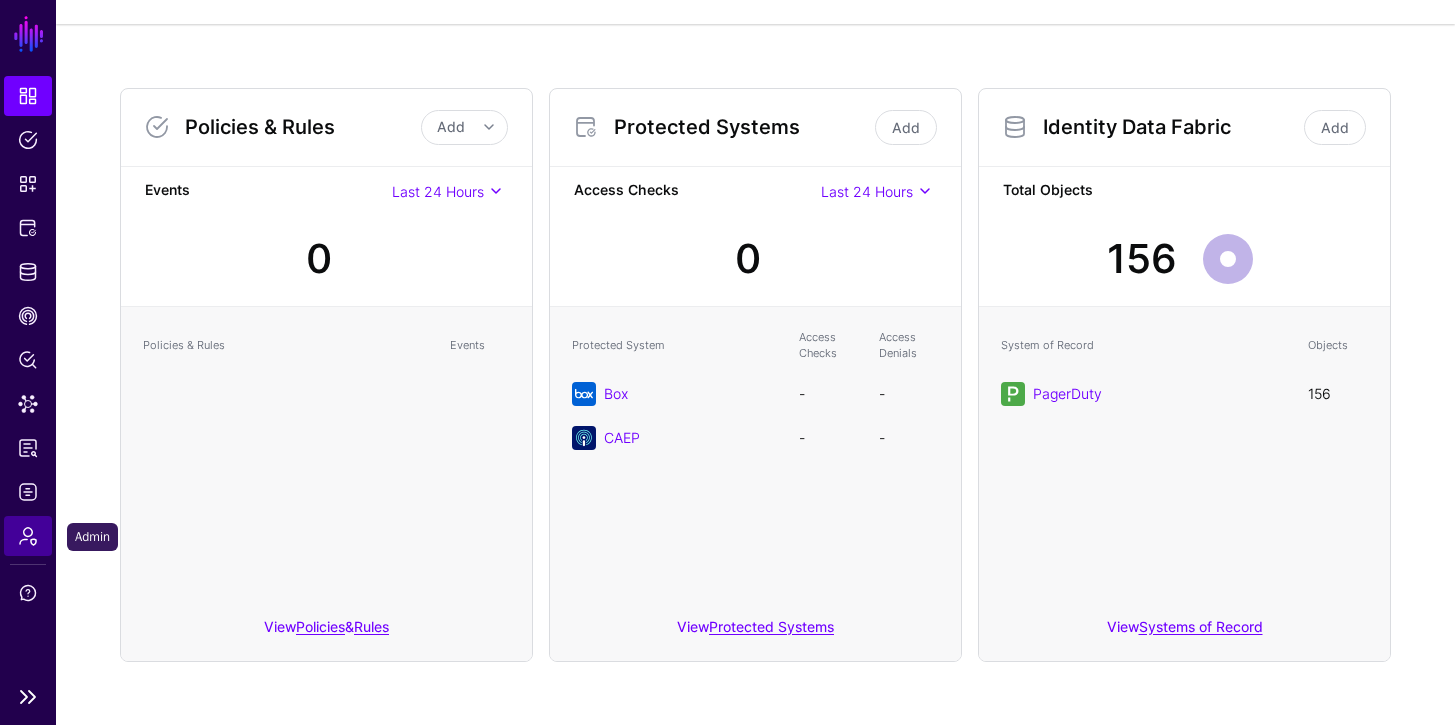 click on "Admin" 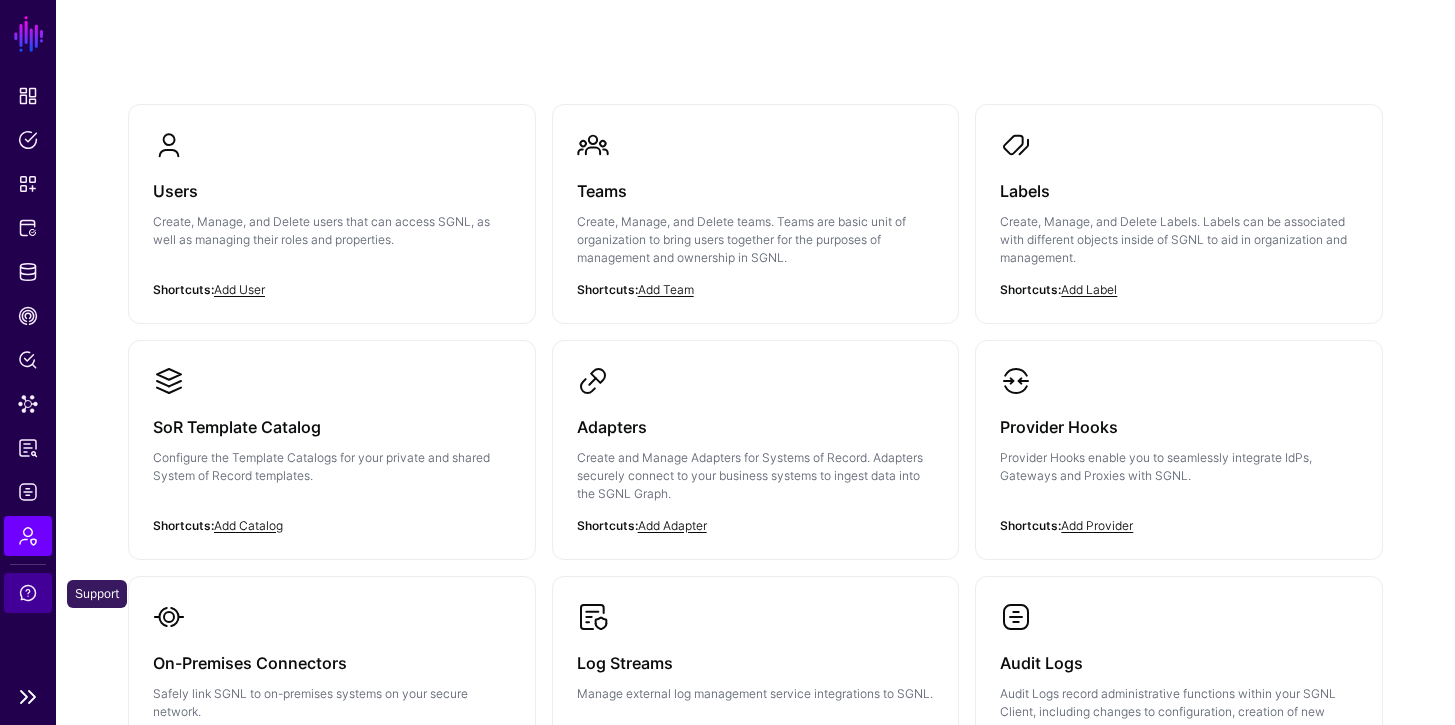 click on "Support" 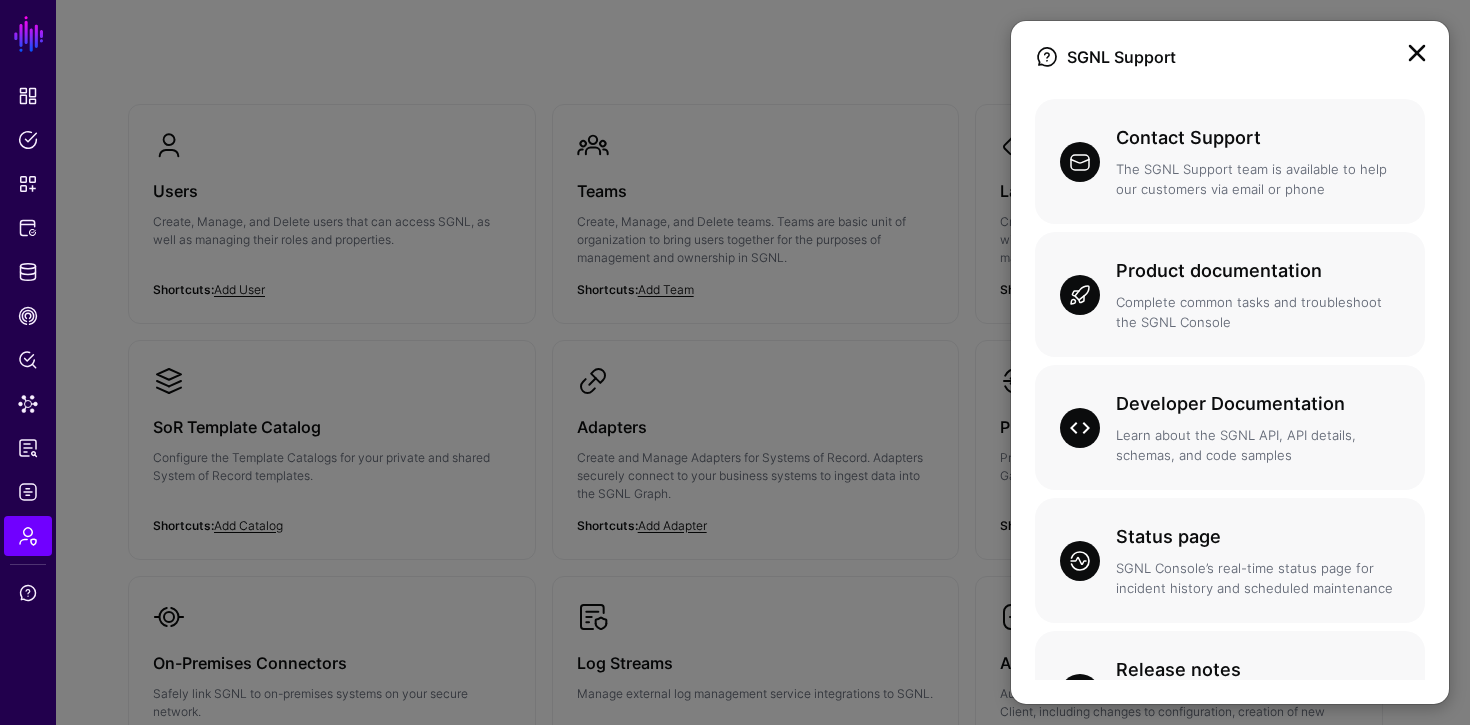 click 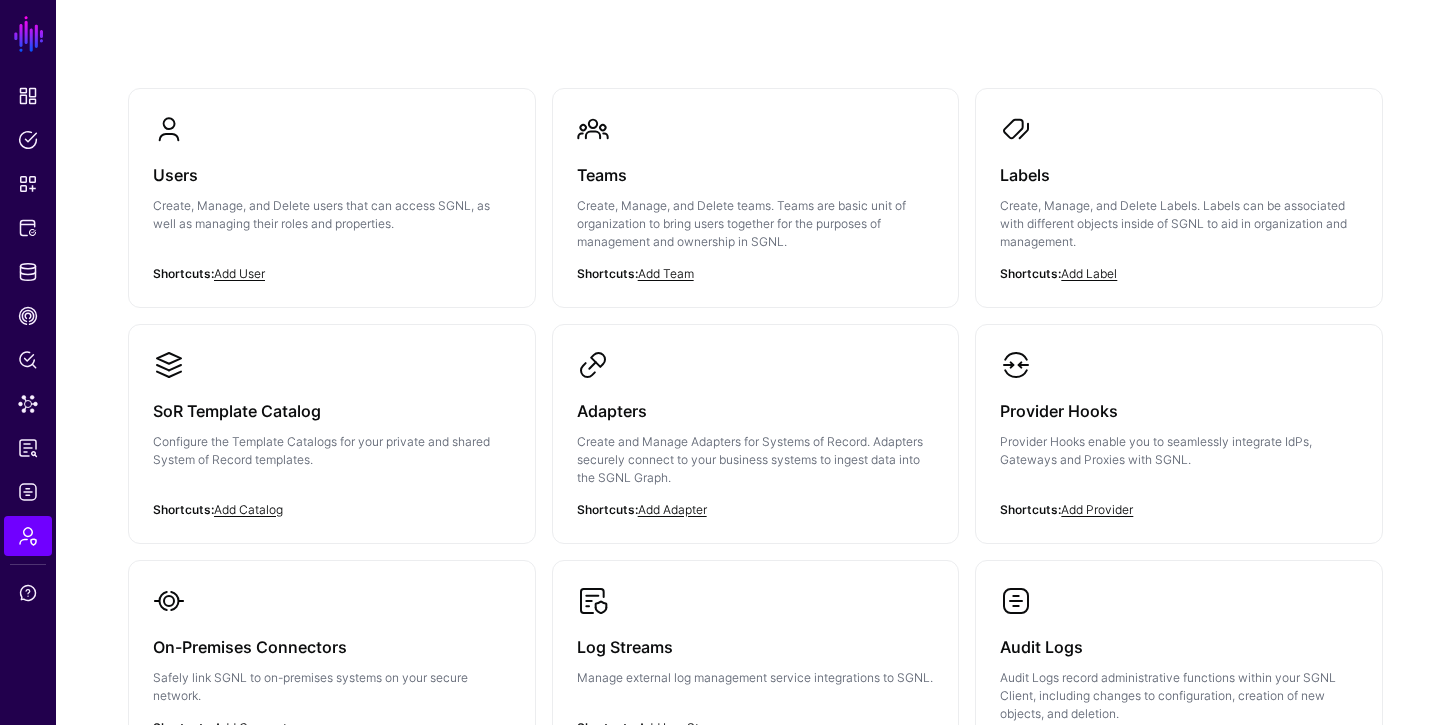 scroll, scrollTop: 0, scrollLeft: 0, axis: both 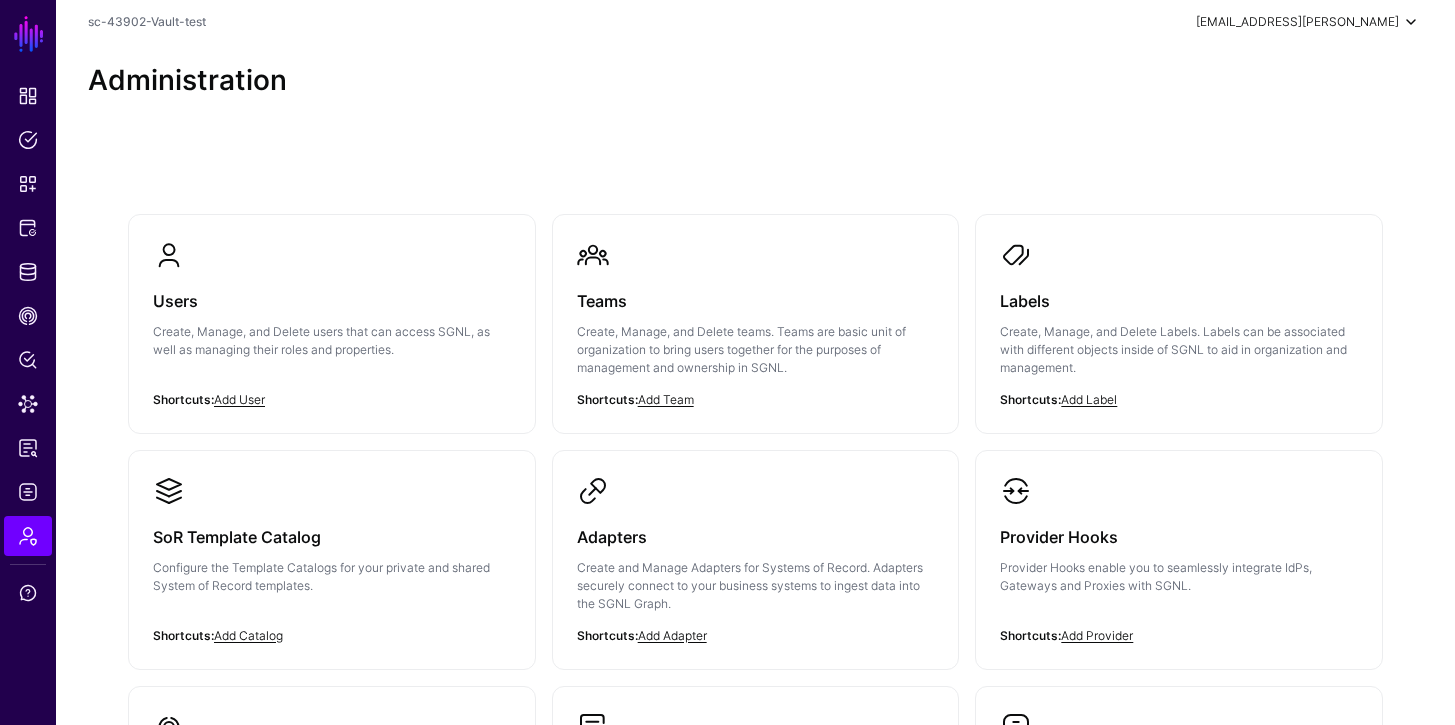 click on "[EMAIL_ADDRESS][PERSON_NAME]" 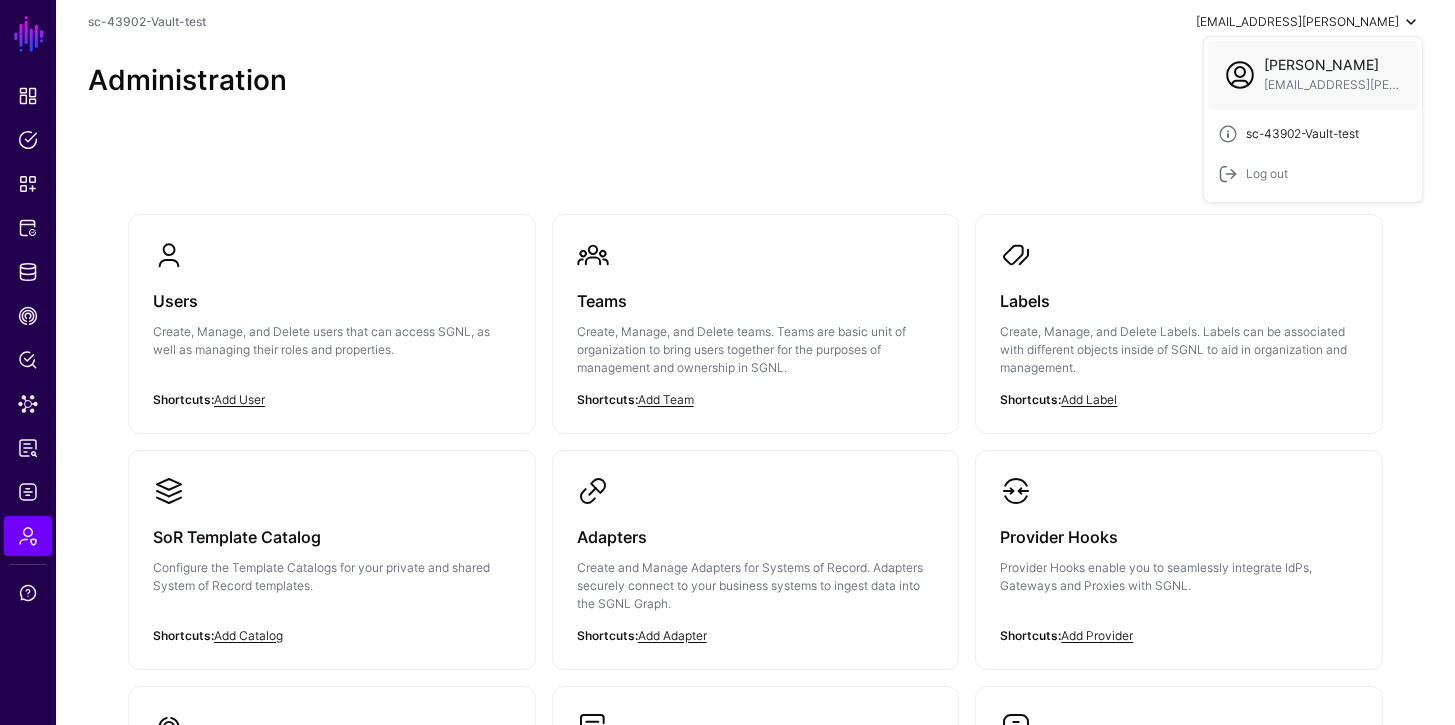 click on "sc-43902-Vault-test" 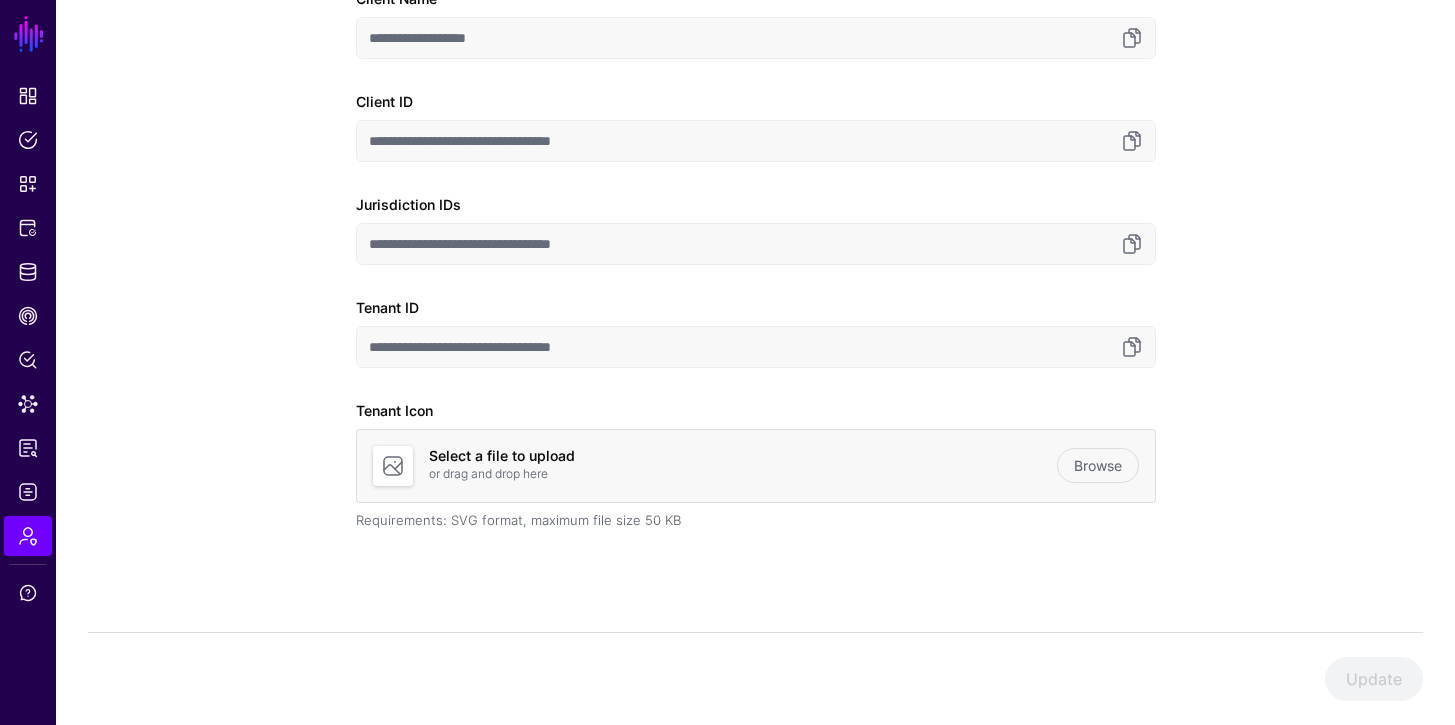 scroll, scrollTop: 313, scrollLeft: 0, axis: vertical 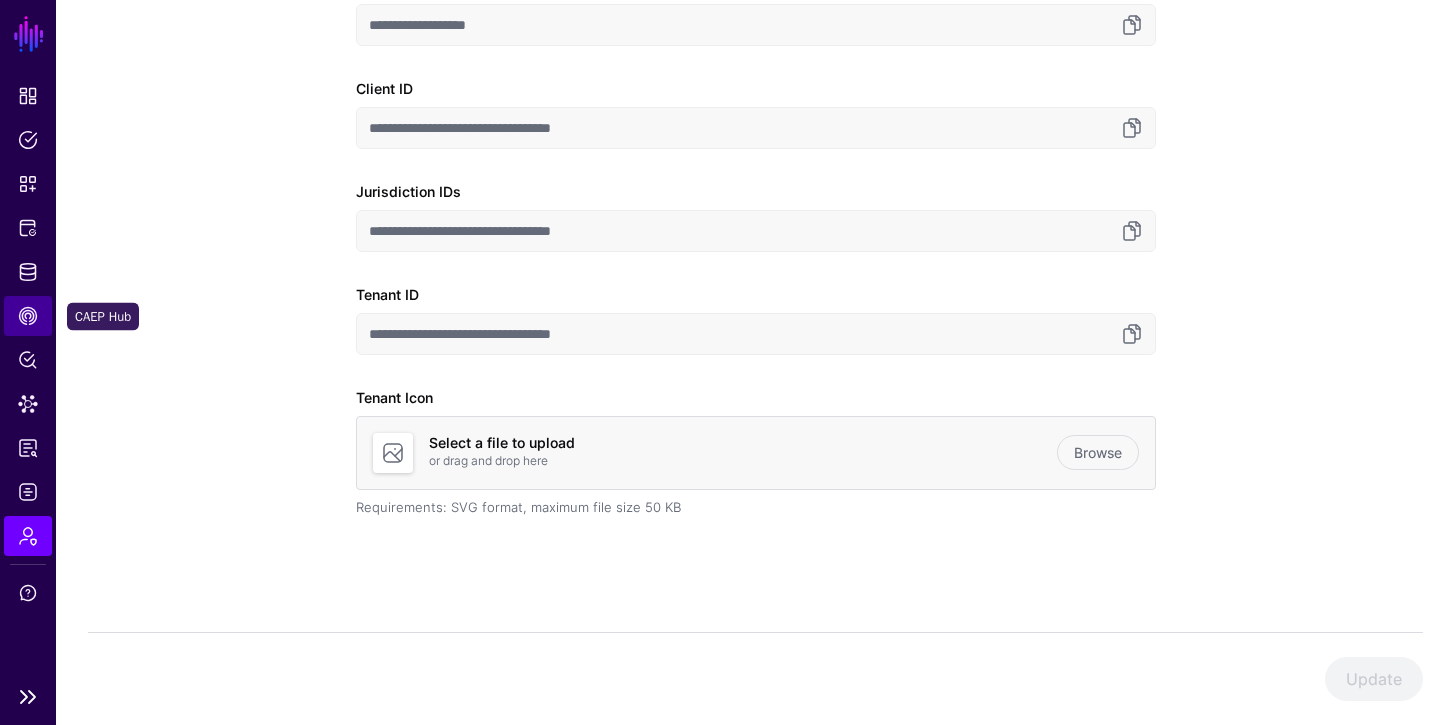 click on "CAEP Hub" 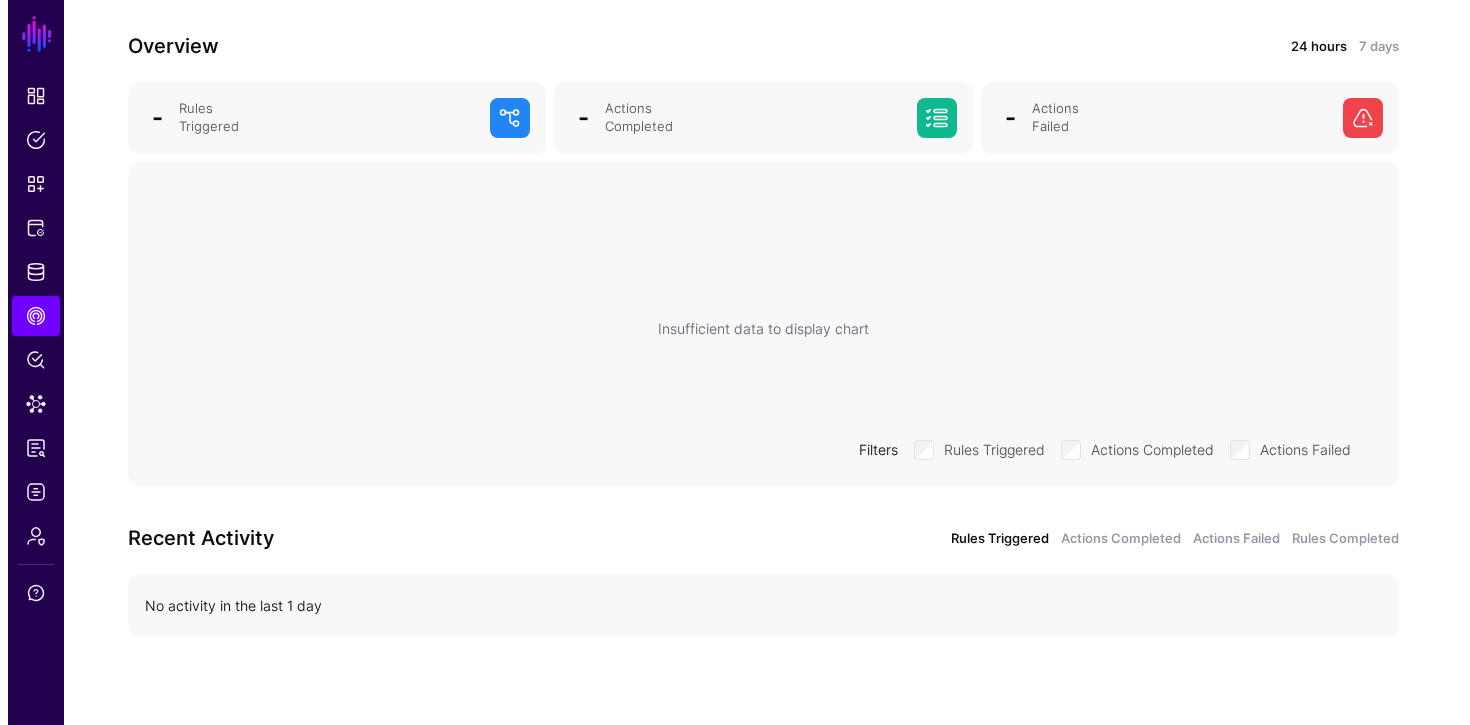 scroll, scrollTop: 0, scrollLeft: 0, axis: both 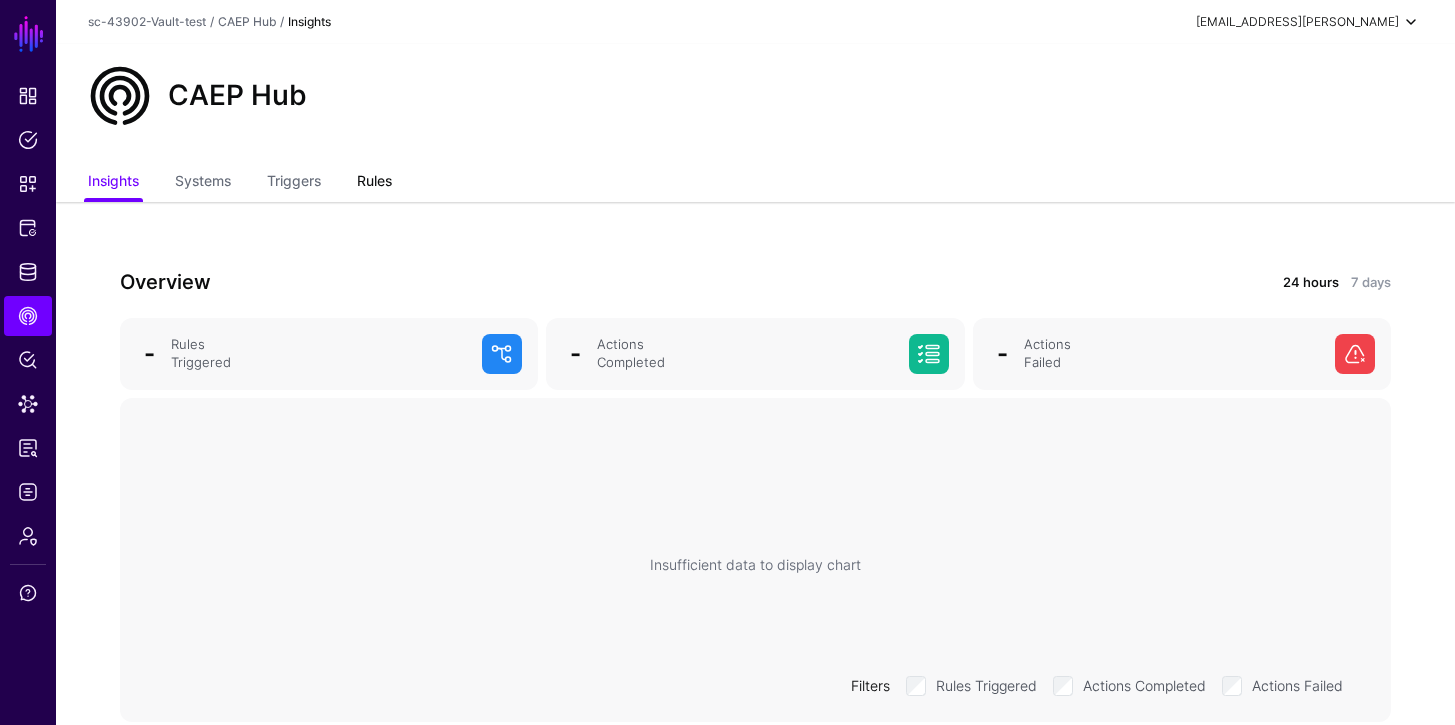 click on "Rules" 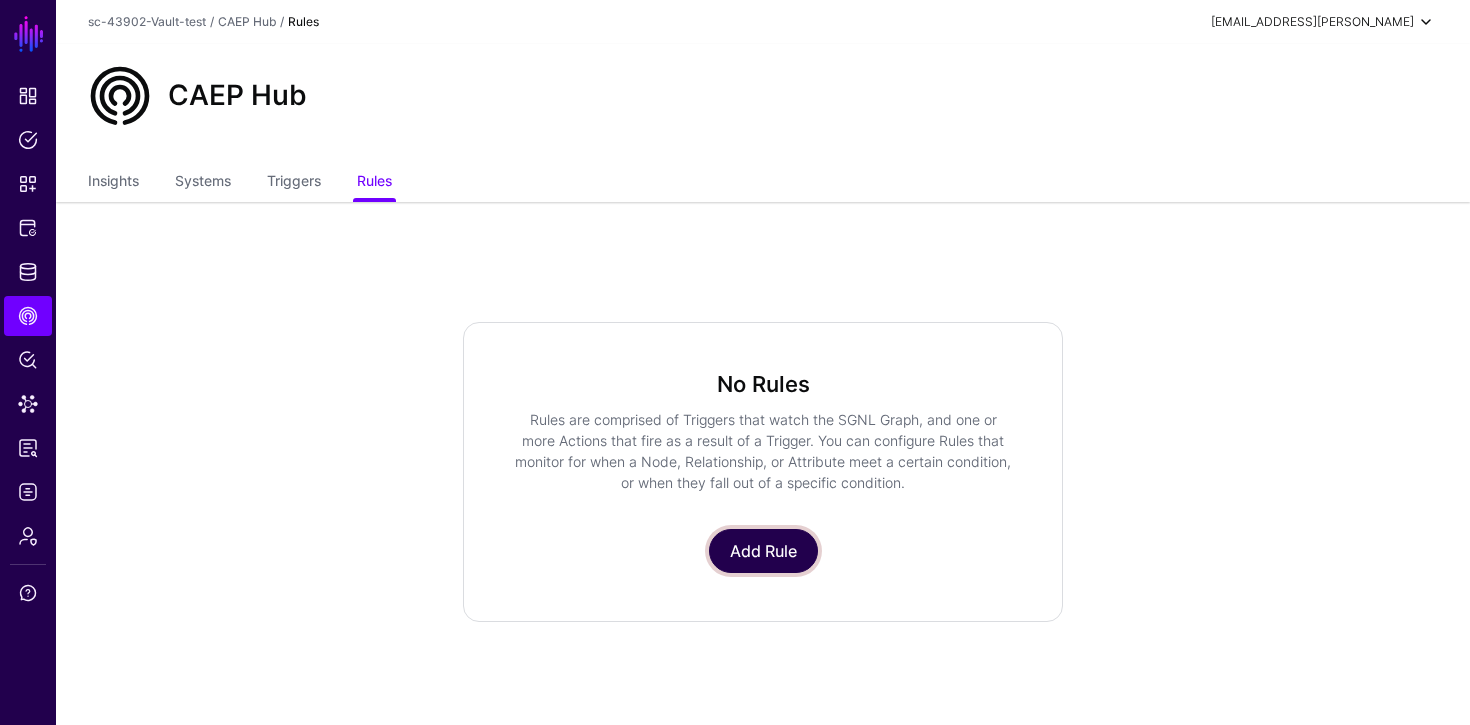 click on "Add Rule" 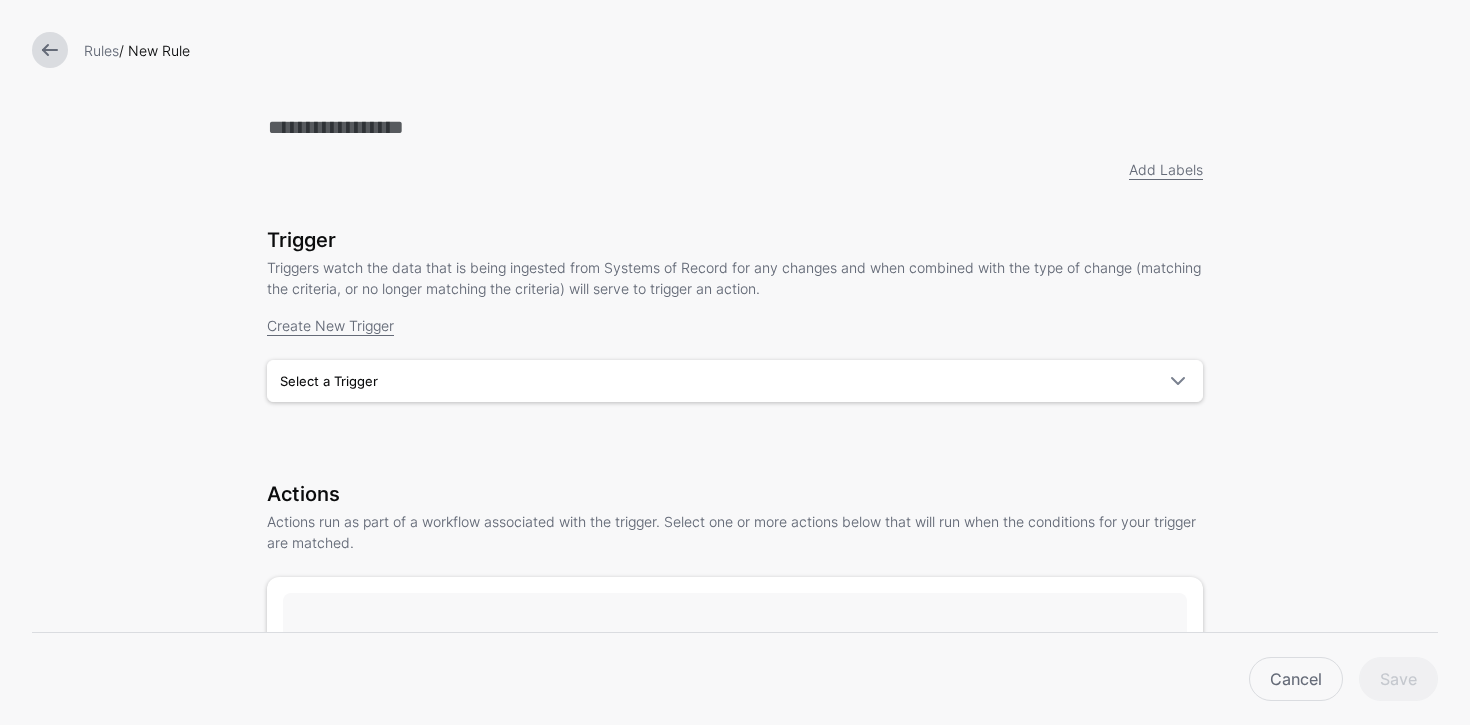 scroll, scrollTop: 434, scrollLeft: 0, axis: vertical 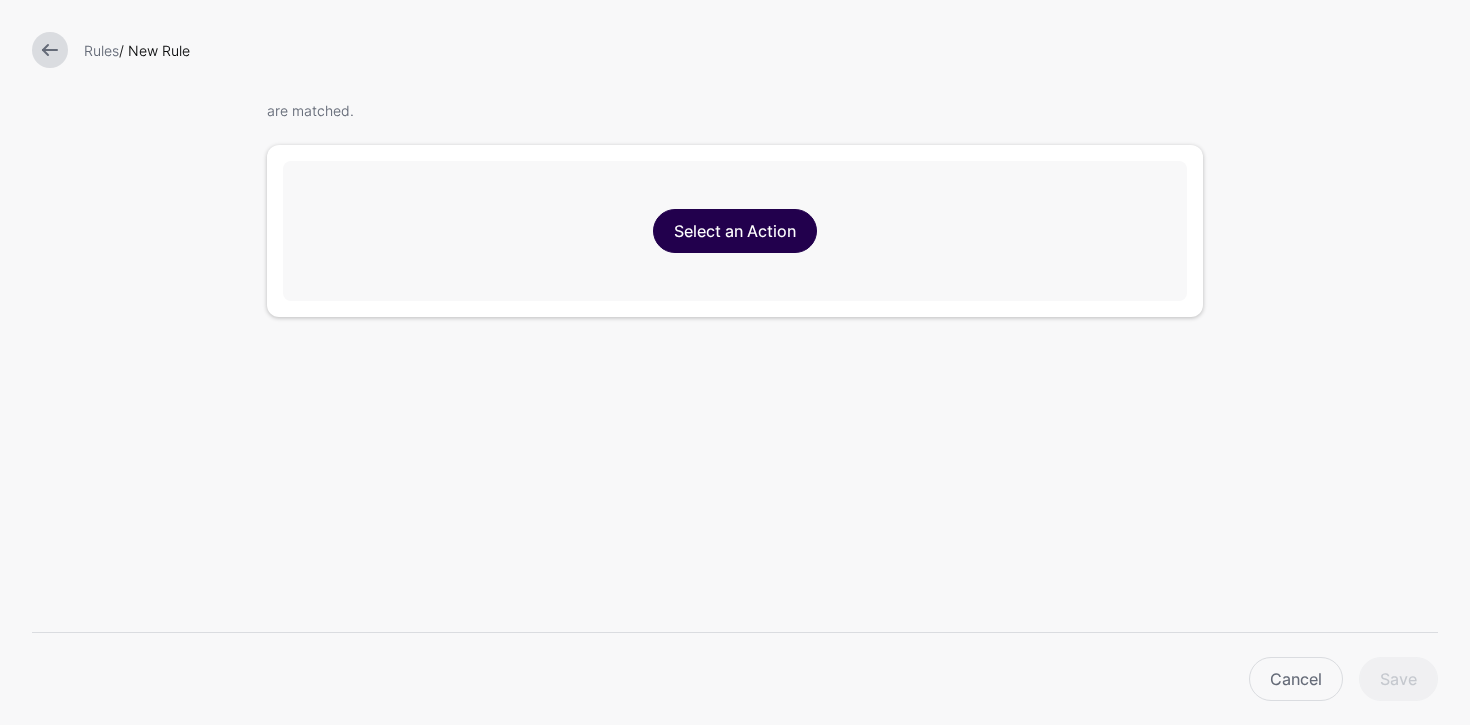click on "Select an Action" at bounding box center (735, 231) 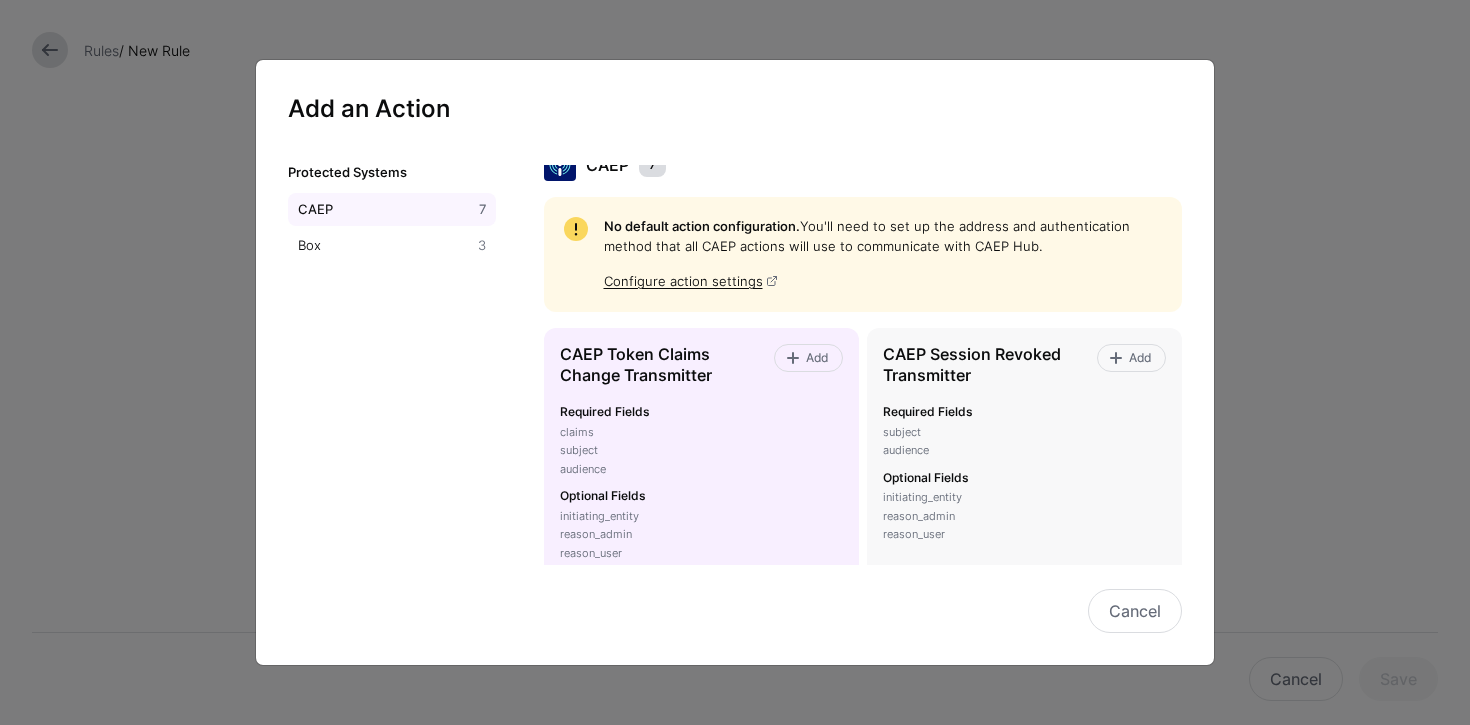 scroll, scrollTop: 24, scrollLeft: 0, axis: vertical 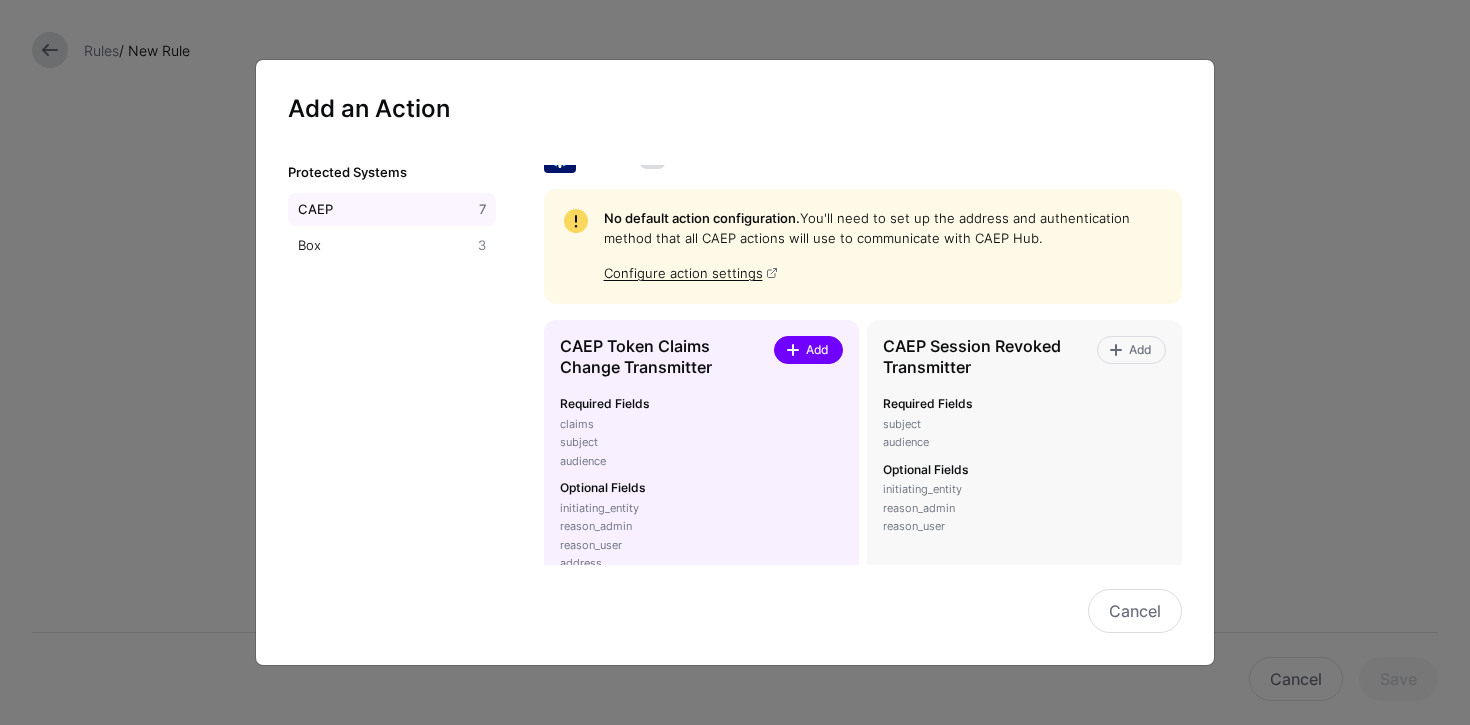 click on "Add" 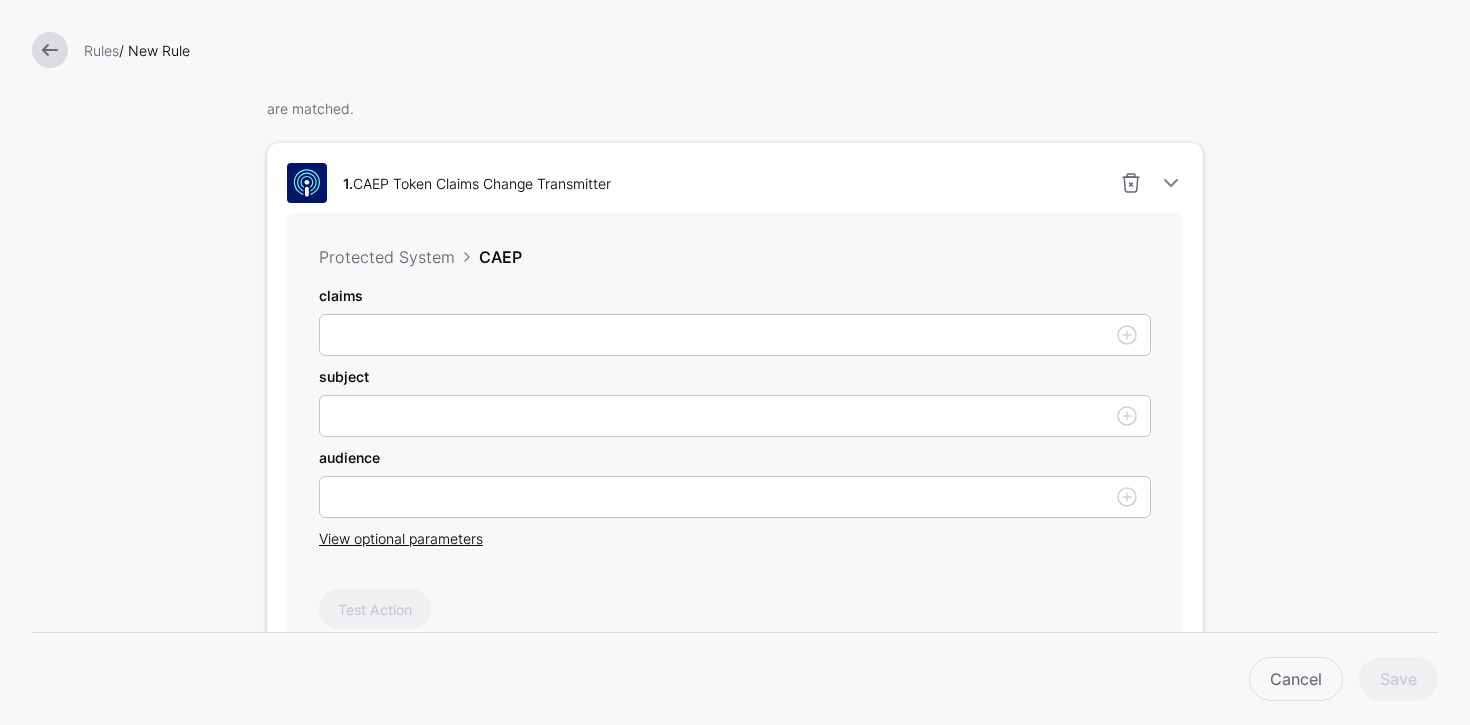 click on "claims   subject   audience  View optional parameters" at bounding box center (735, 417) 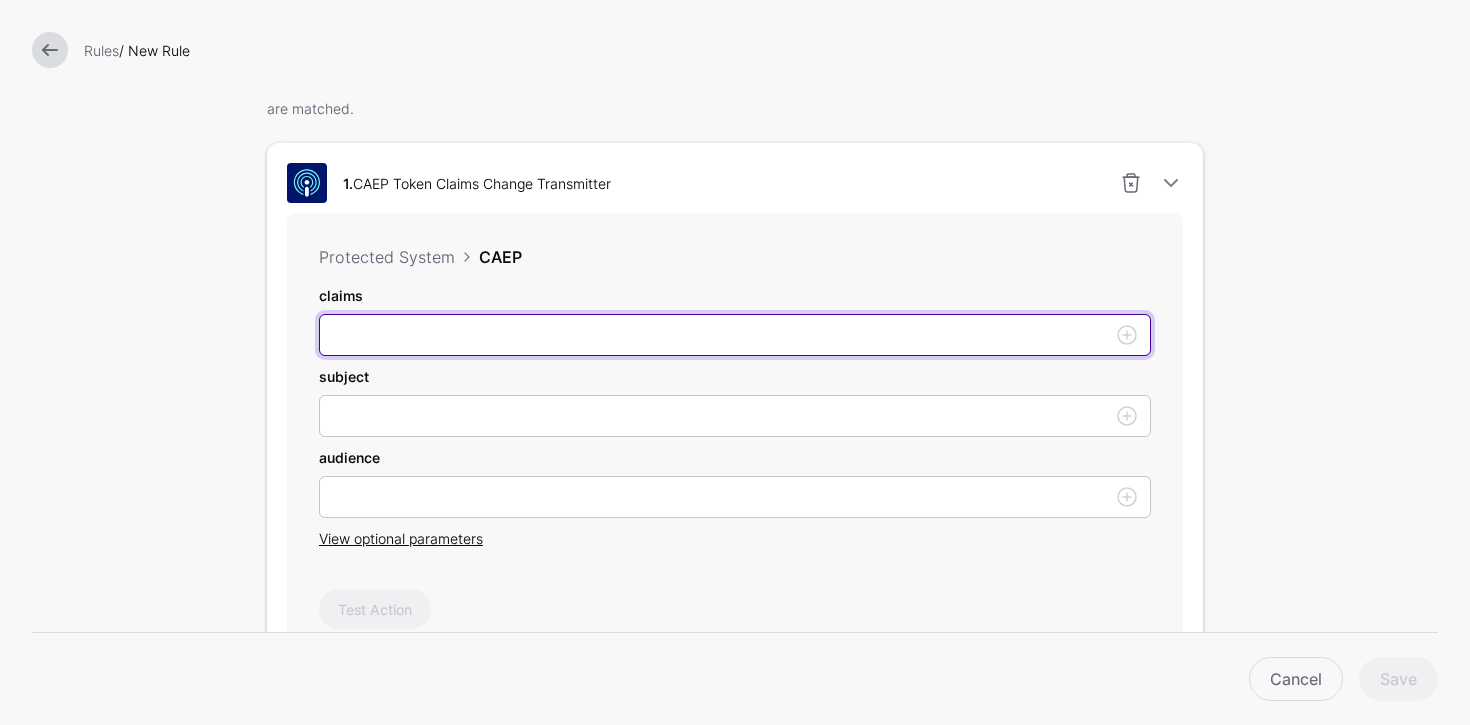 click on "claims" at bounding box center (735, 335) 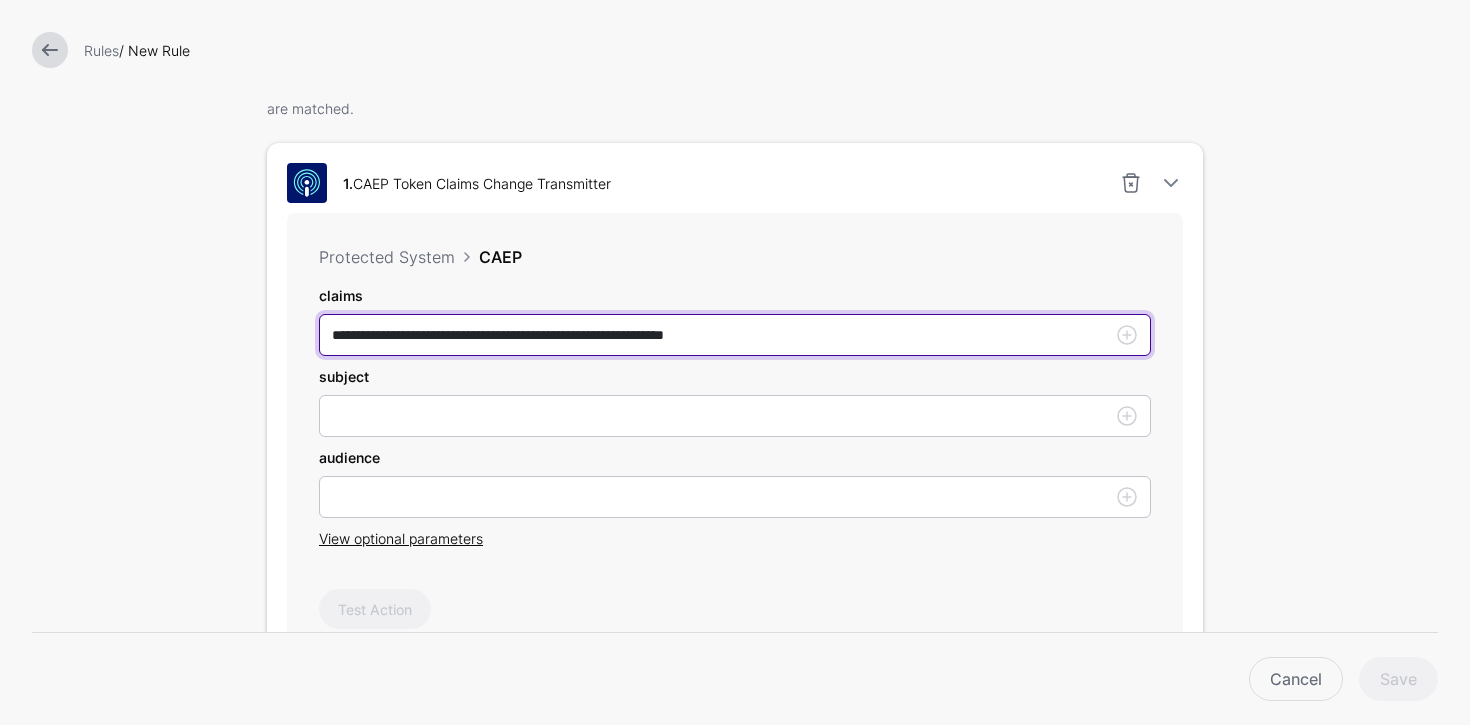 drag, startPoint x: 823, startPoint y: 329, endPoint x: 323, endPoint y: 342, distance: 500.16898 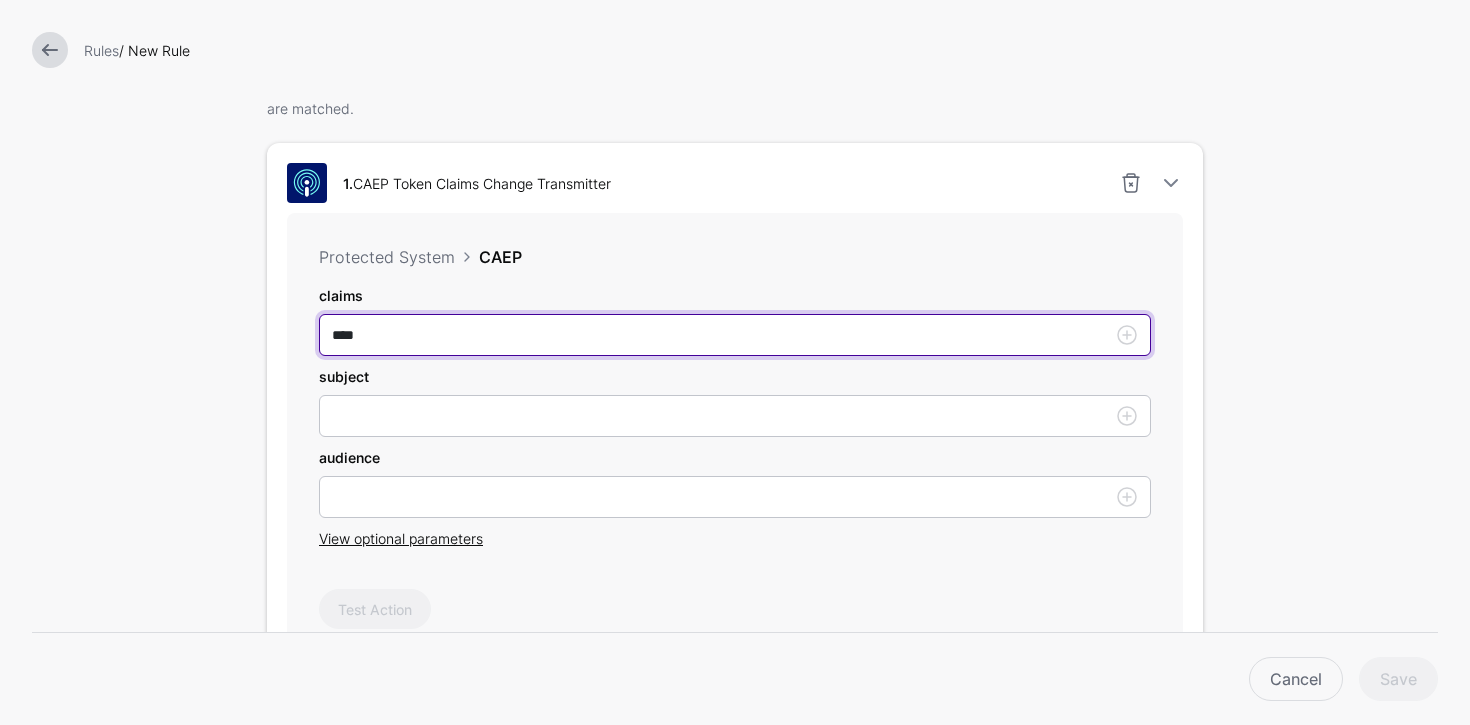 type on "****" 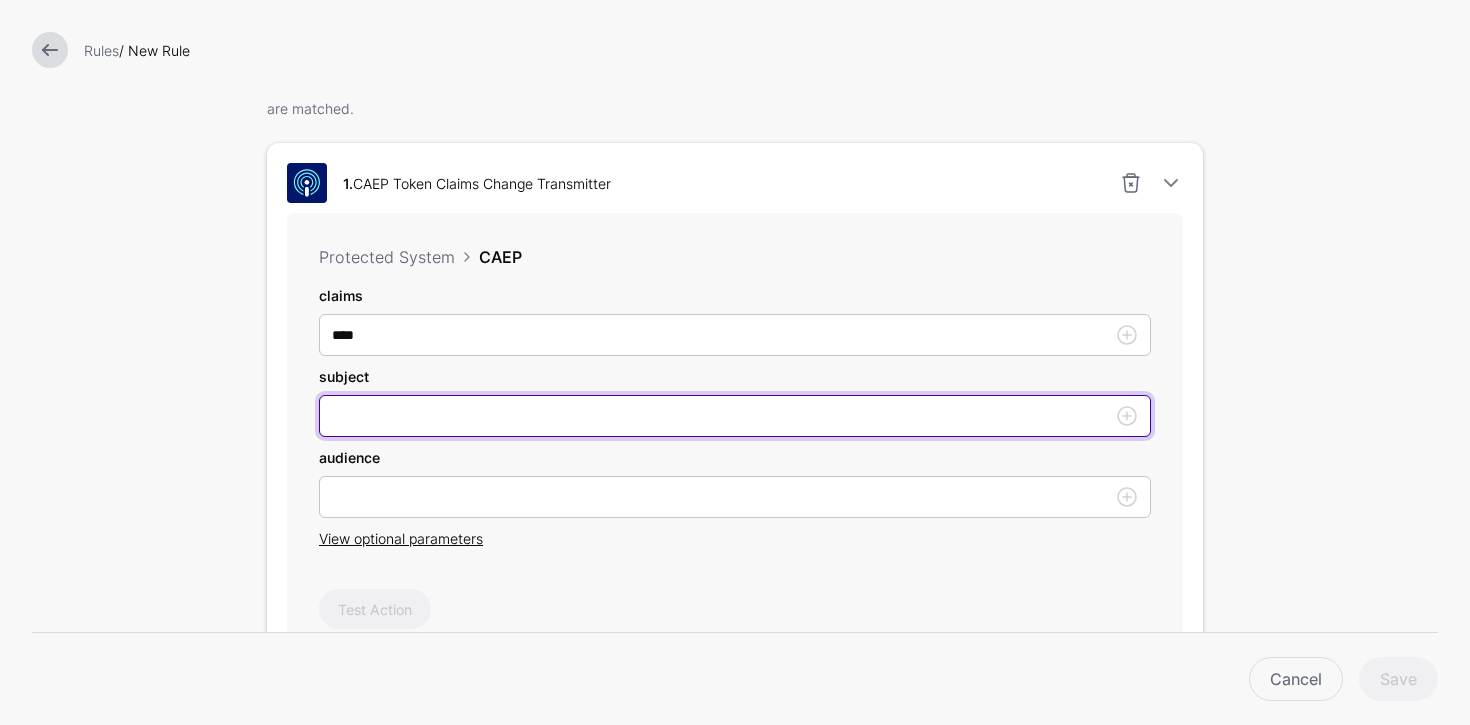 click on "claims" at bounding box center (735, 416) 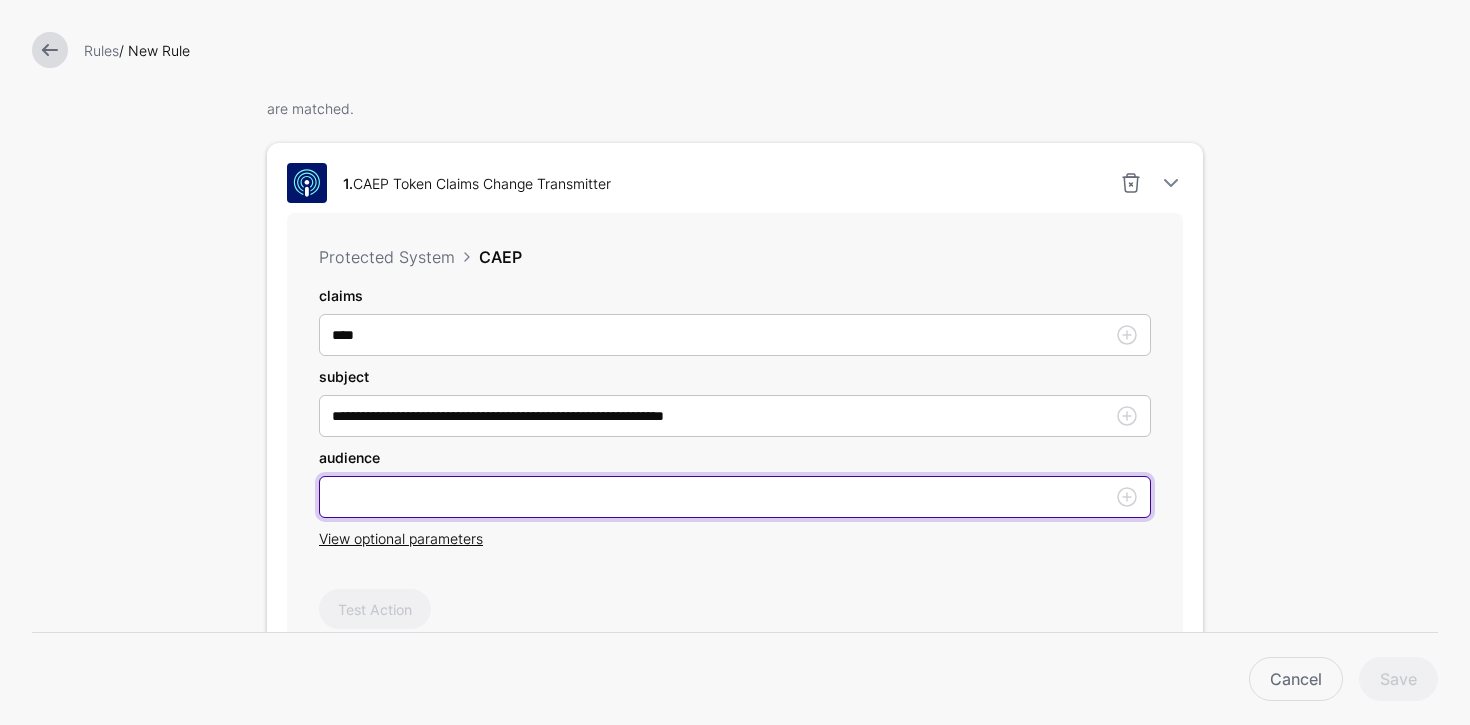 click on "claims" at bounding box center (735, 497) 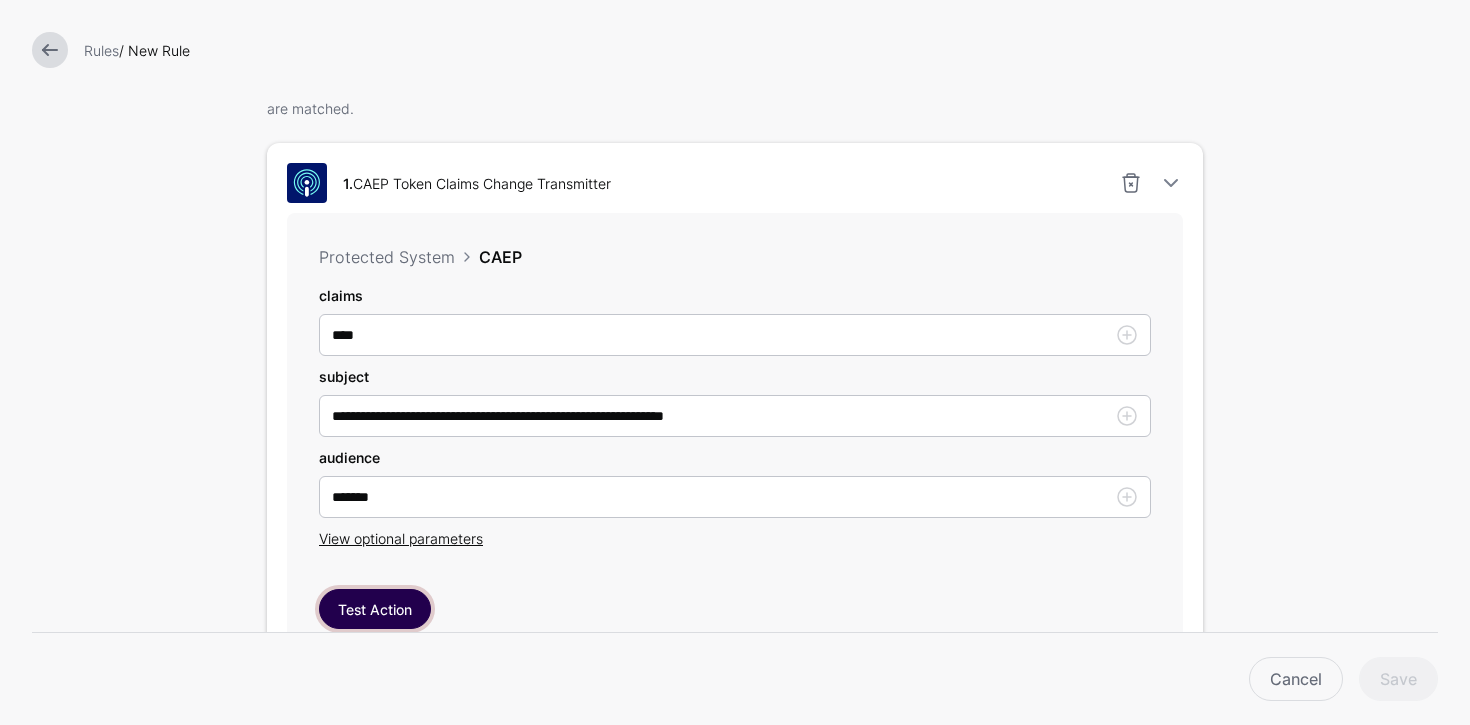 click on "Test Action" at bounding box center [375, 609] 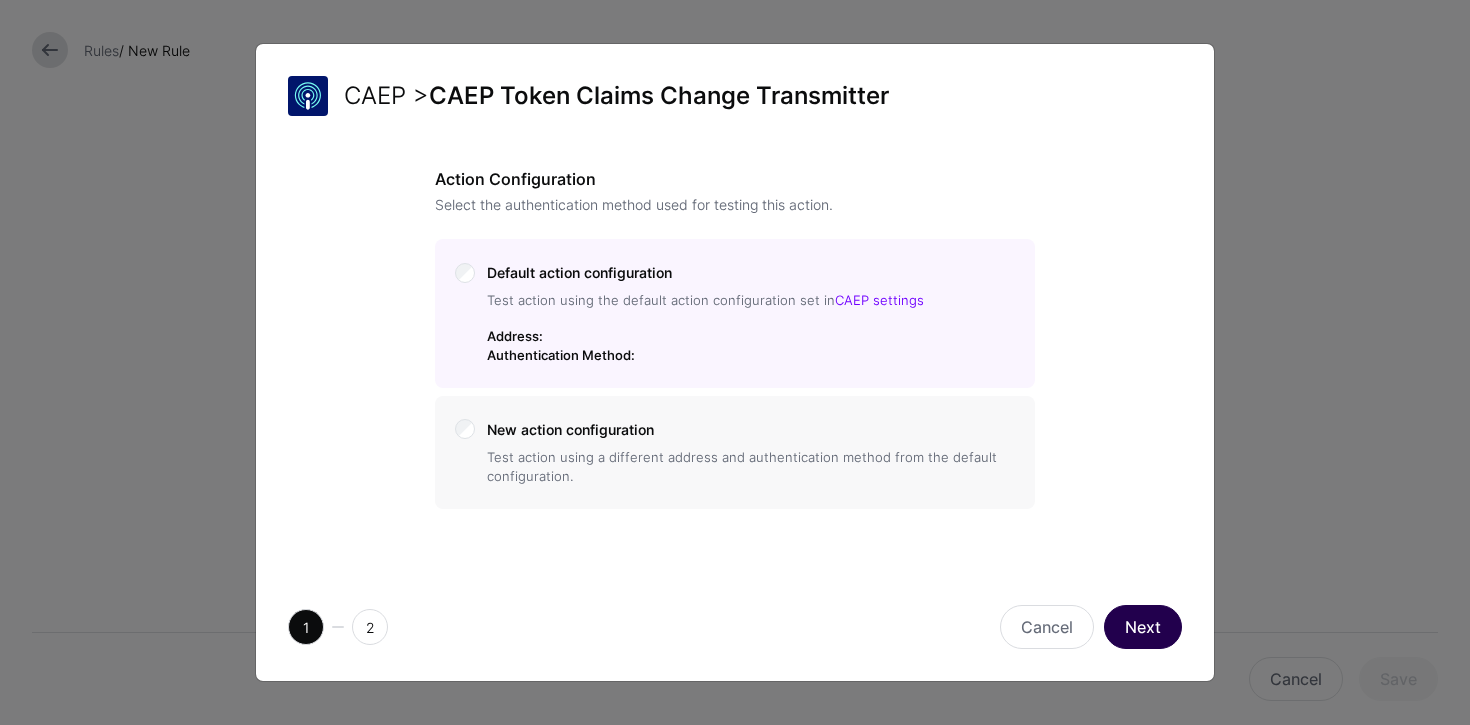 click on "Next" 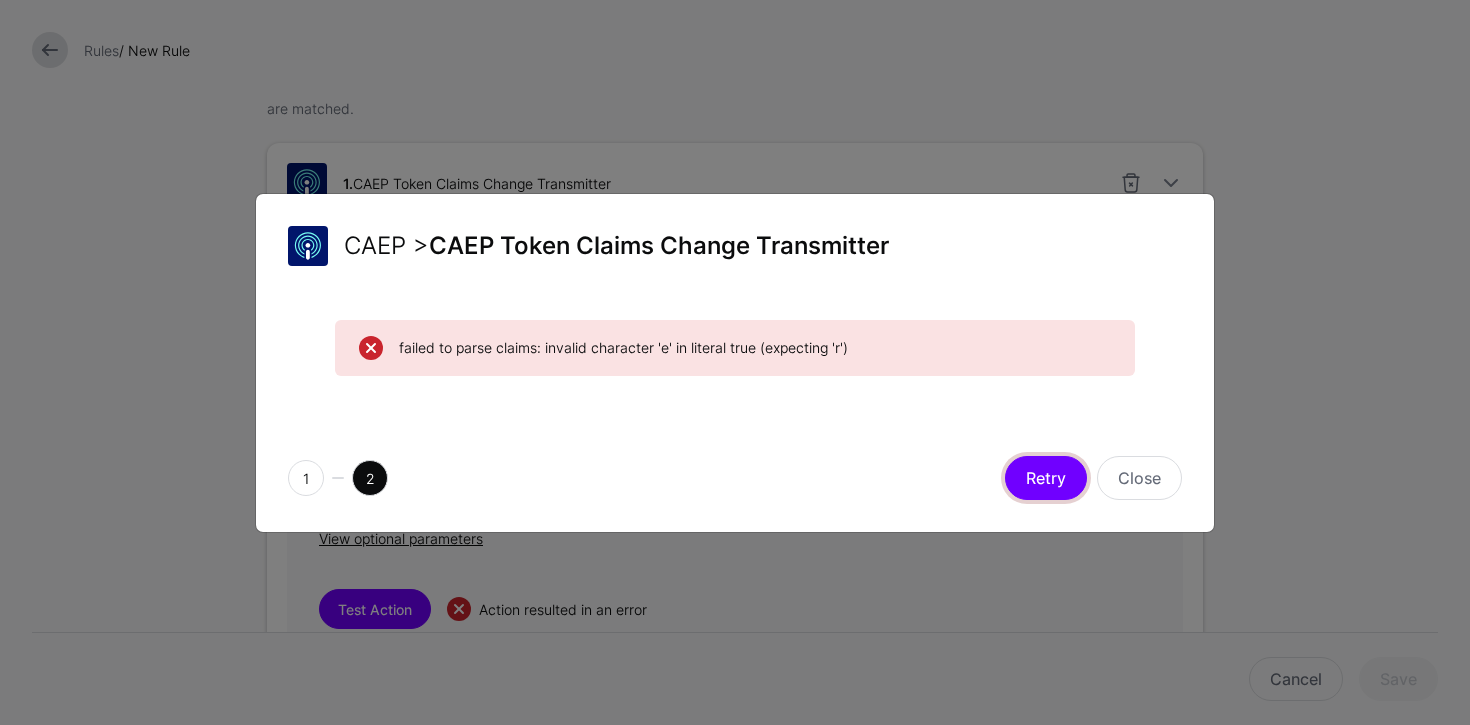 click on "Retry" 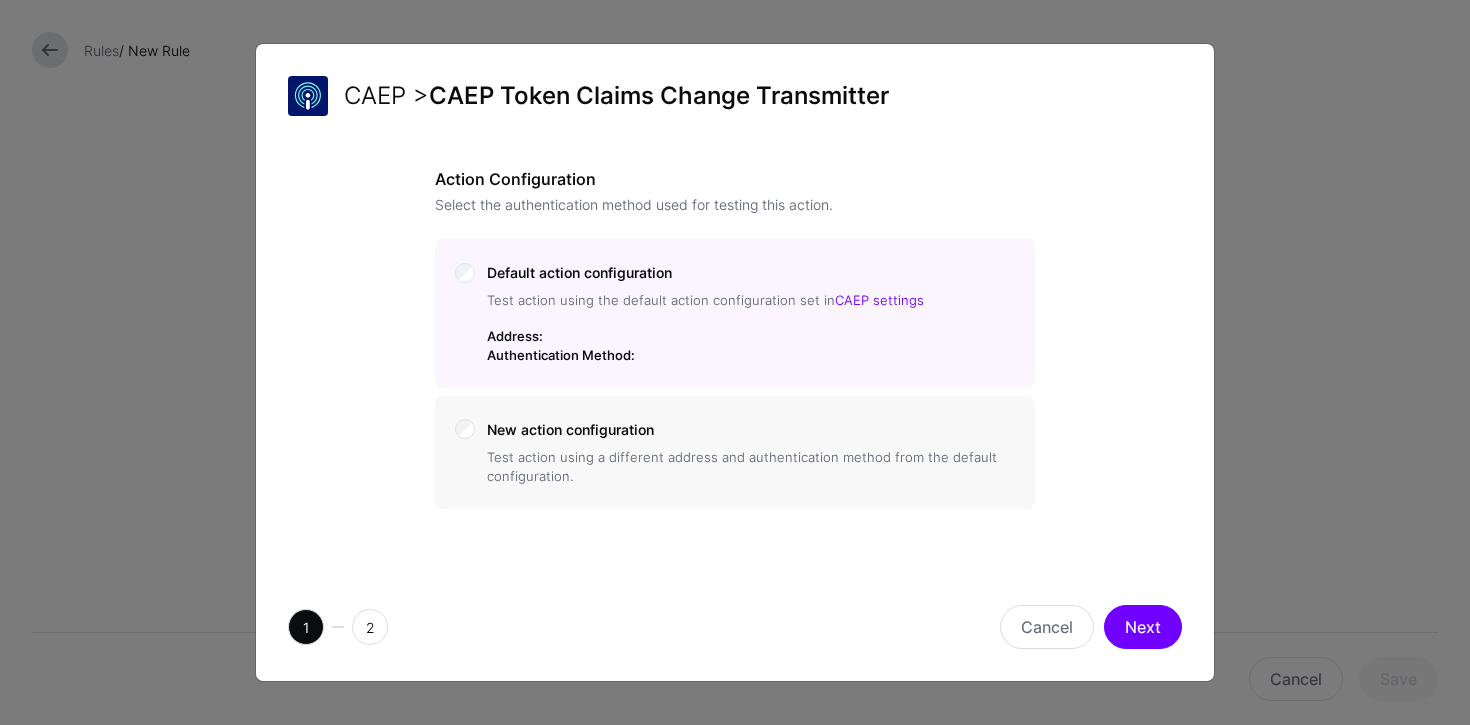 click on "CAEP >  CAEP Token Claims Change Transmitter Action Configuration Select the authentication method used for testing this action. Default action configuration  Test action using the default action configuration set in  CAEP settings Address:     Authentication Method:     New action configuration  Test action using a different address and authentication method from the default configuration.  1 2 Cancel  Next" 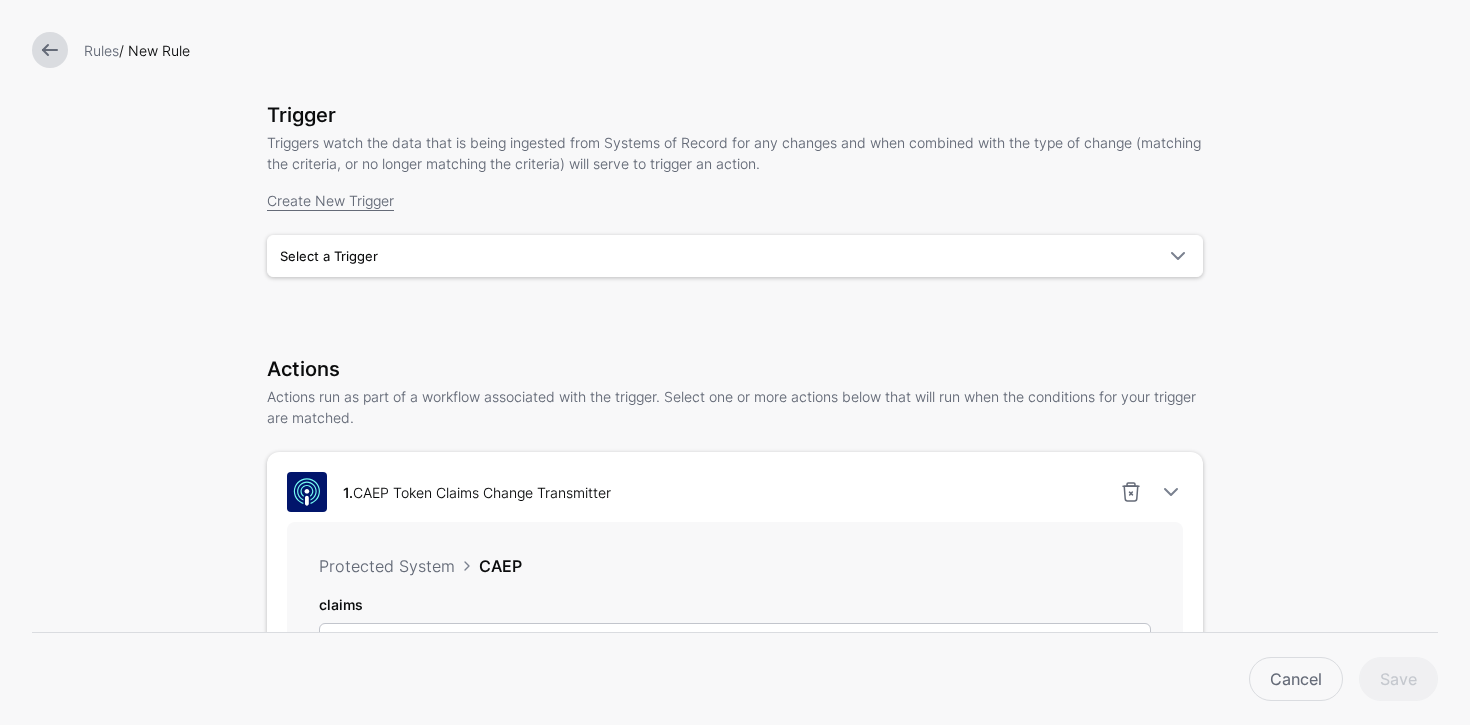 scroll, scrollTop: 0, scrollLeft: 0, axis: both 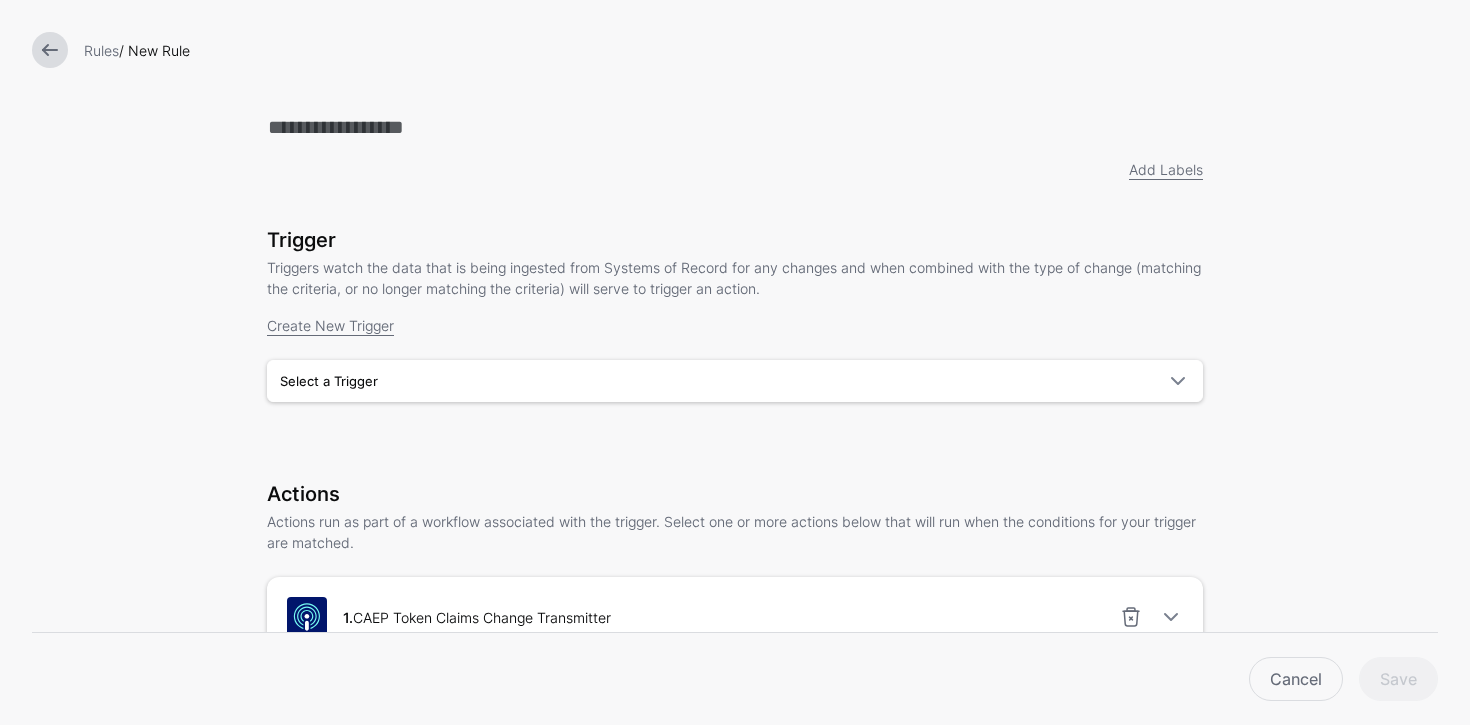 drag, startPoint x: 65, startPoint y: 51, endPoint x: 148, endPoint y: 39, distance: 83.86298 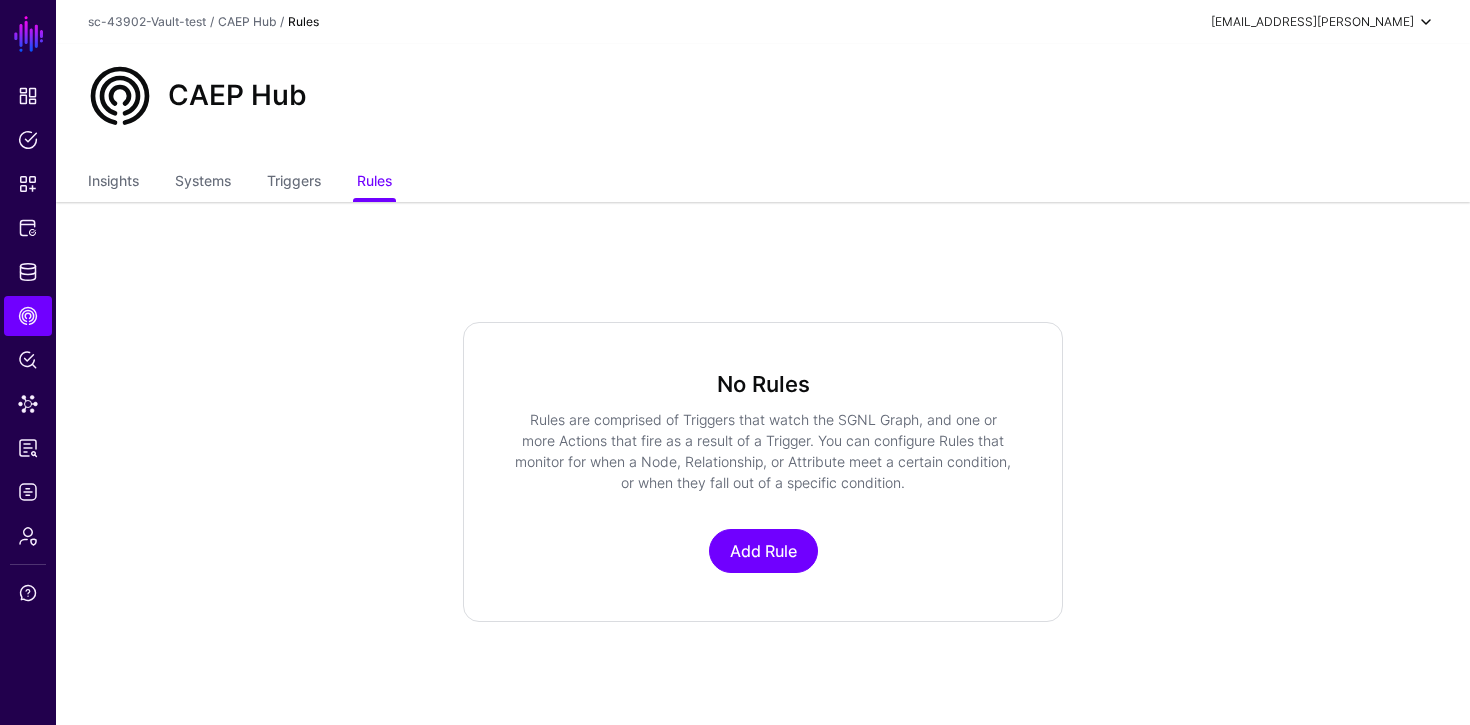 click on "[EMAIL_ADDRESS][PERSON_NAME]" 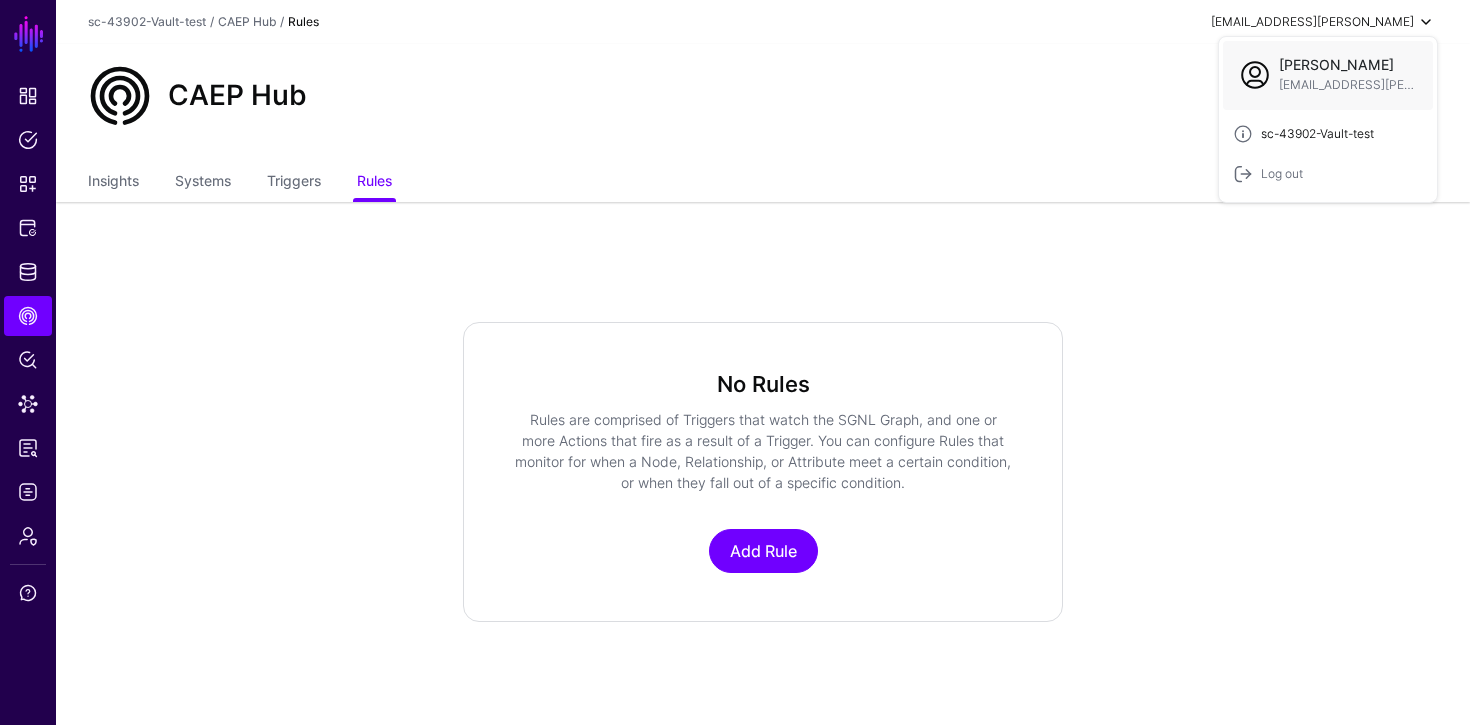 click on "sc-43902-Vault-test" 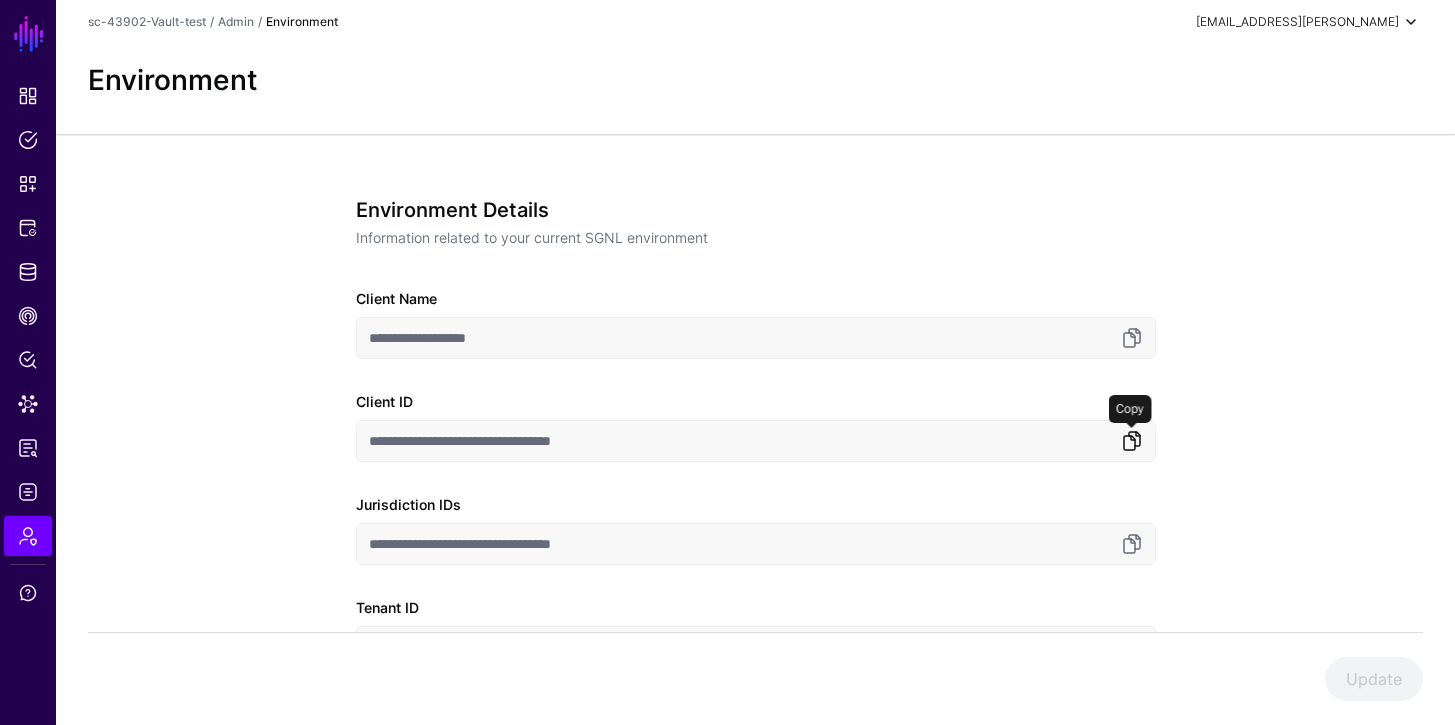 drag, startPoint x: 1126, startPoint y: 435, endPoint x: 1139, endPoint y: 438, distance: 13.341664 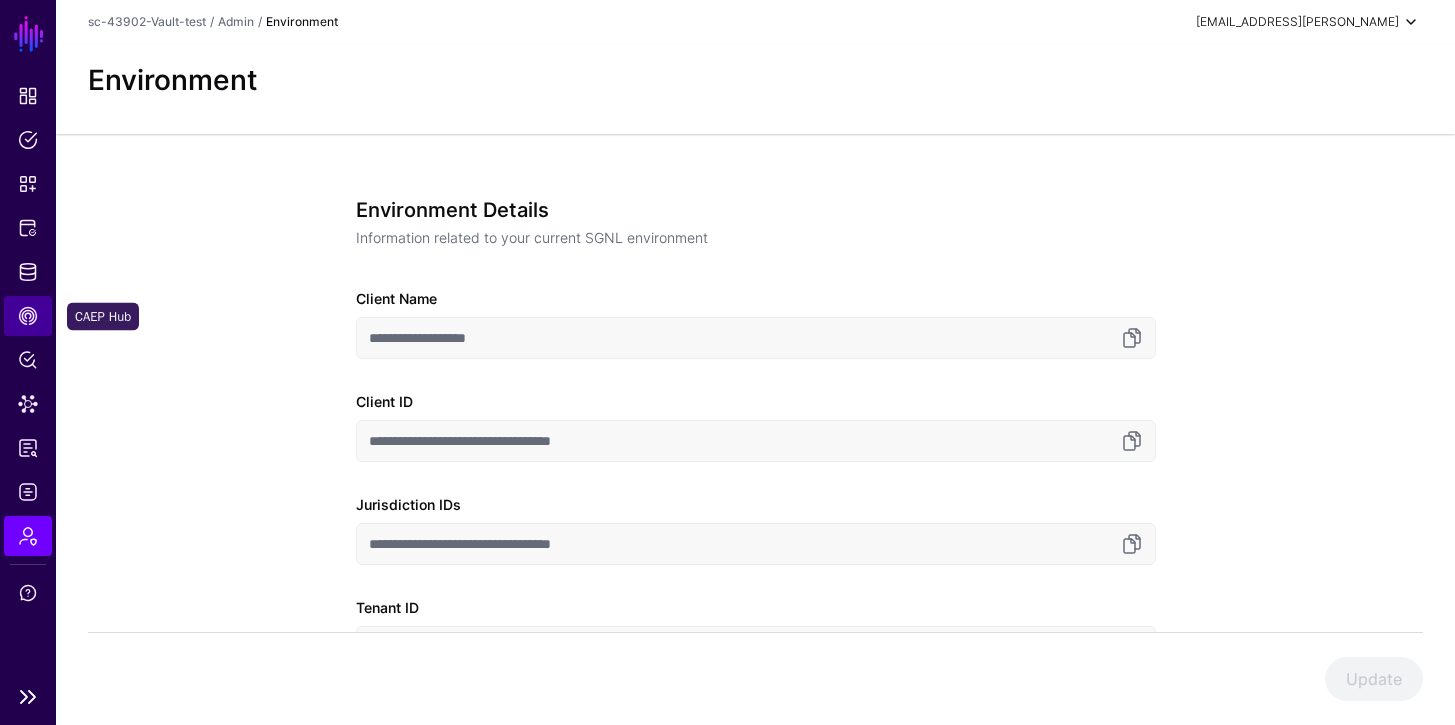 click on "CAEP Hub" 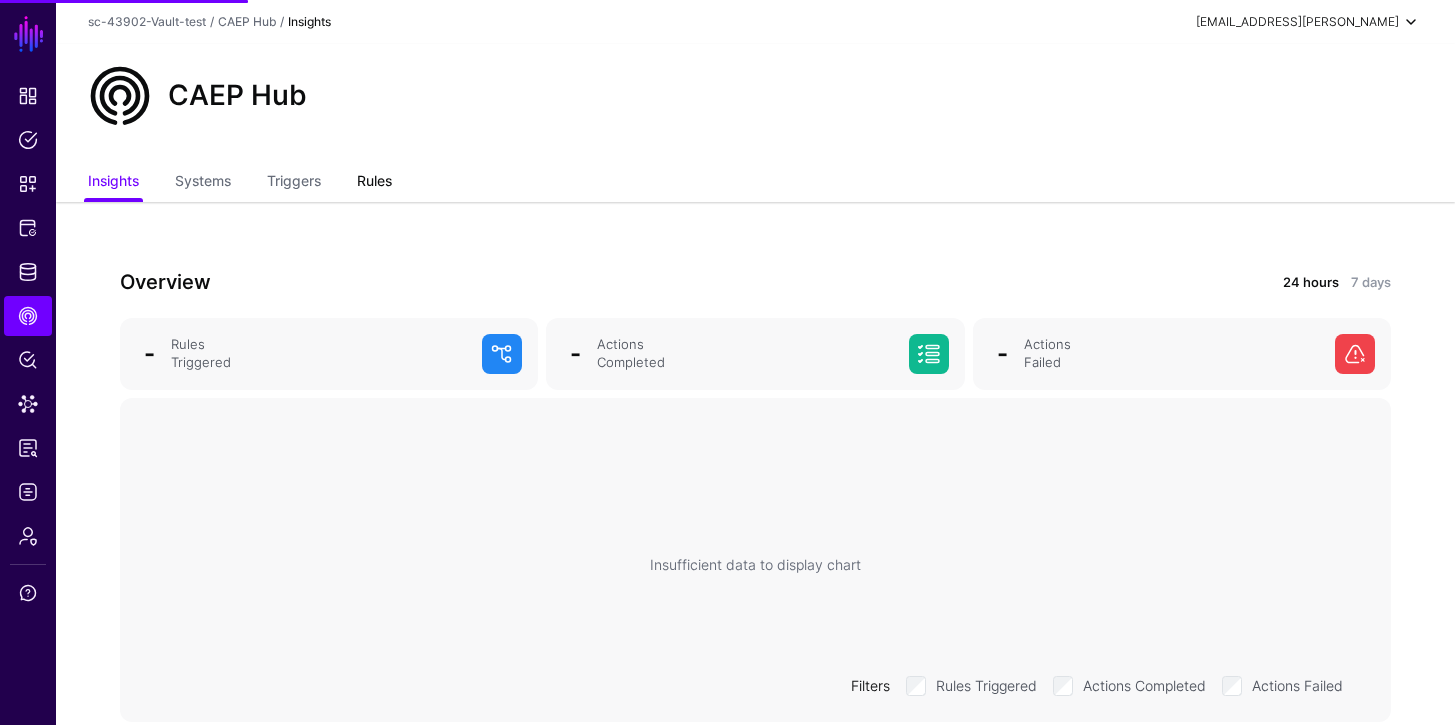 click on "Rules" 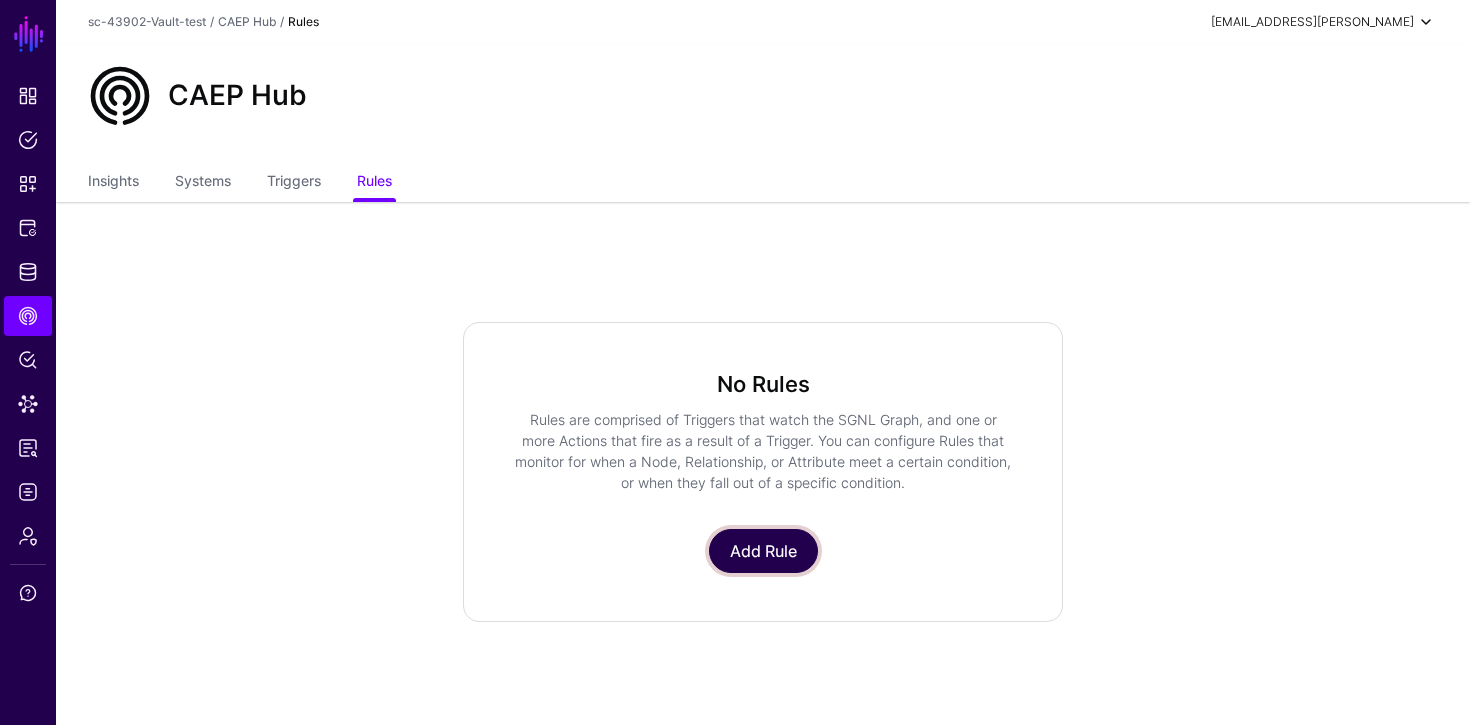 click on "Add Rule" 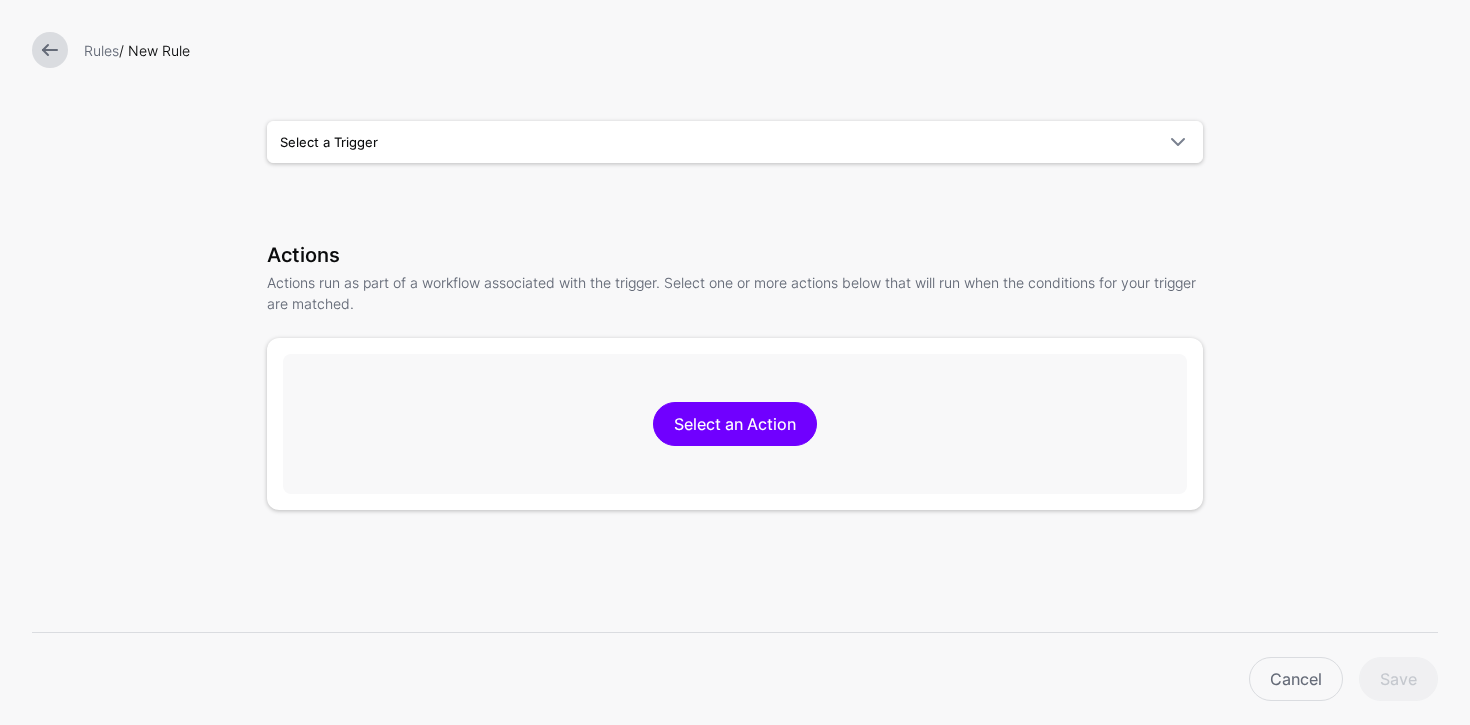 scroll, scrollTop: 351, scrollLeft: 0, axis: vertical 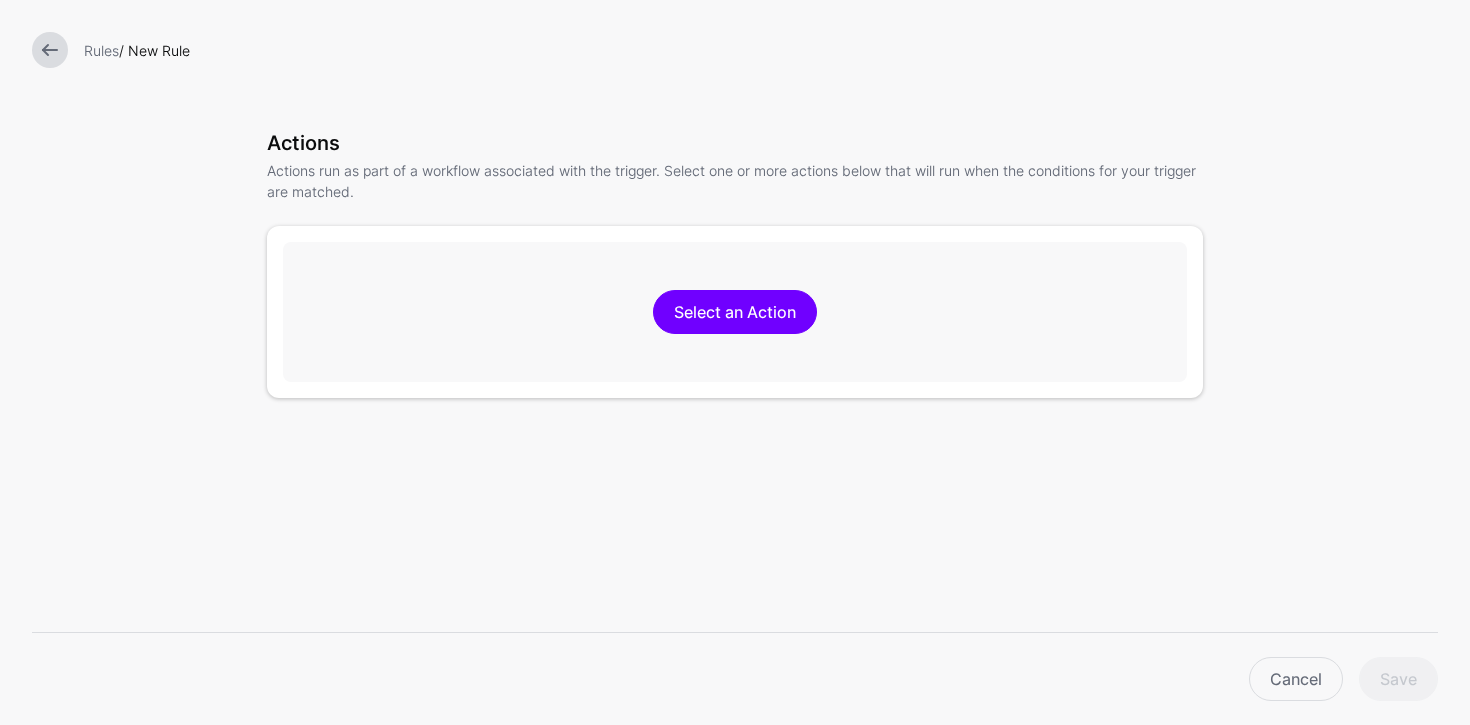 click on "Select an Action" at bounding box center (735, 312) 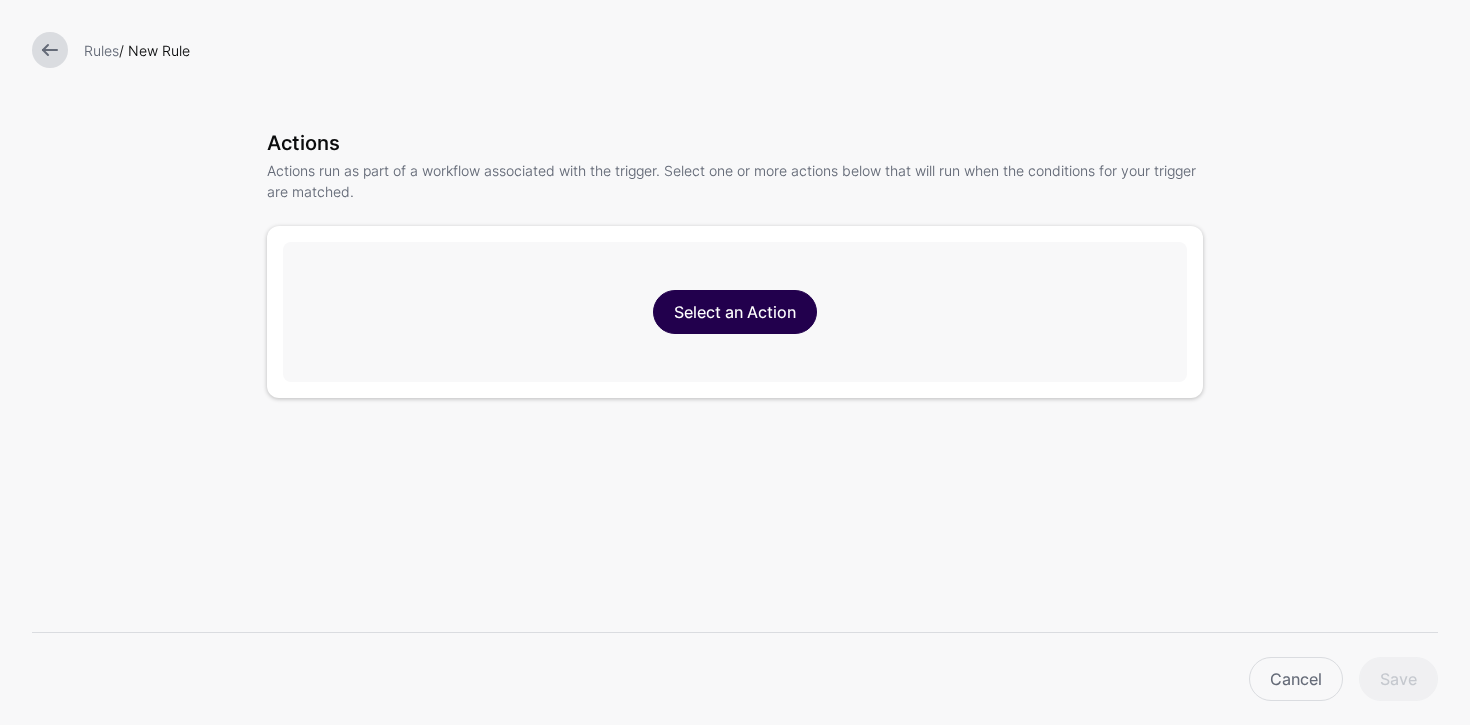 click on "Select an Action" at bounding box center [735, 312] 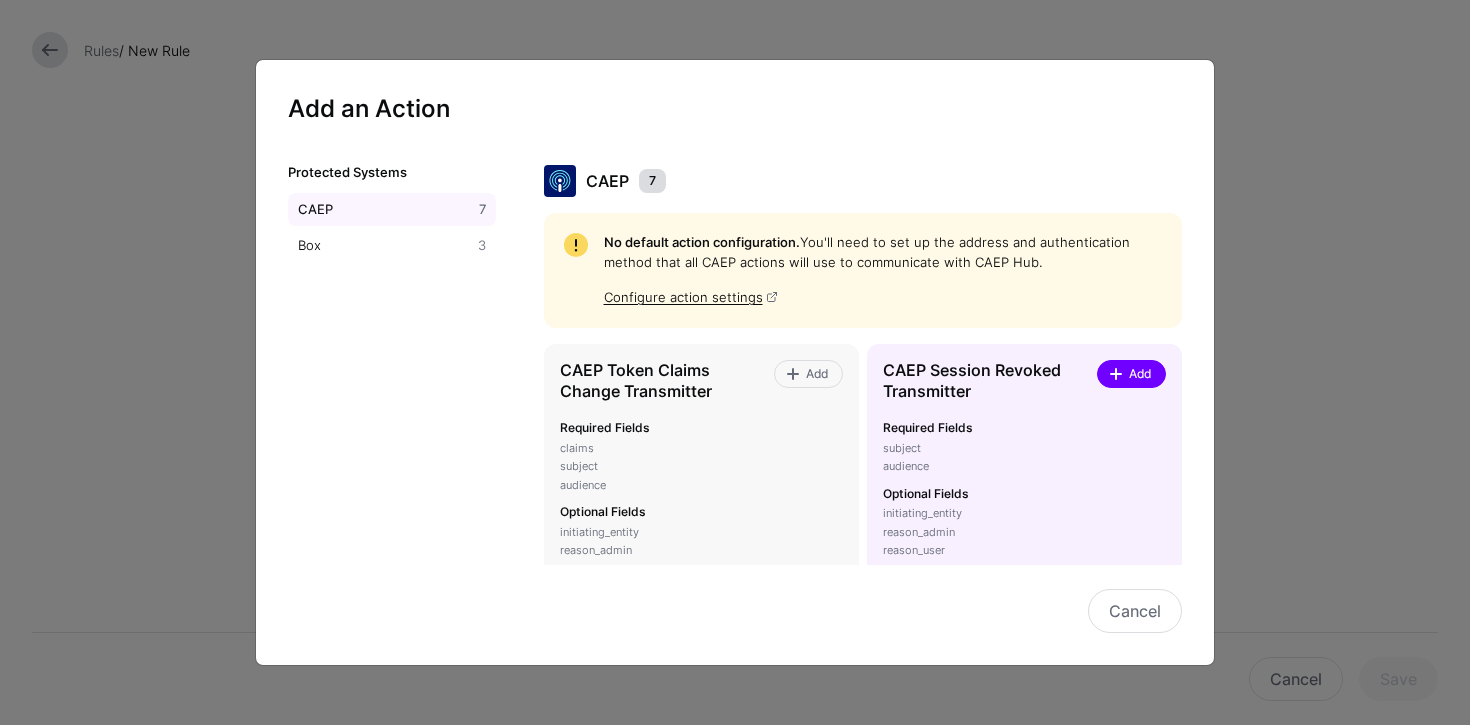 click 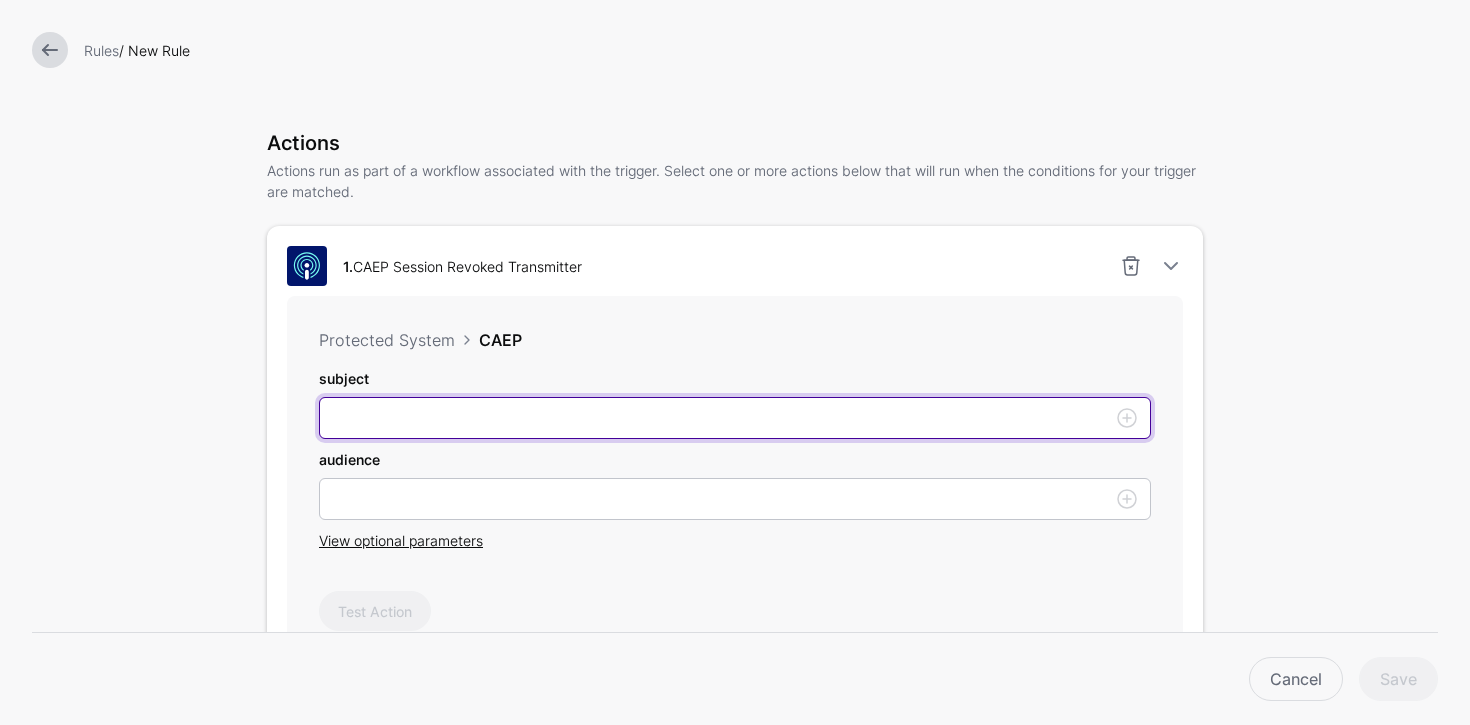 click on "subject" at bounding box center [735, 418] 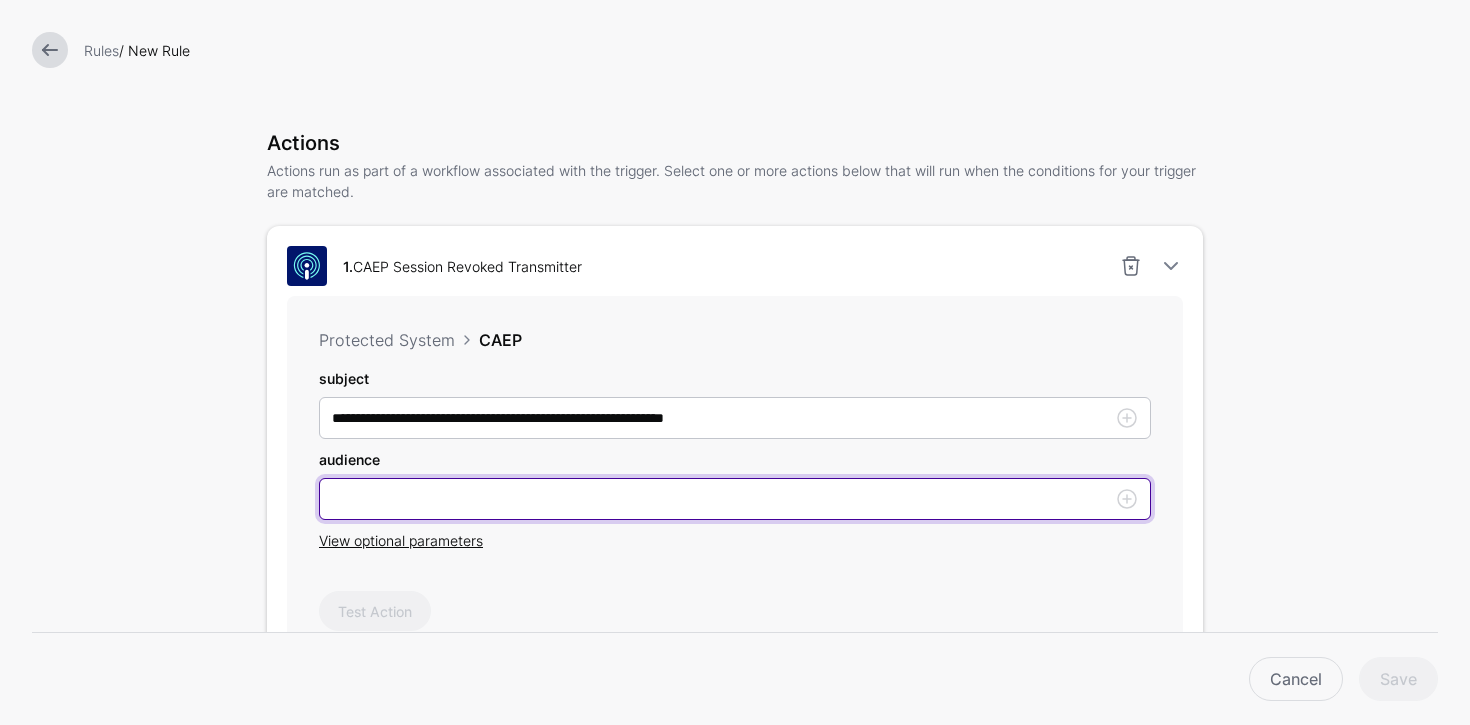click on "subject" at bounding box center [735, 499] 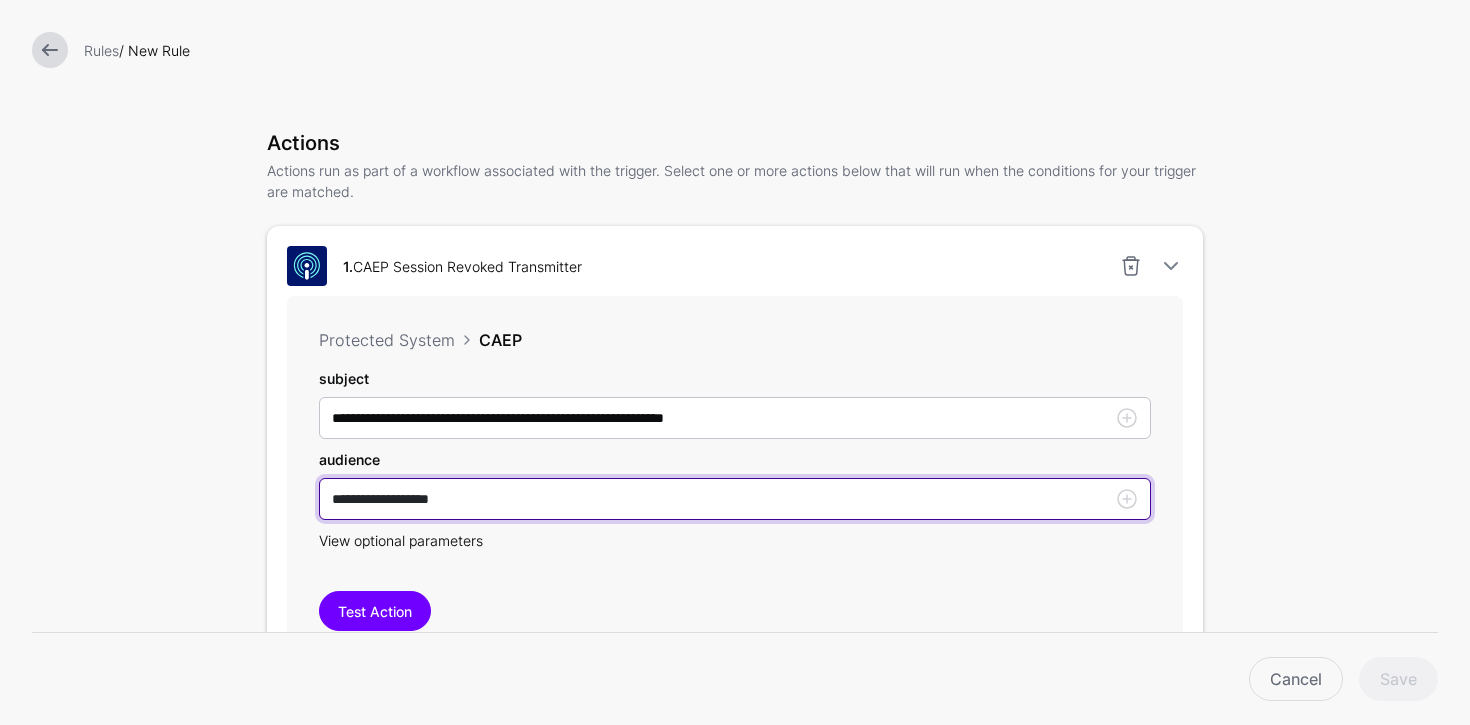 type on "**********" 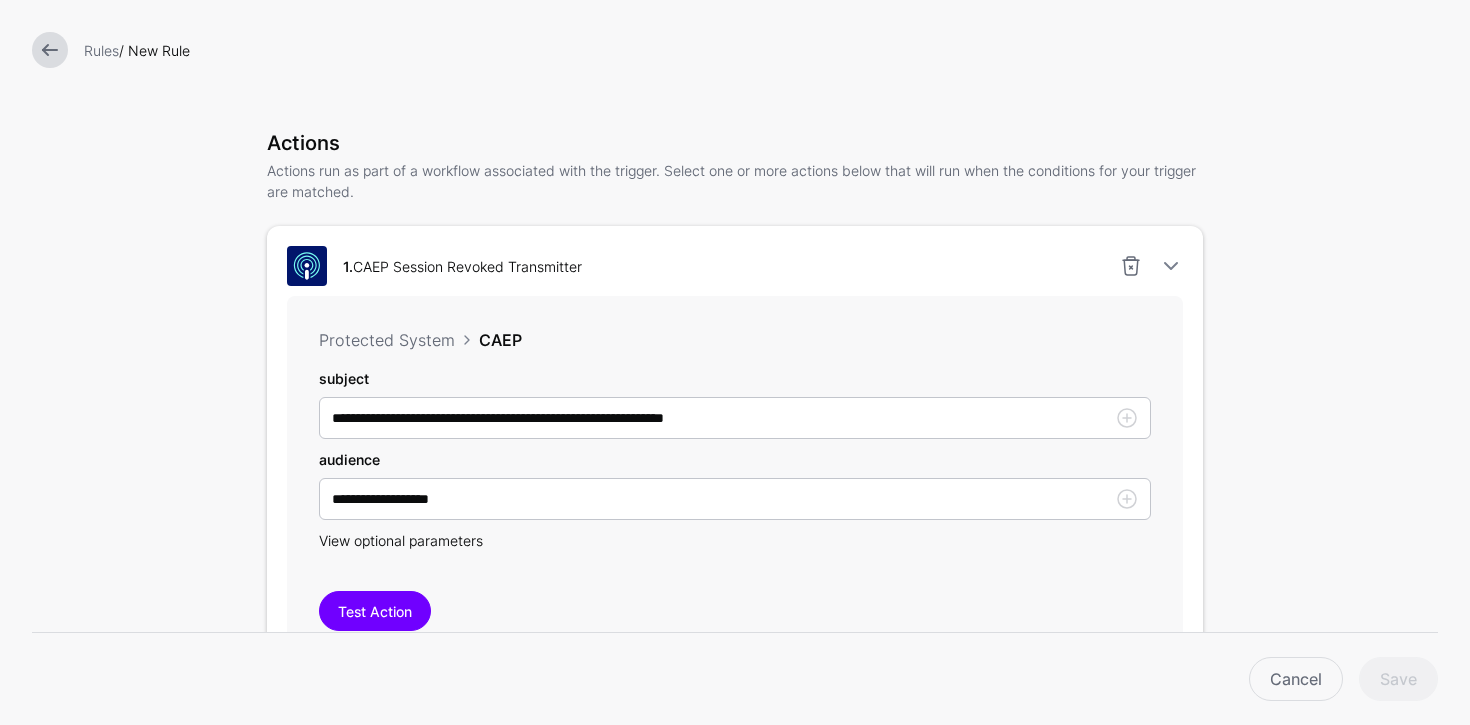 click on "View optional parameters" at bounding box center [401, 540] 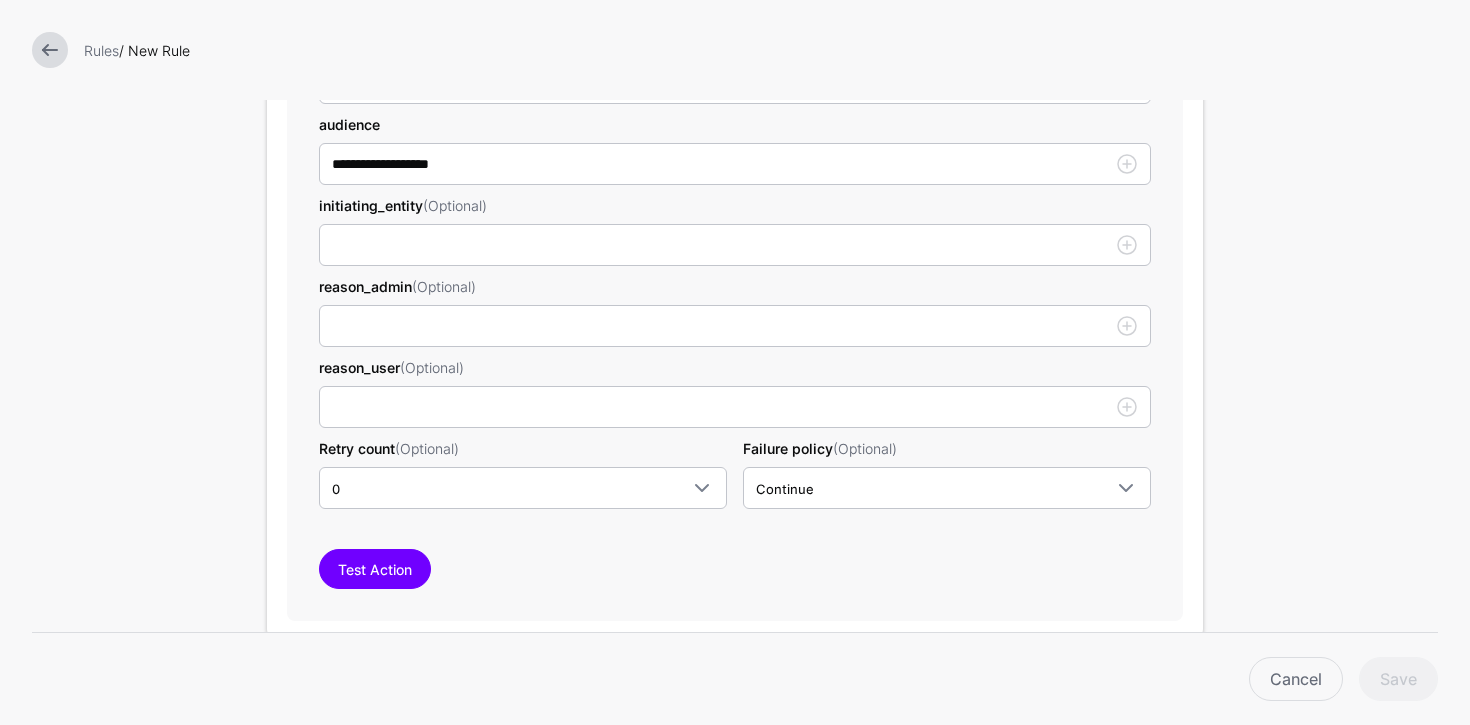 scroll, scrollTop: 939, scrollLeft: 0, axis: vertical 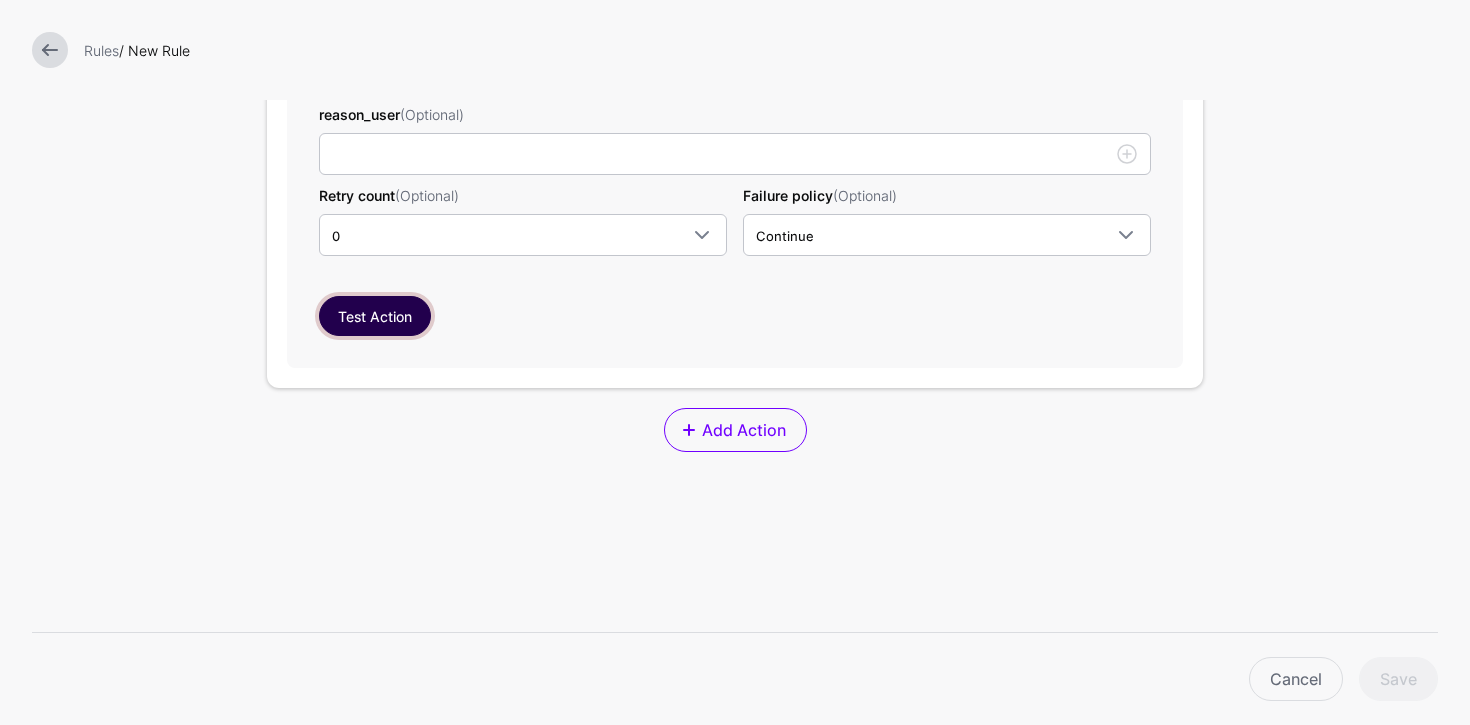 click on "Test Action" at bounding box center (375, 316) 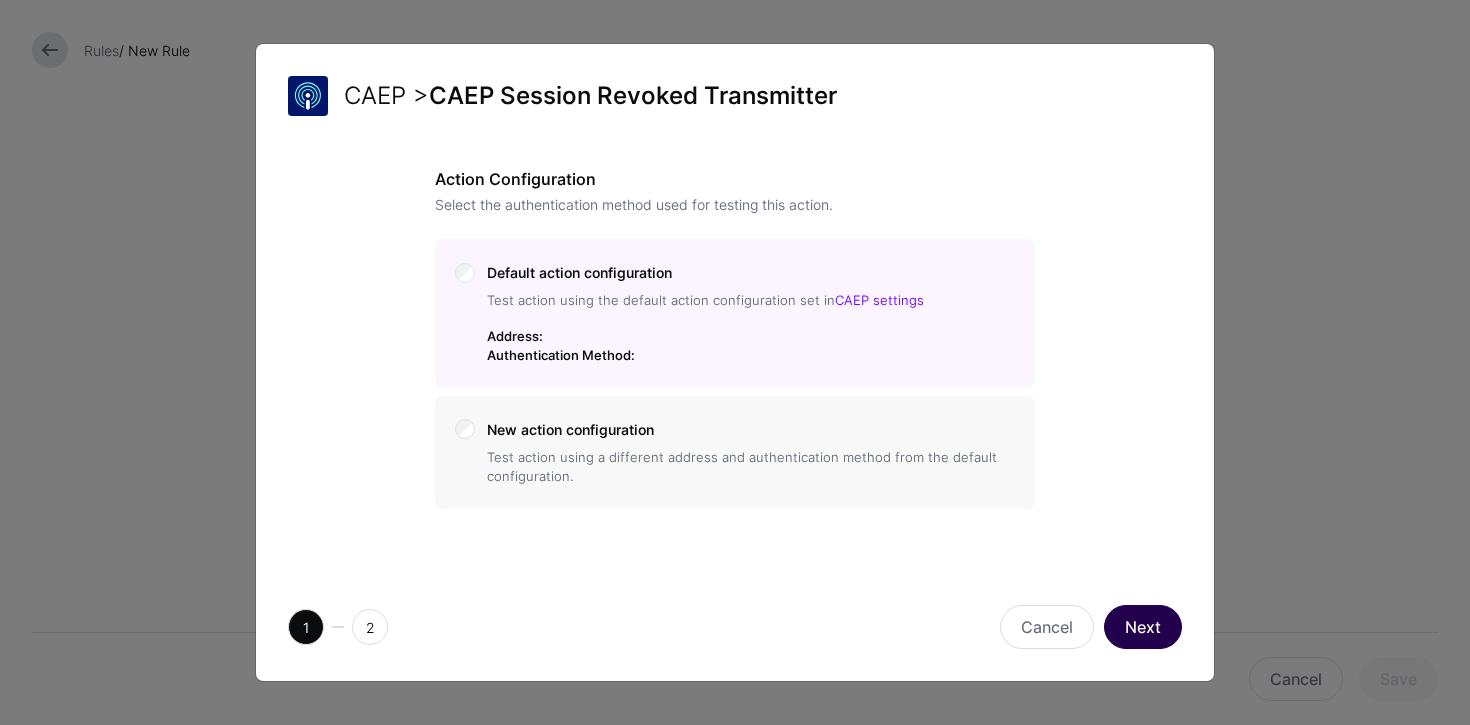 click on "Next" 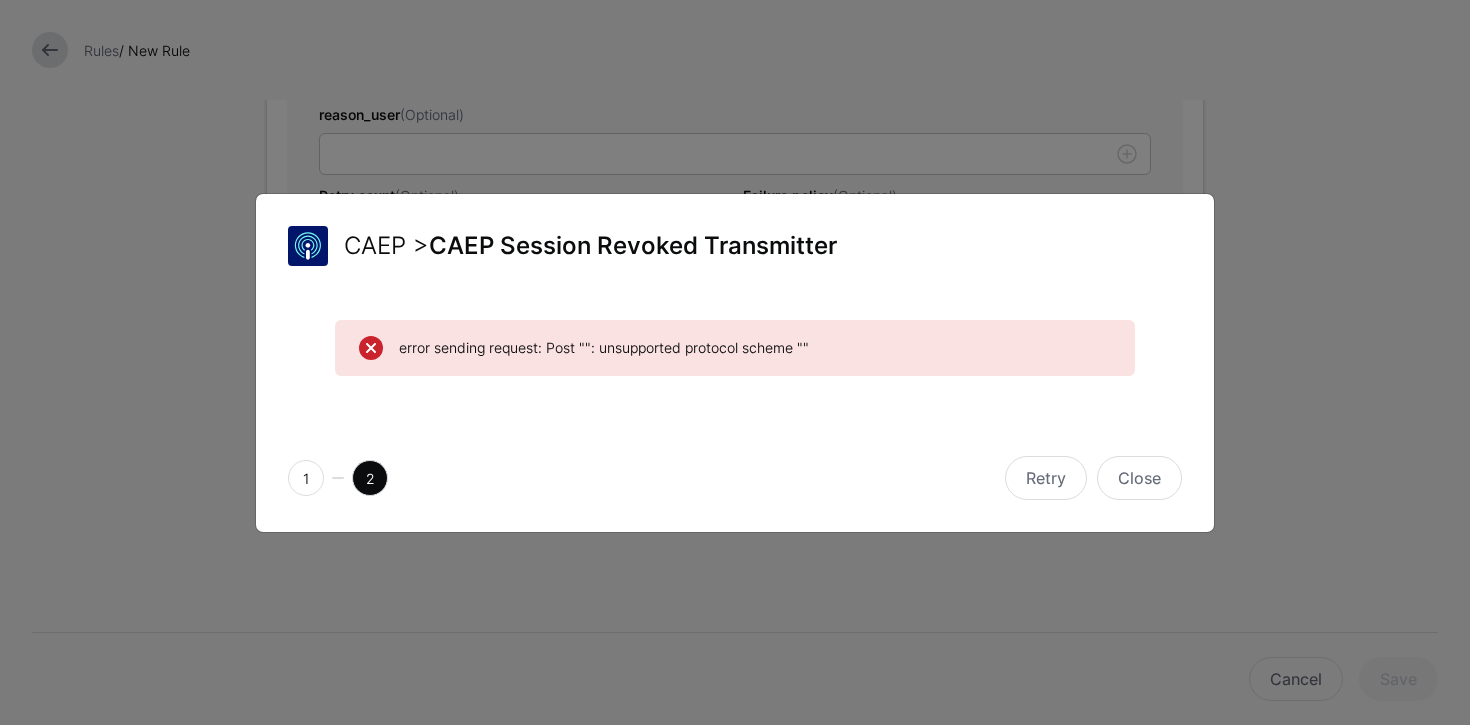 drag, startPoint x: 843, startPoint y: 355, endPoint x: 405, endPoint y: 381, distance: 438.771 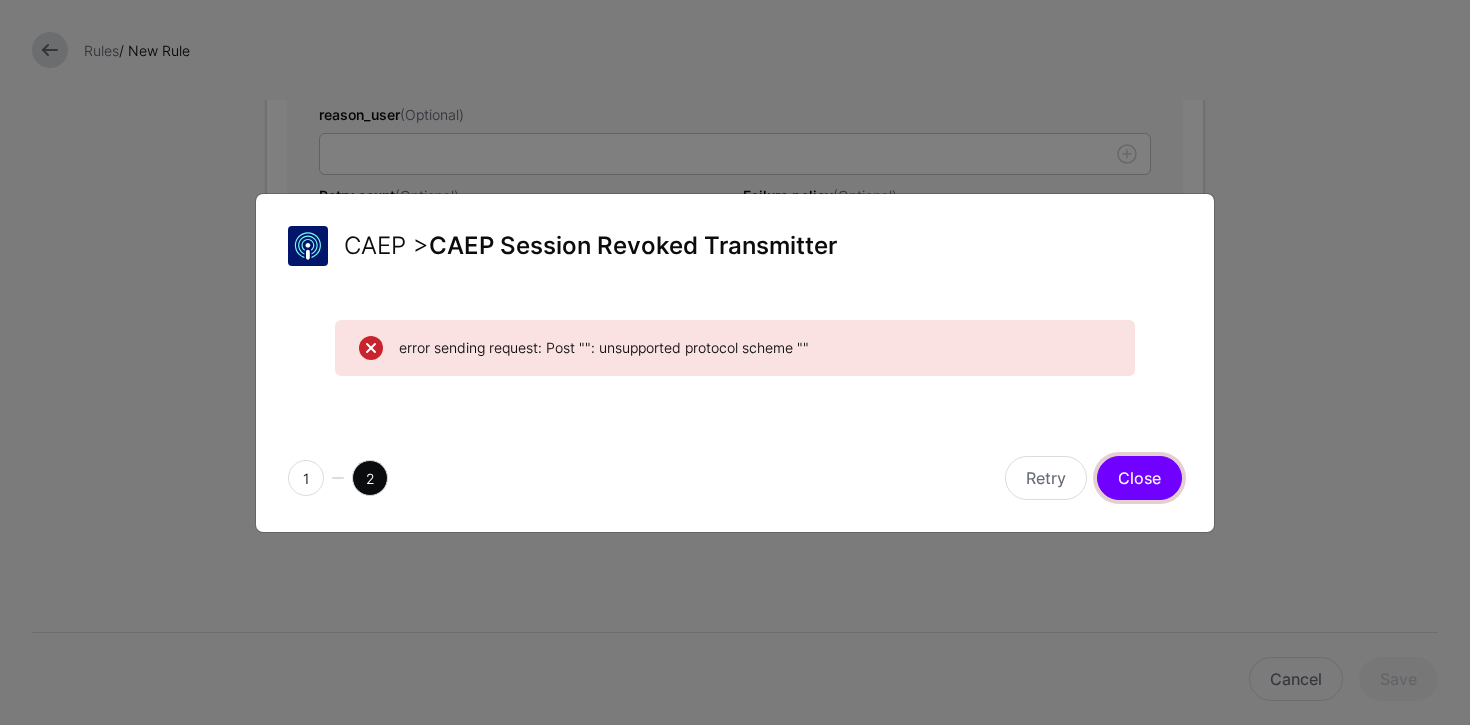 click on "Close" 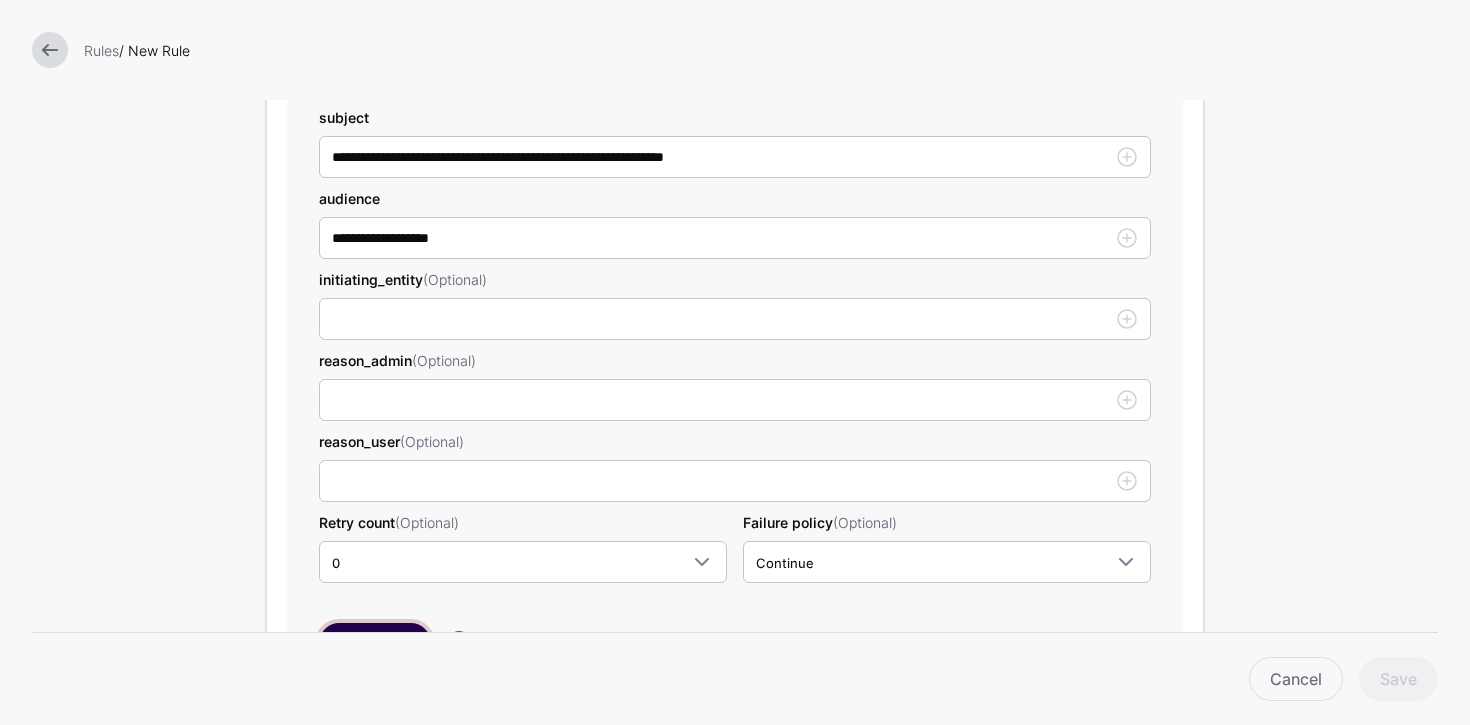 scroll, scrollTop: 627, scrollLeft: 0, axis: vertical 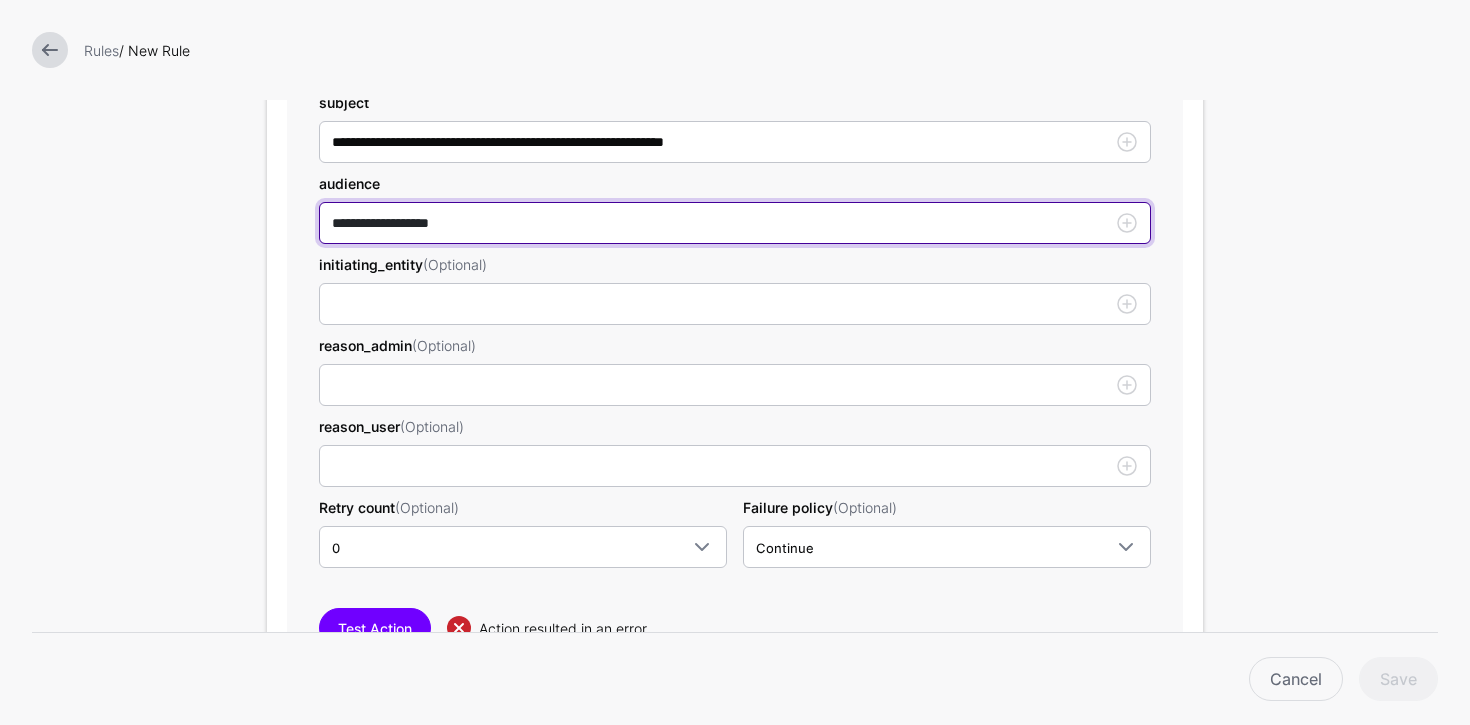drag, startPoint x: 513, startPoint y: 216, endPoint x: 322, endPoint y: 221, distance: 191.06543 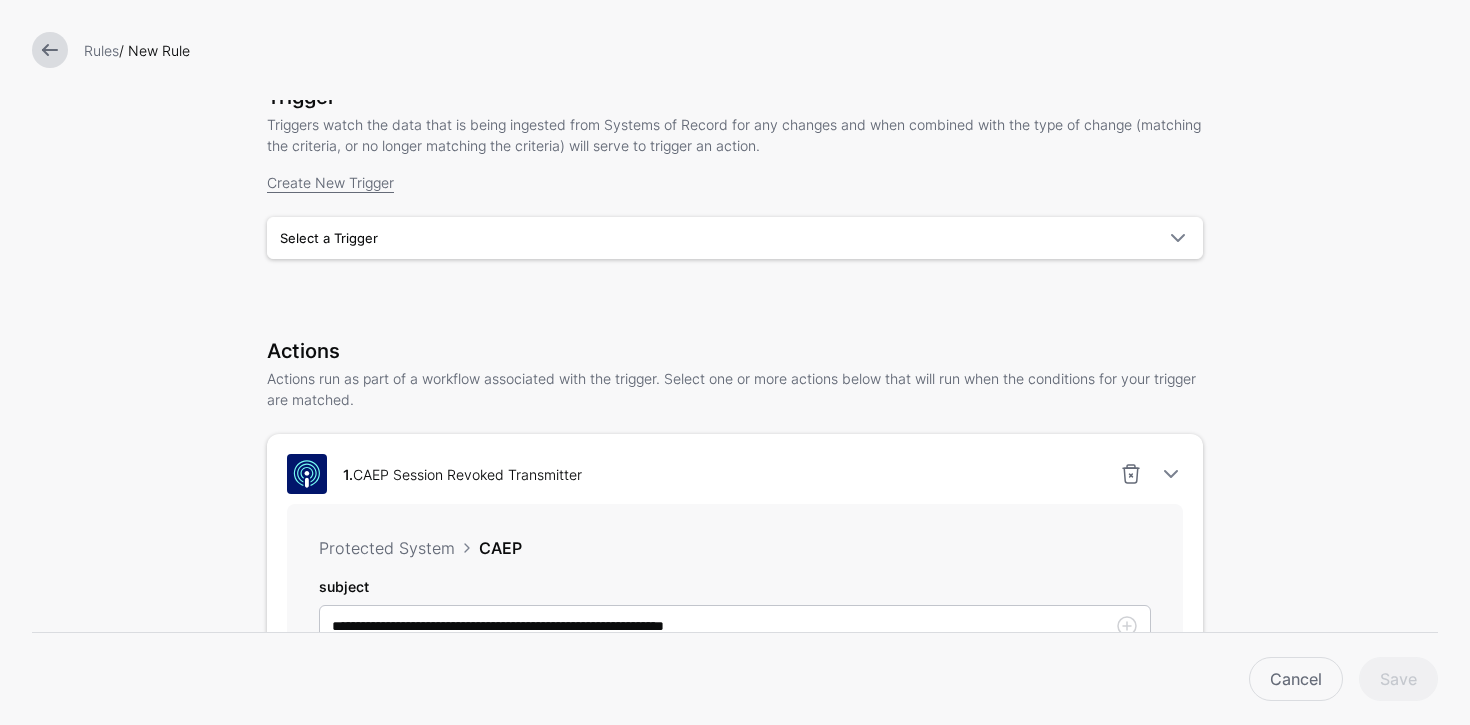 scroll, scrollTop: 0, scrollLeft: 0, axis: both 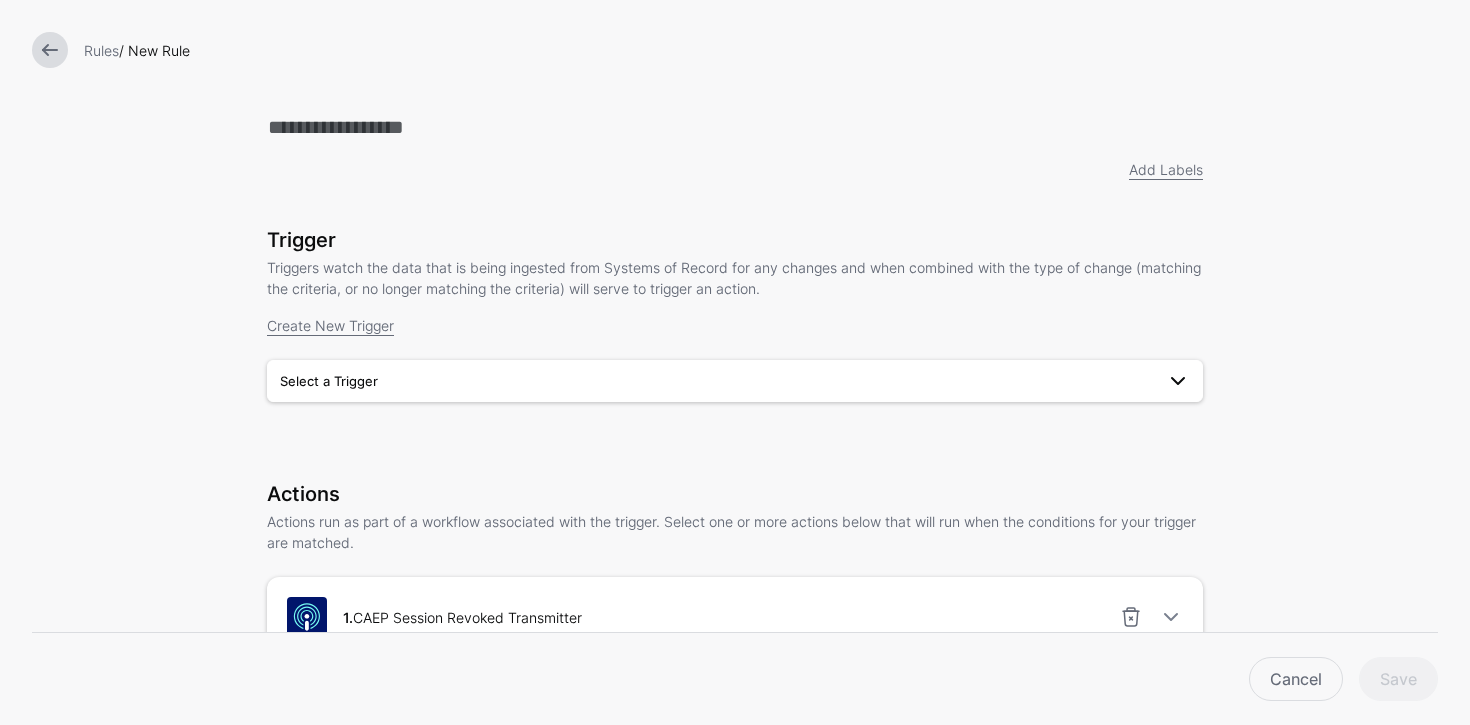 type 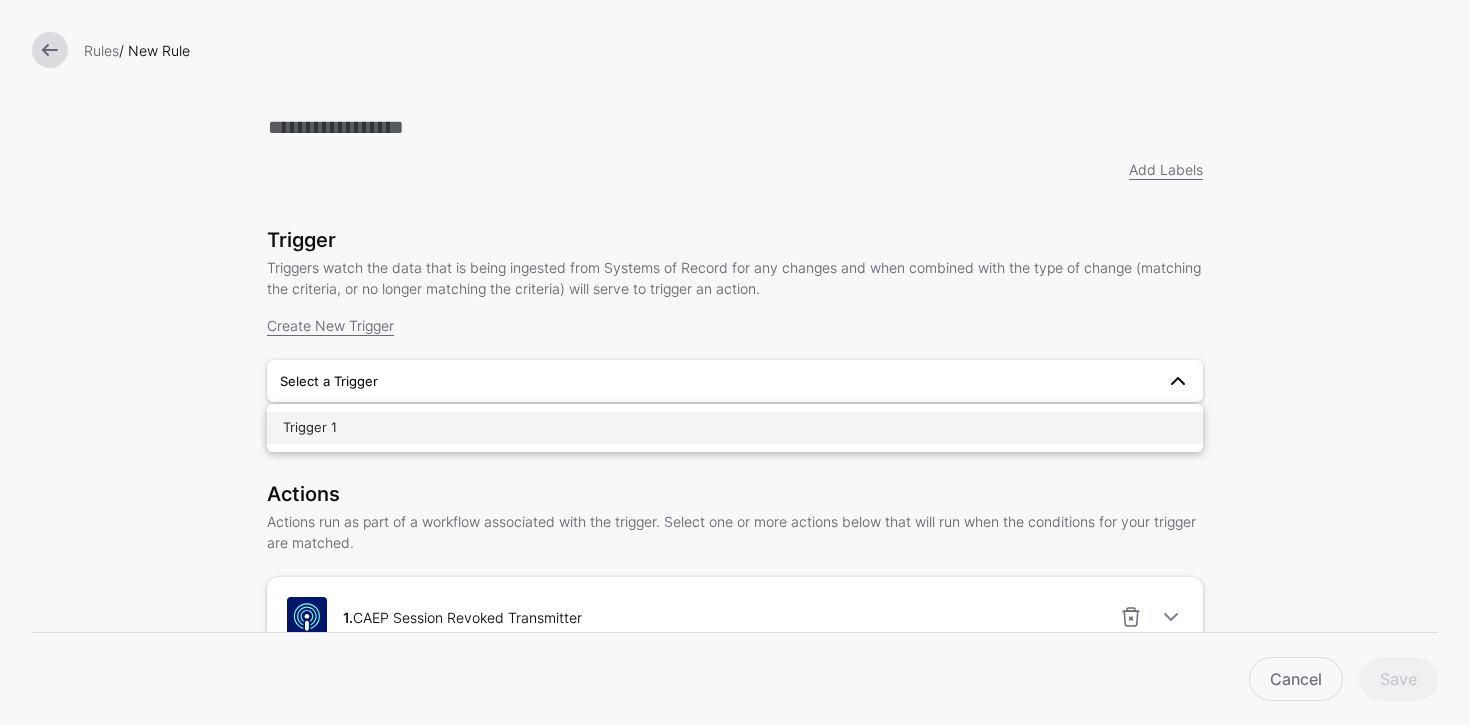 click on "Trigger 1" at bounding box center (735, 428) 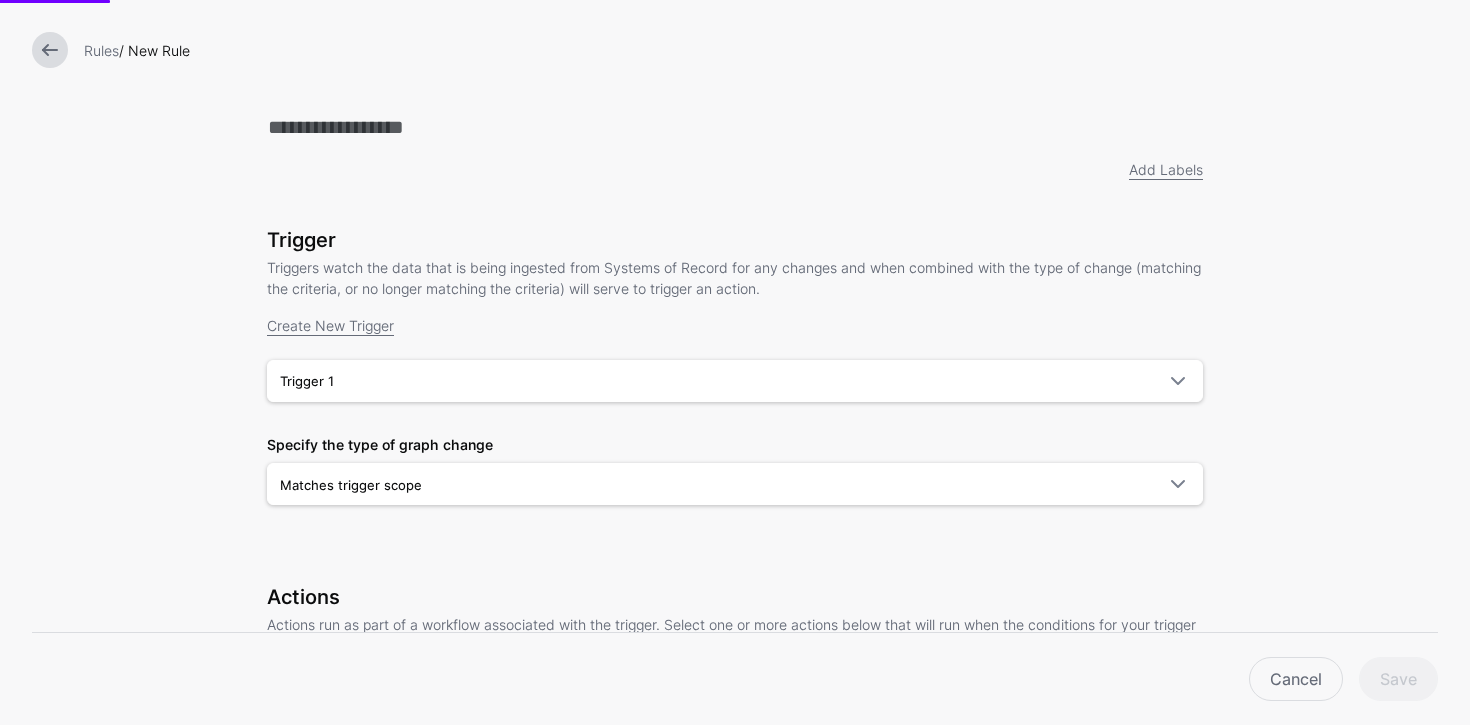 scroll, scrollTop: 303, scrollLeft: 0, axis: vertical 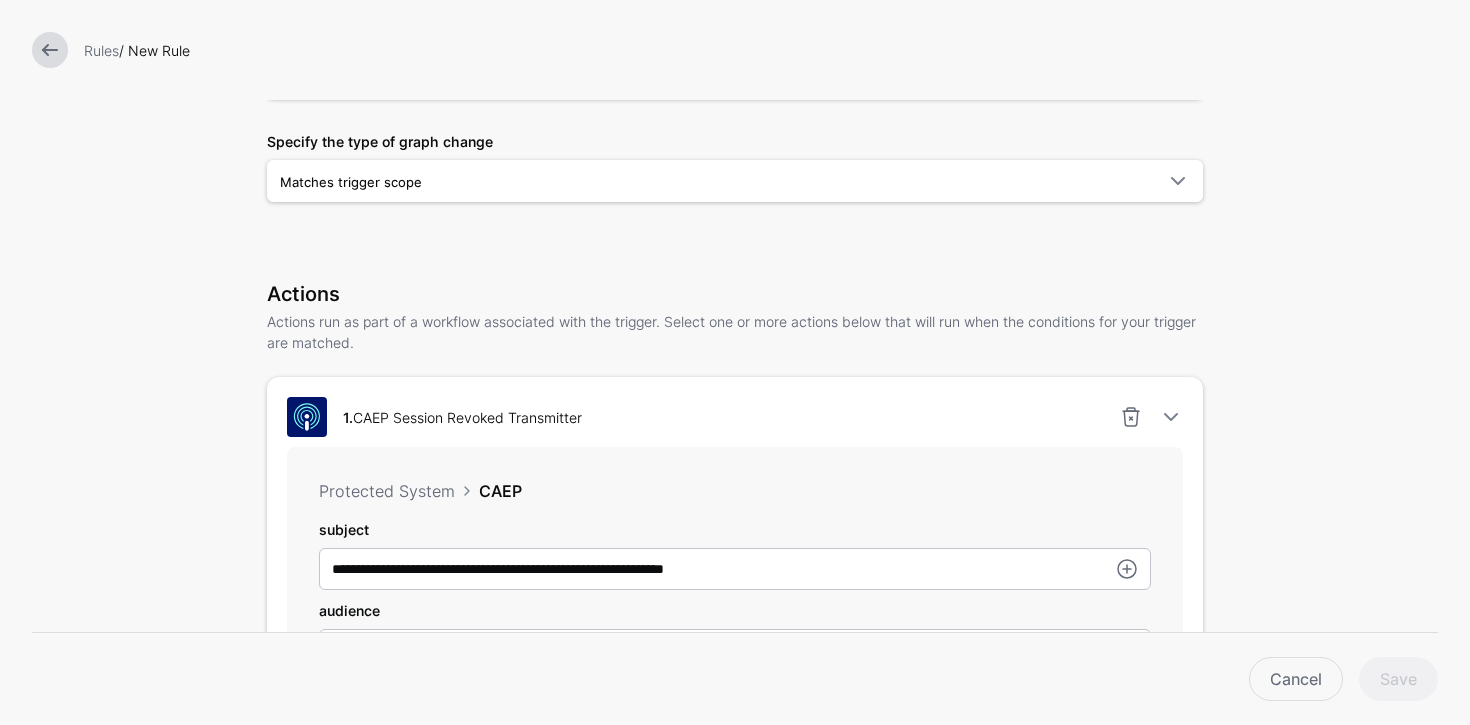click at bounding box center (50, 50) 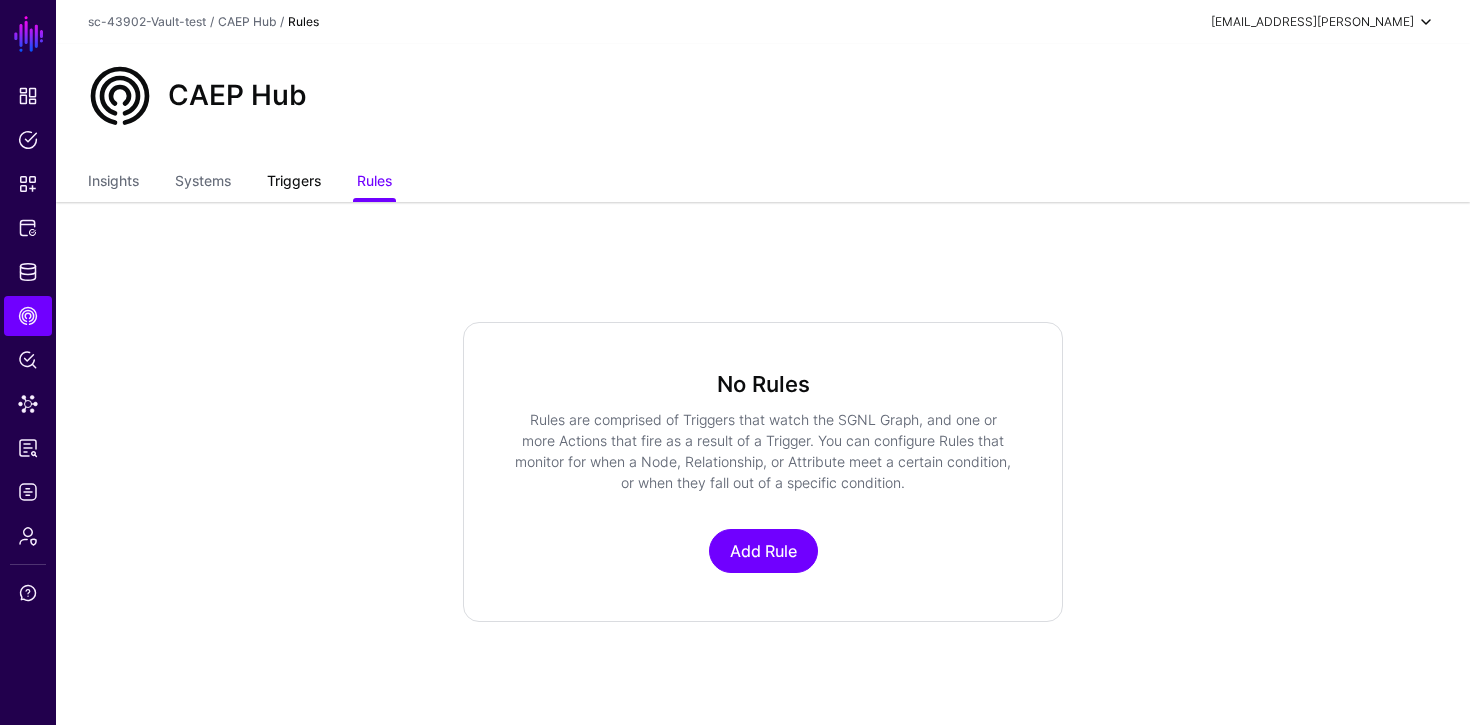 click on "Triggers" 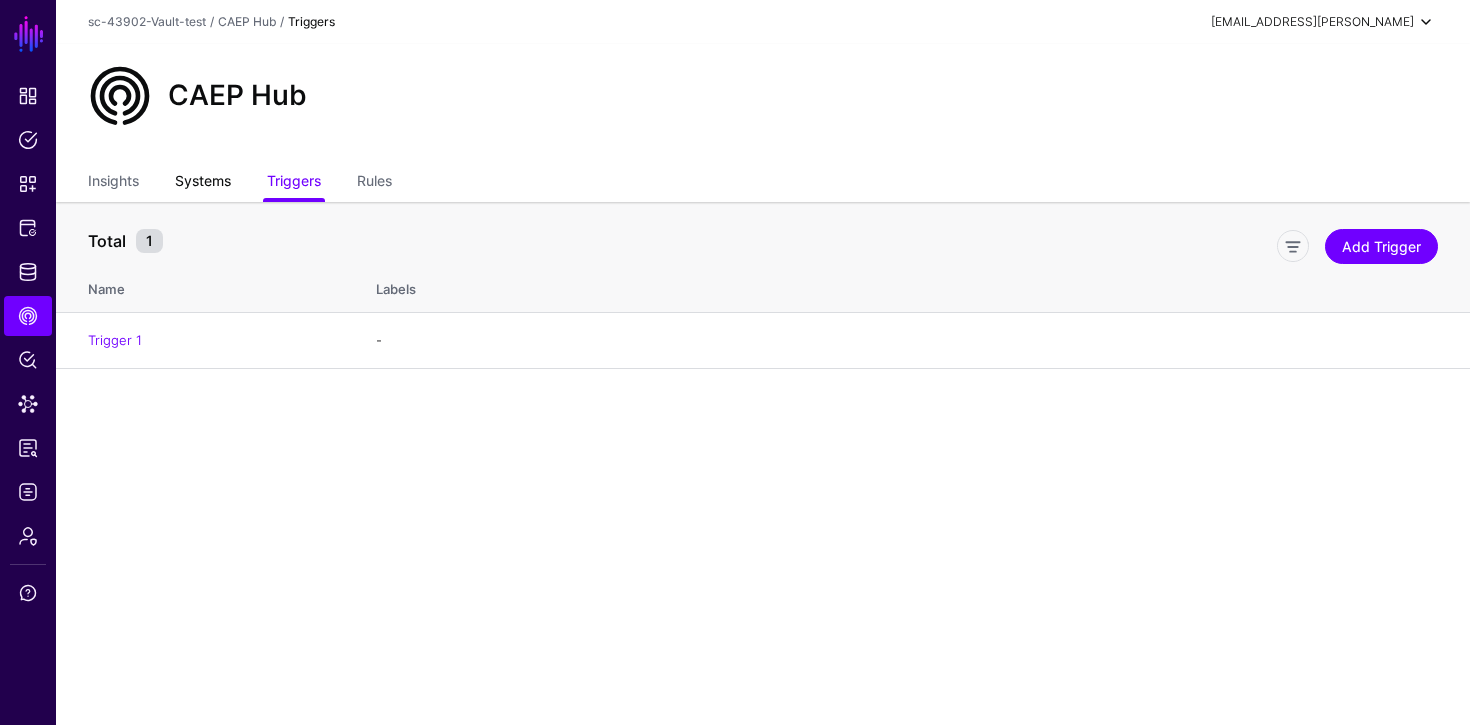 drag, startPoint x: 226, startPoint y: 179, endPoint x: 211, endPoint y: 181, distance: 15.132746 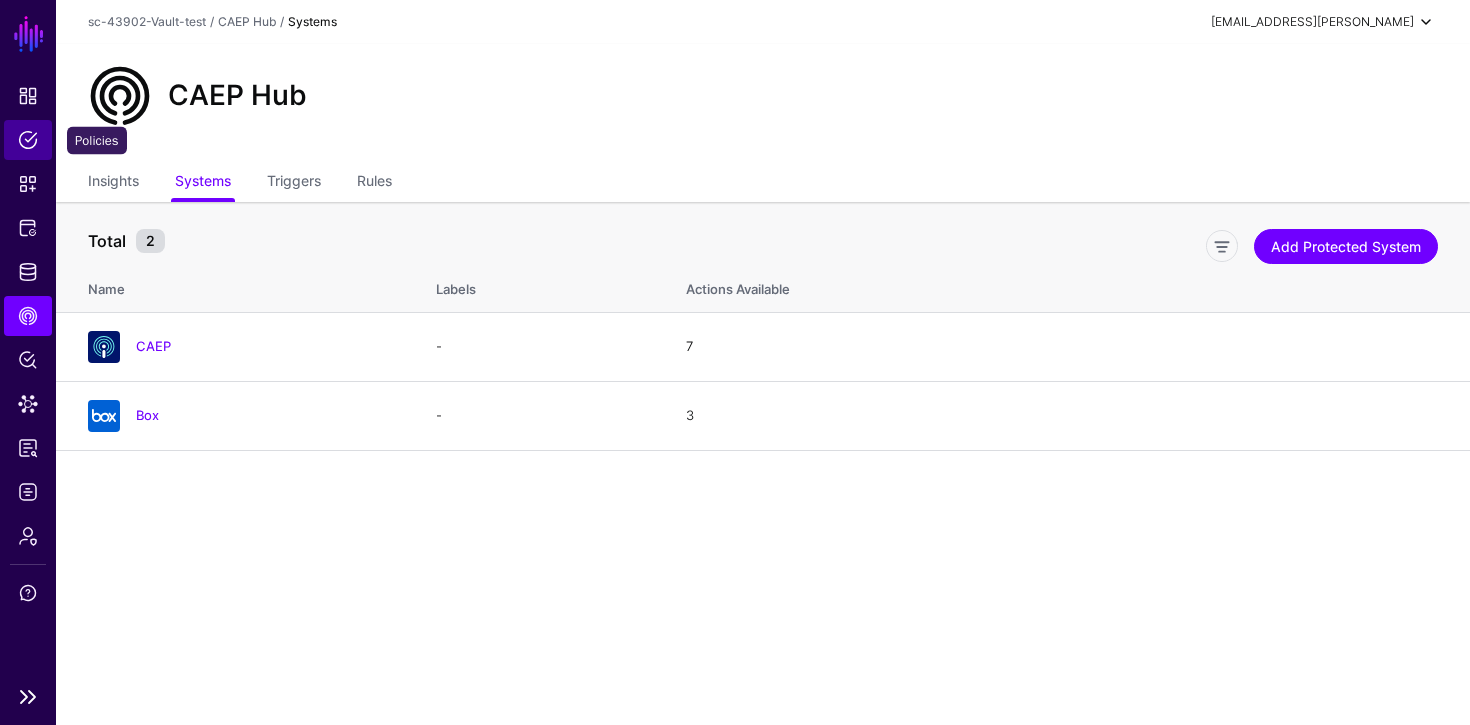 click on "Policies" 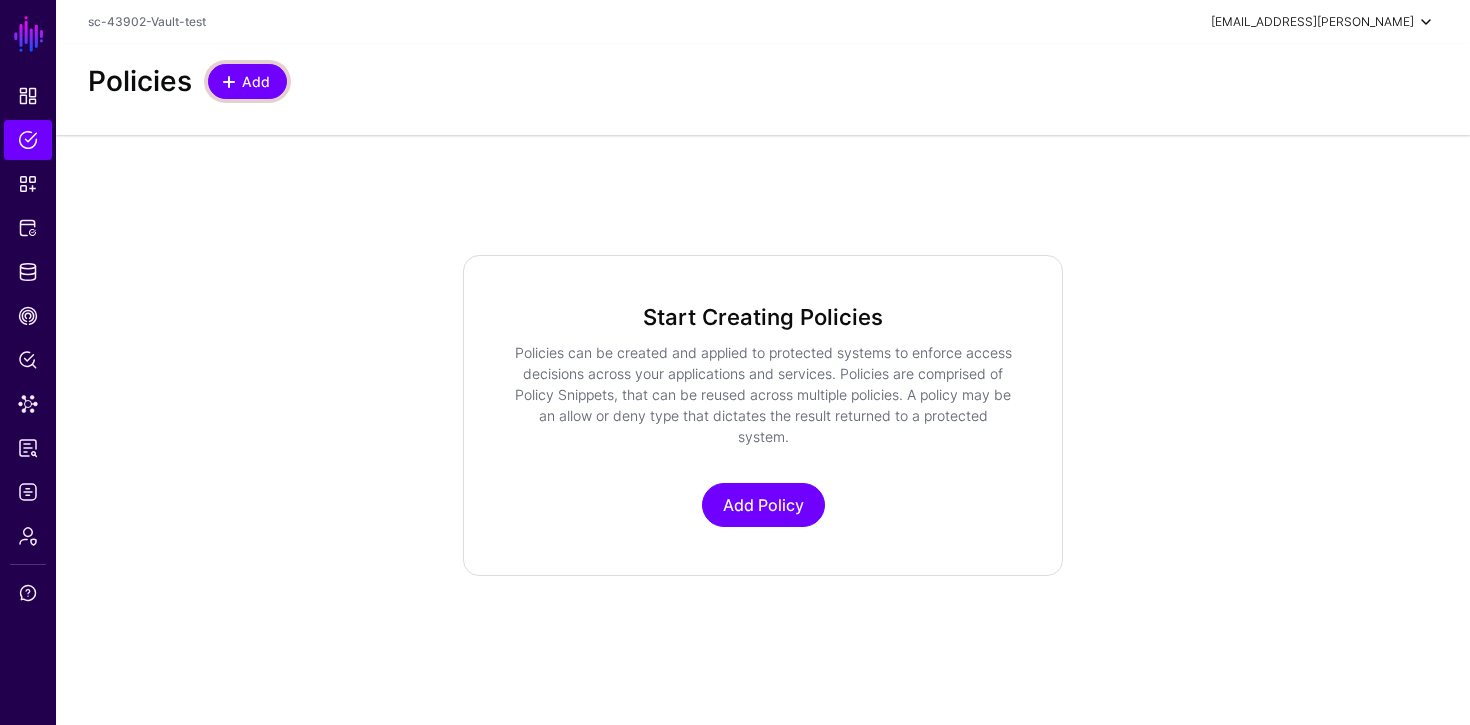click on "Add" 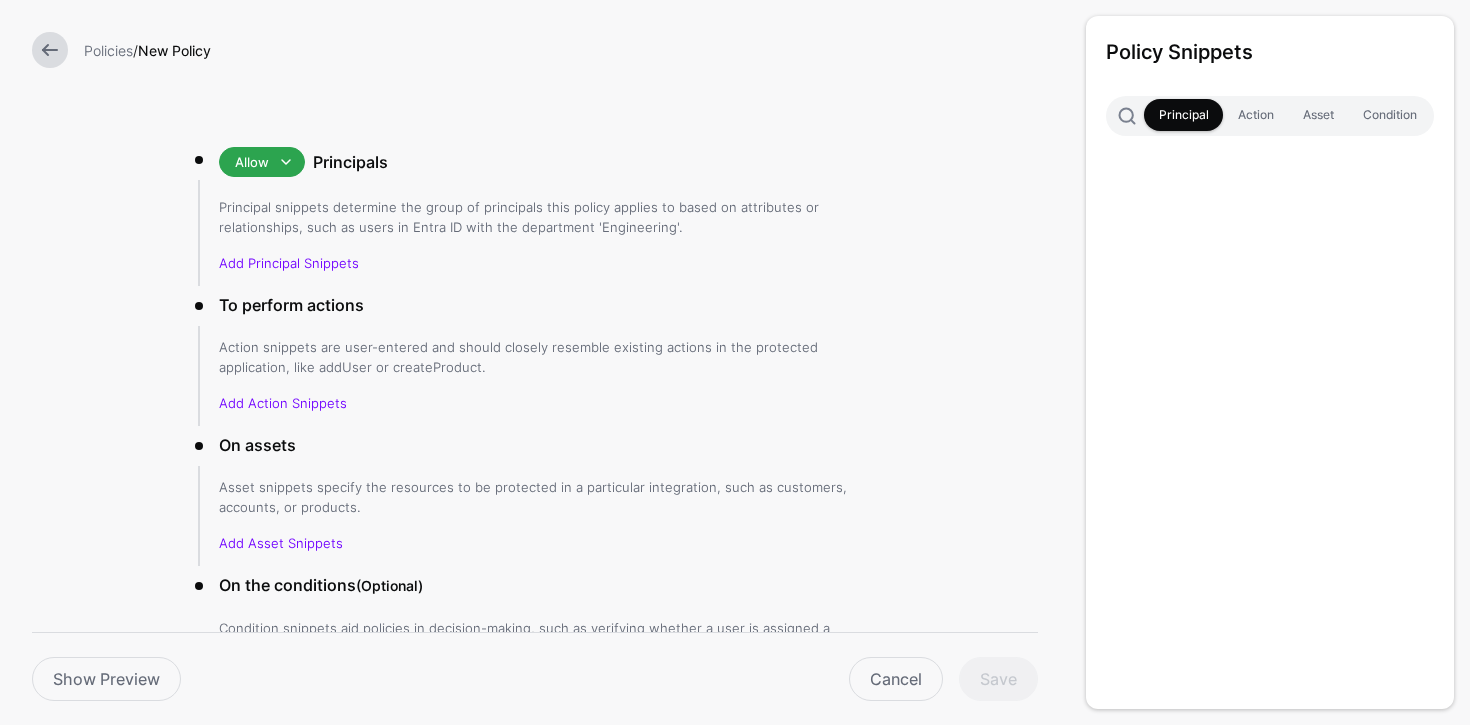 scroll, scrollTop: 232, scrollLeft: 0, axis: vertical 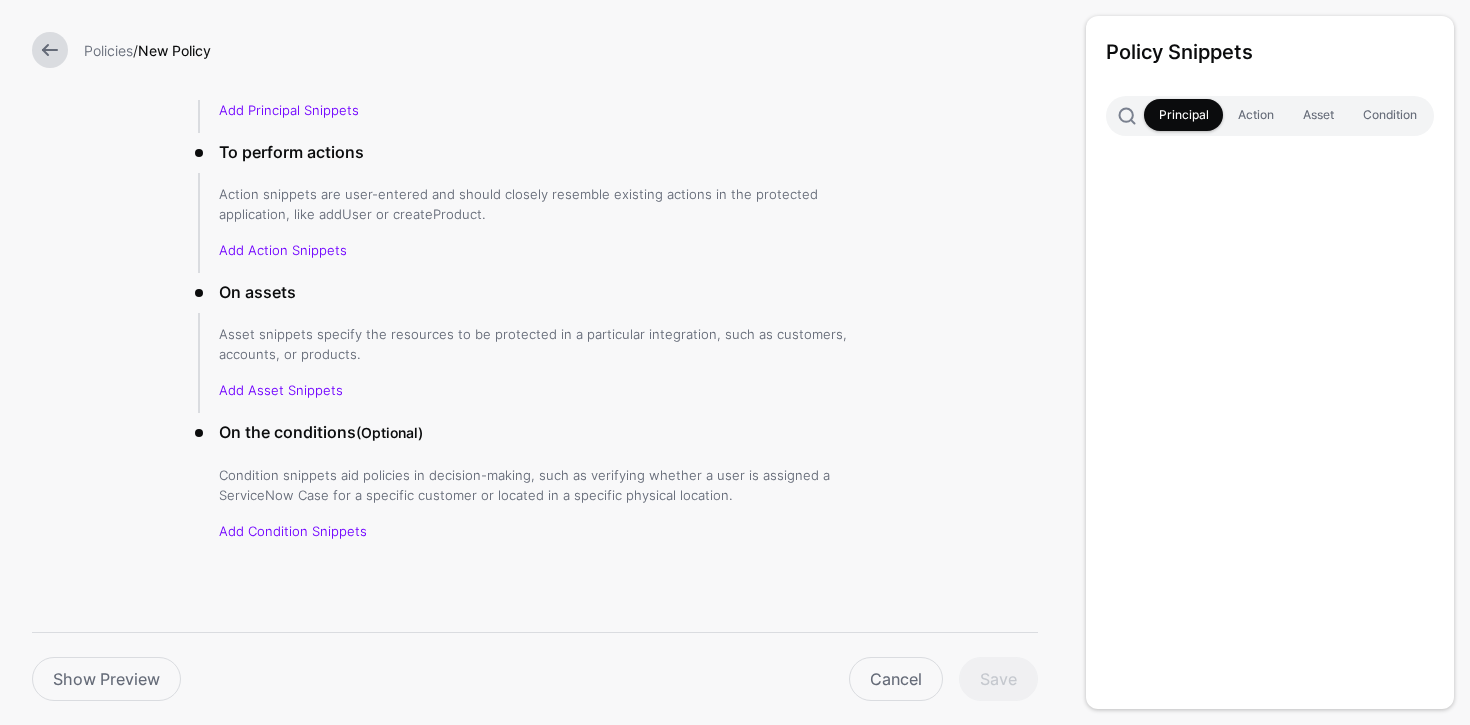 click at bounding box center (50, 50) 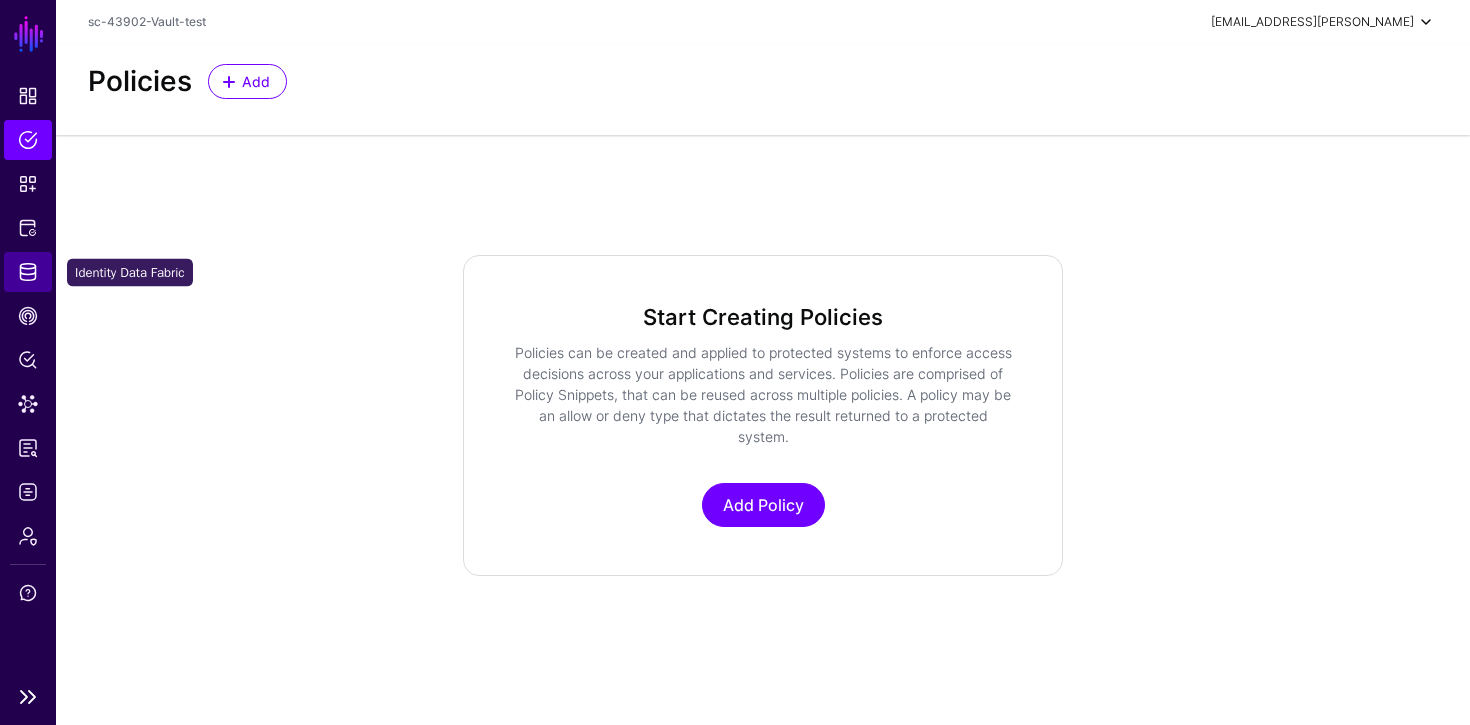click on "Identity Data Fabric" 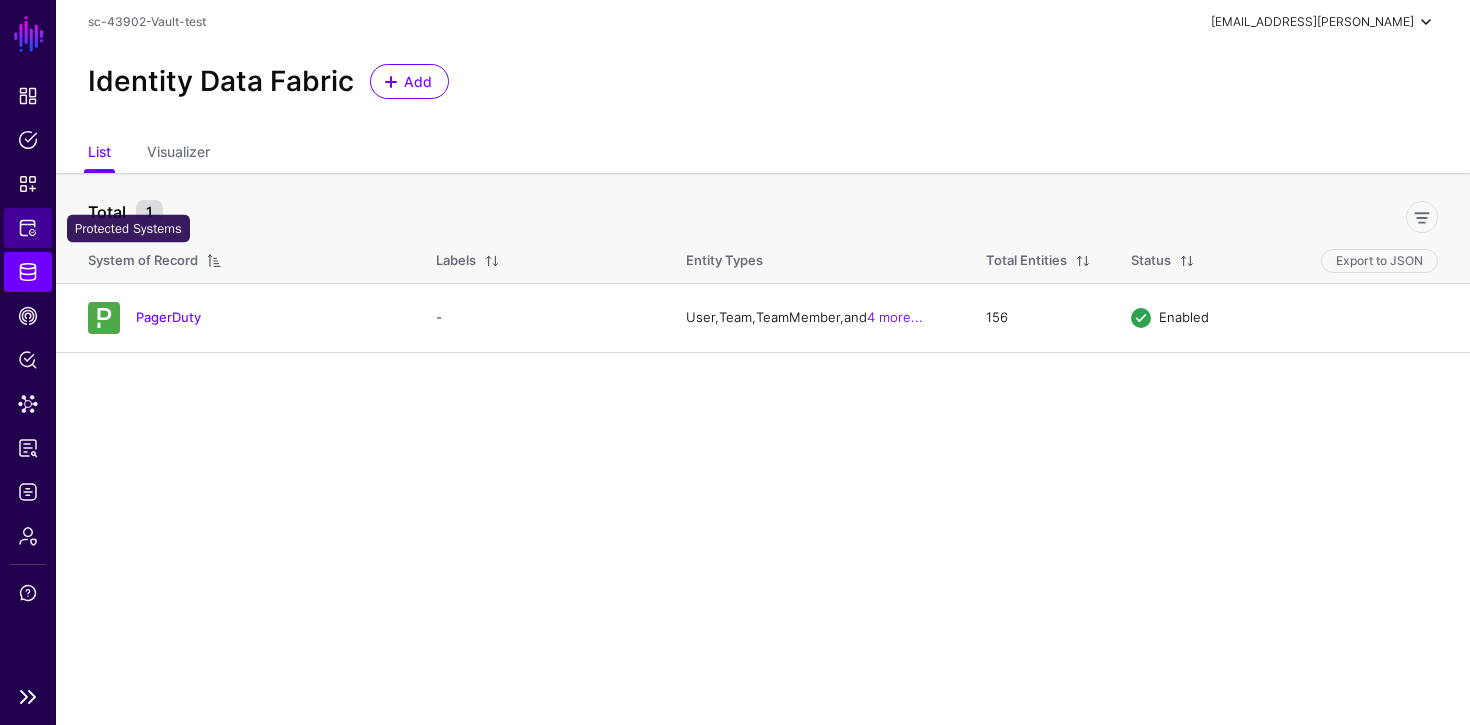 click on "Protected Systems" 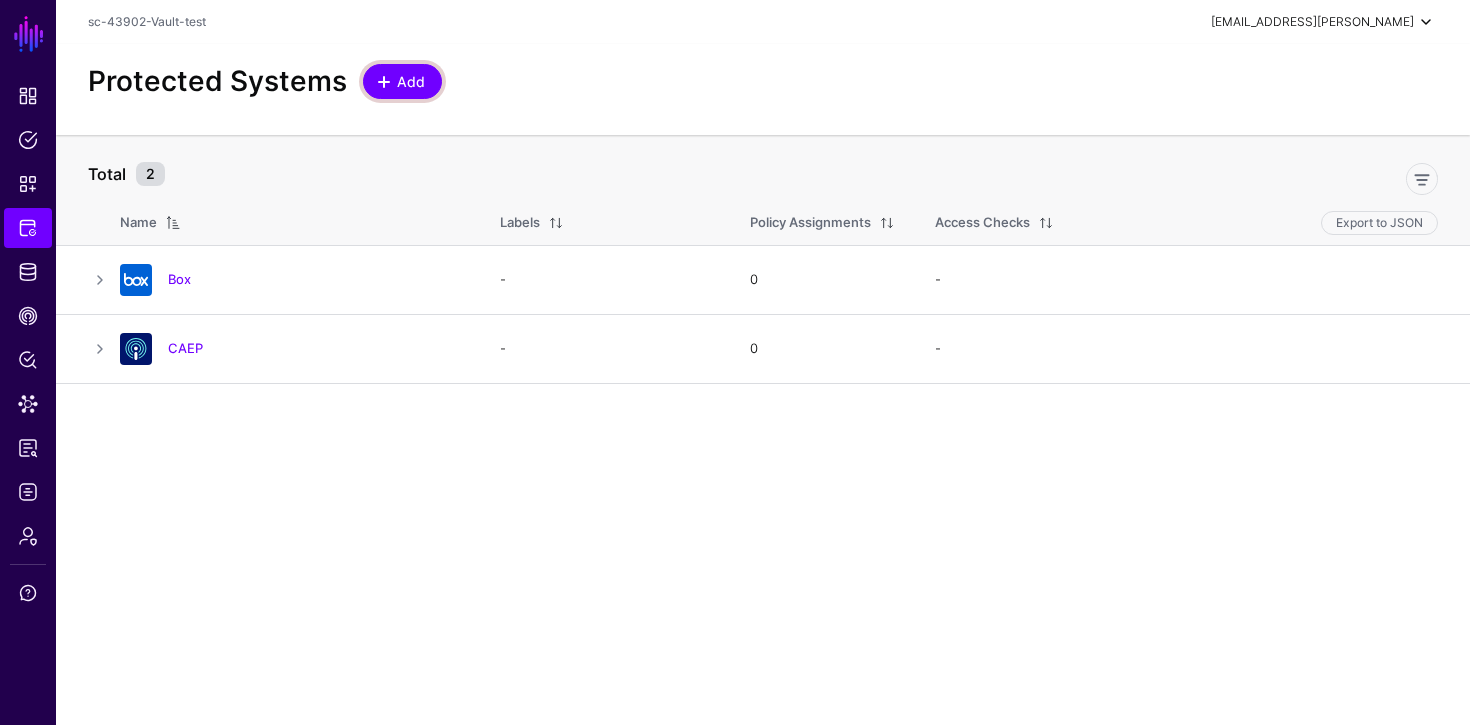 click on "Add" 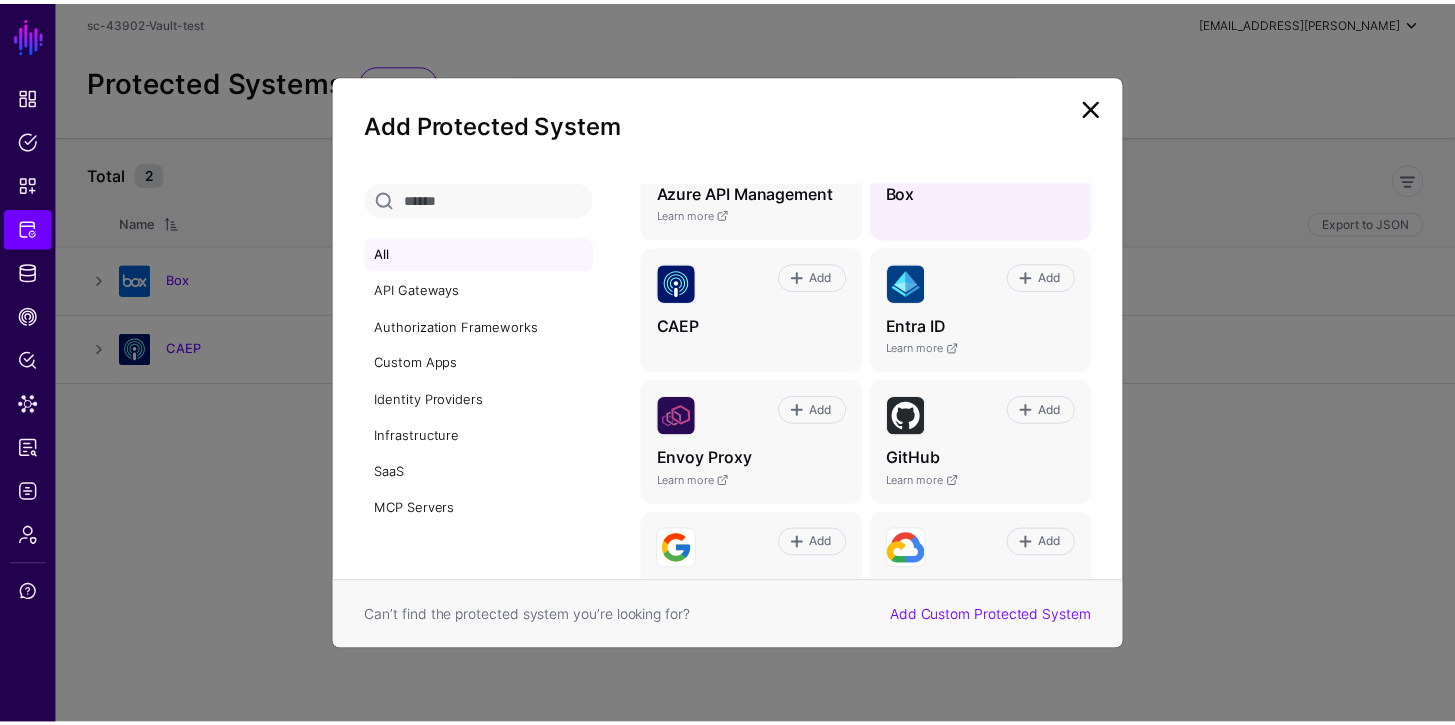 scroll, scrollTop: 267, scrollLeft: 0, axis: vertical 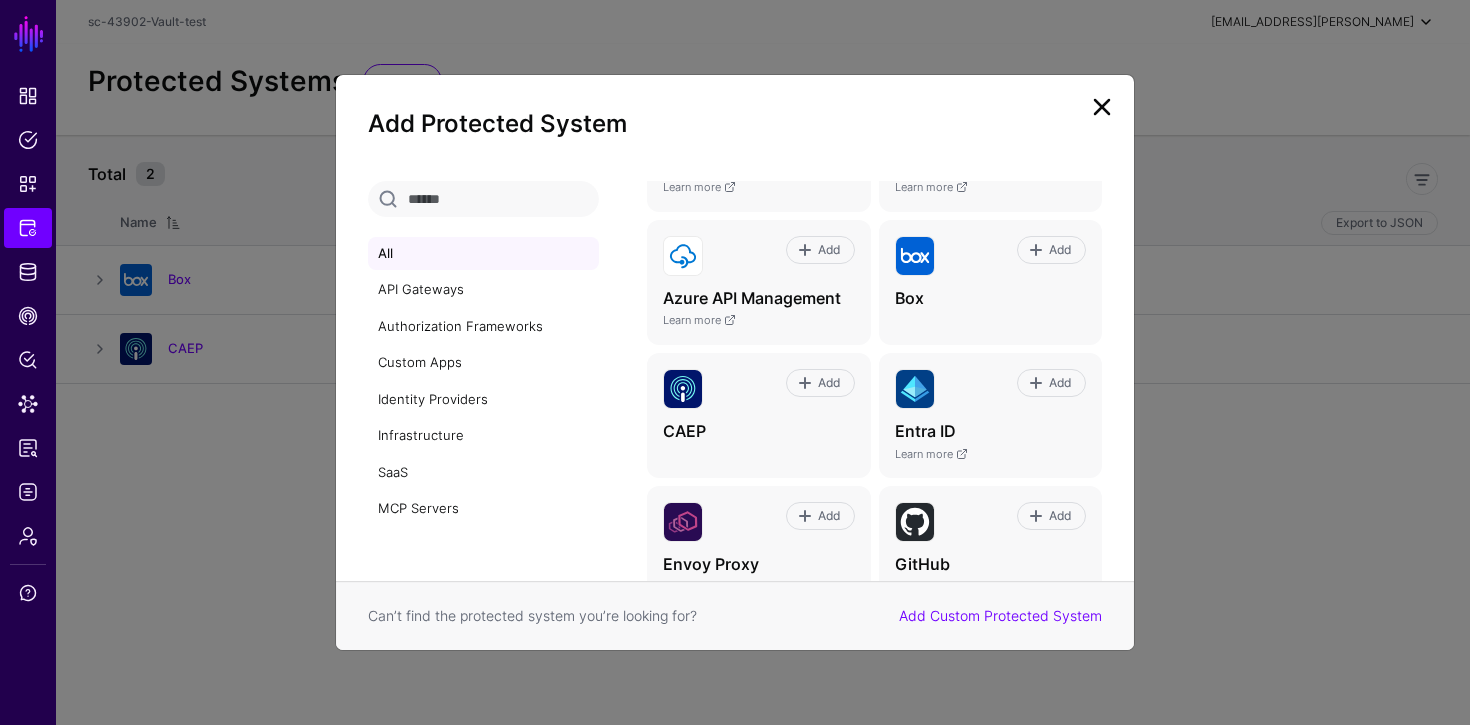 click 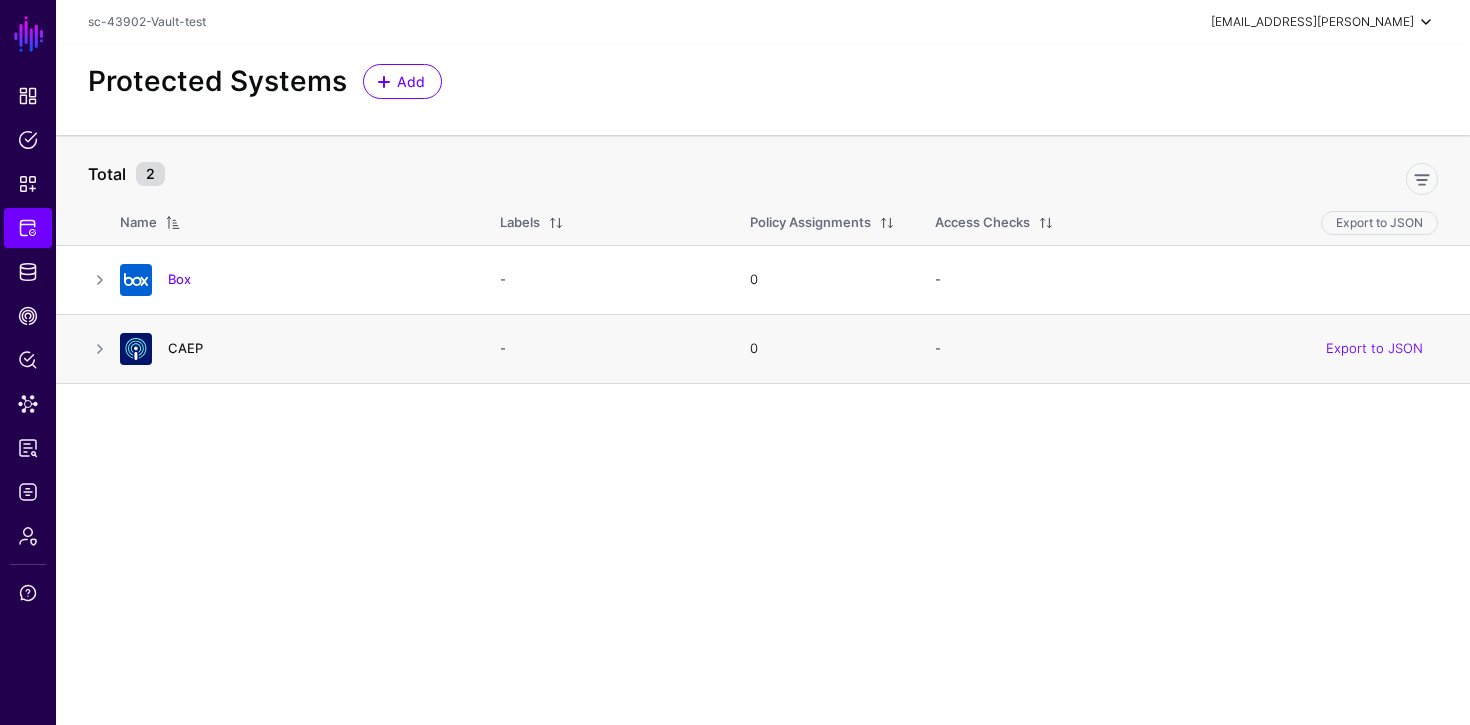 click on "CAEP" 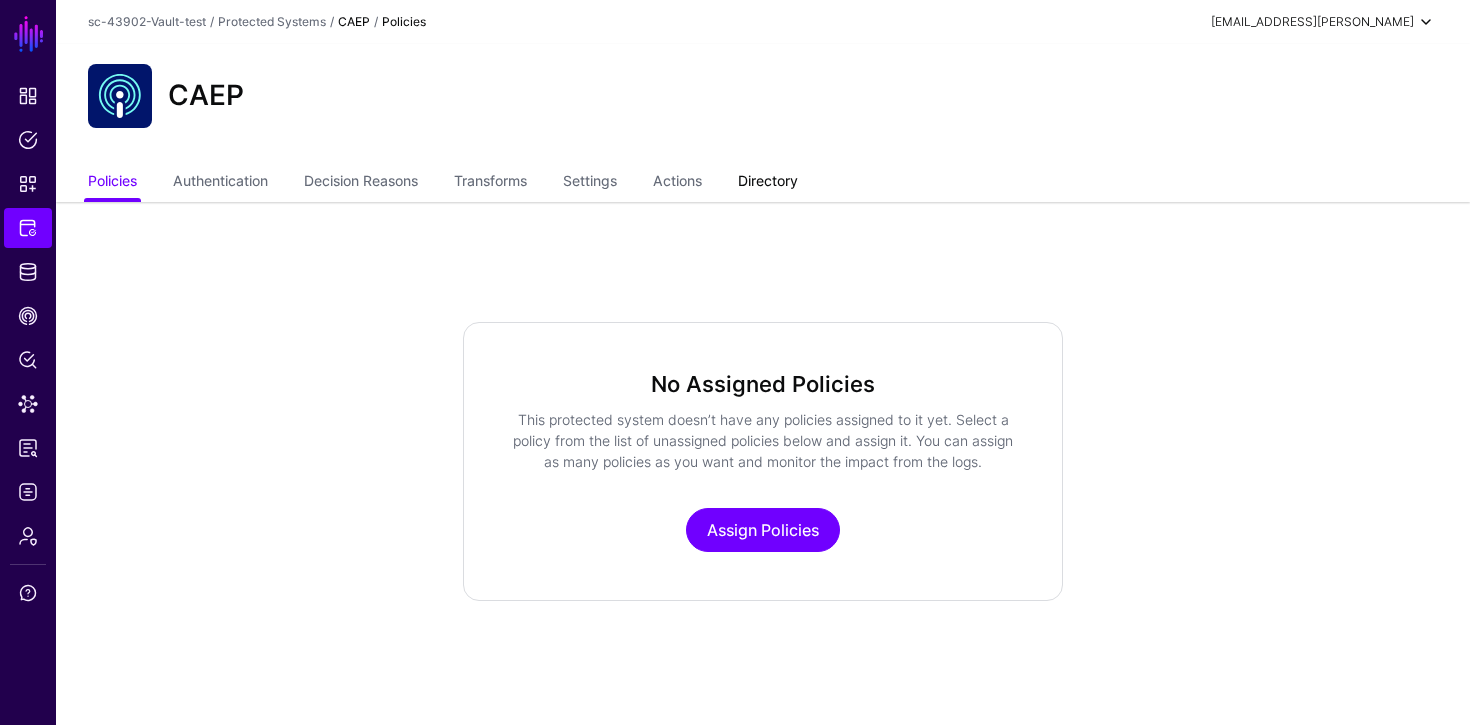 click on "Directory" 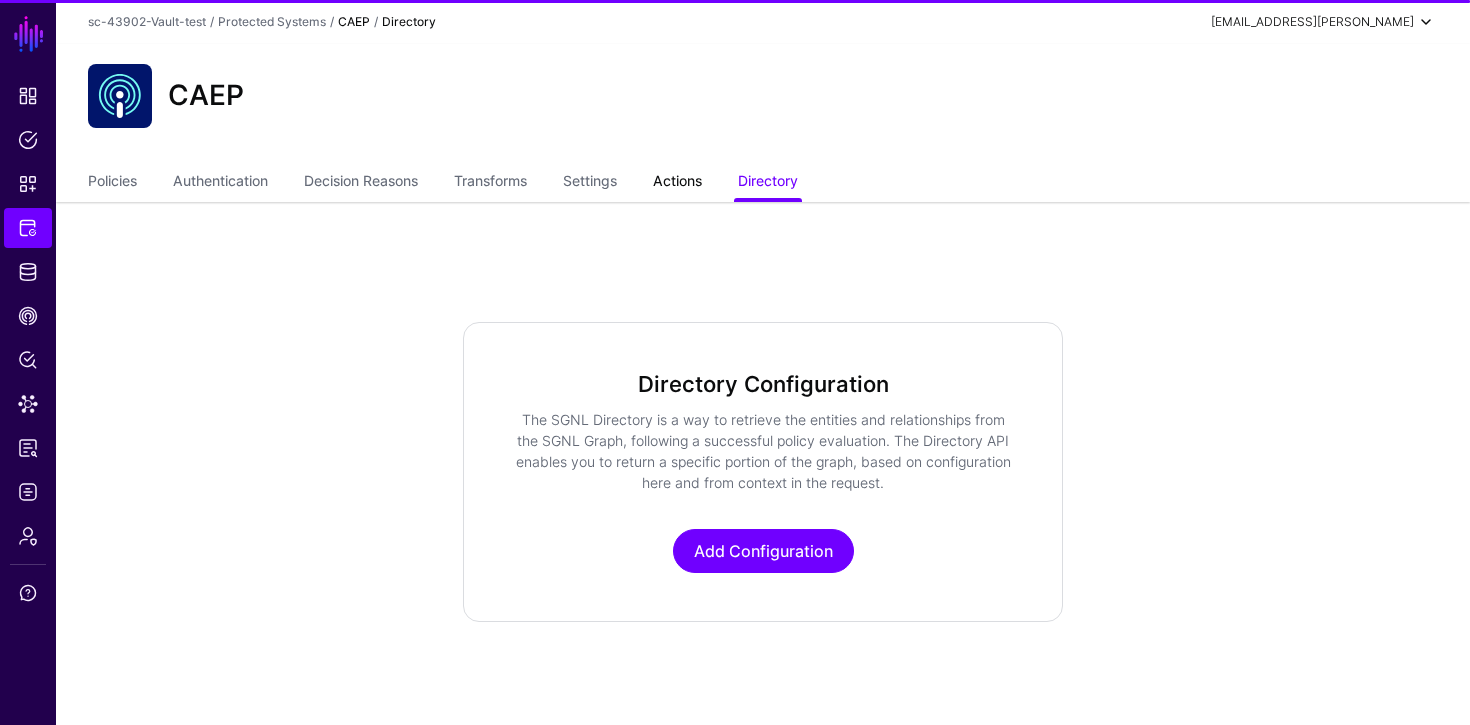 click on "Actions" 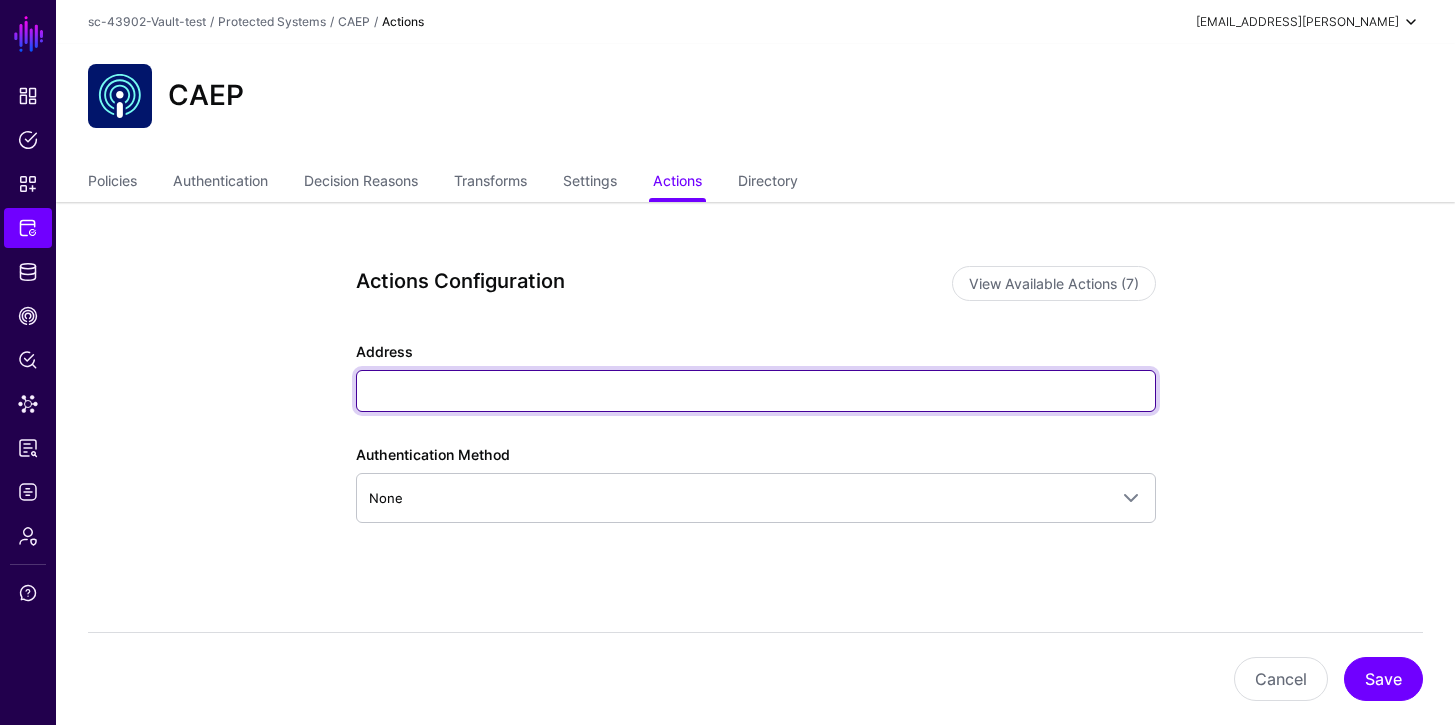 click on "Address" at bounding box center [756, 391] 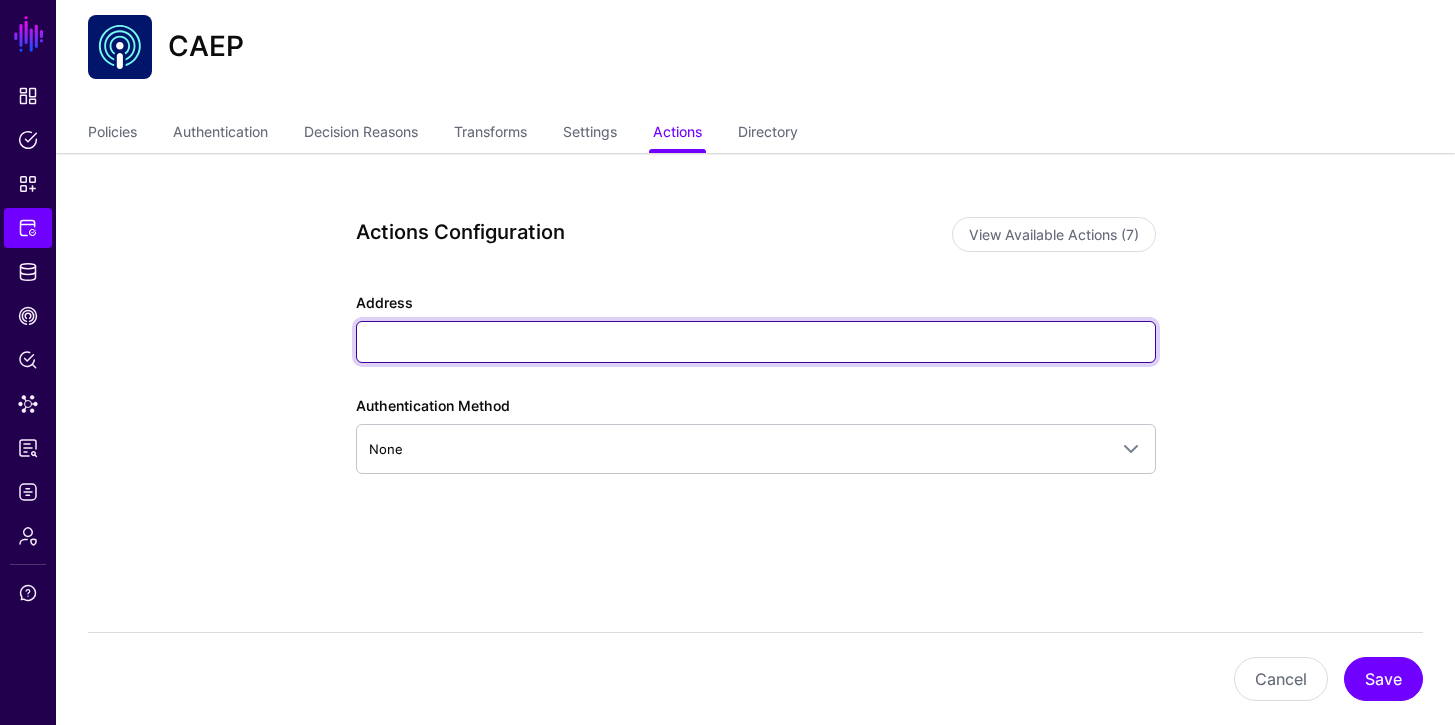 scroll, scrollTop: 54, scrollLeft: 0, axis: vertical 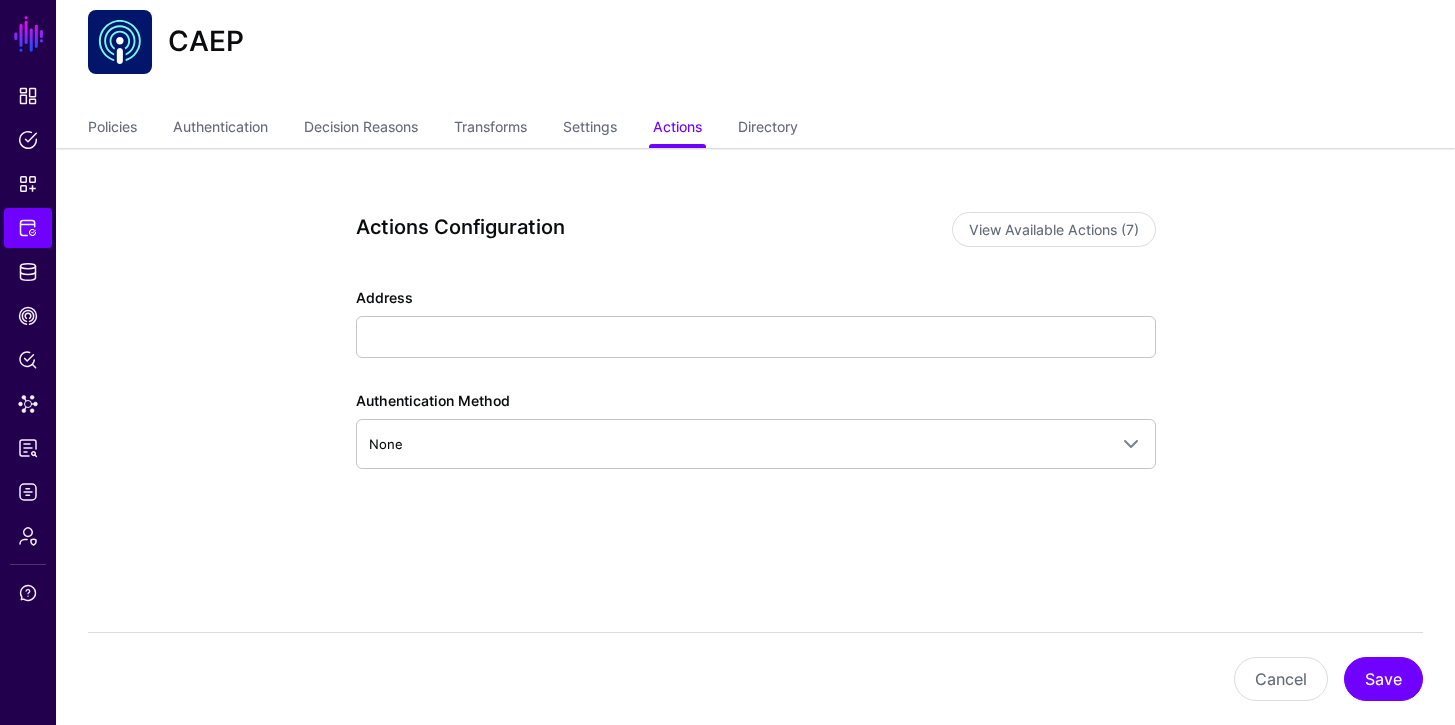 click on "Actions Configuration  View Available Actions (7)   Address  Authentication Method None  None   OAuth2 Client Credentials   [SECURITY_DATA] Authorization Code   Basic   Bearer  Cancel Save" 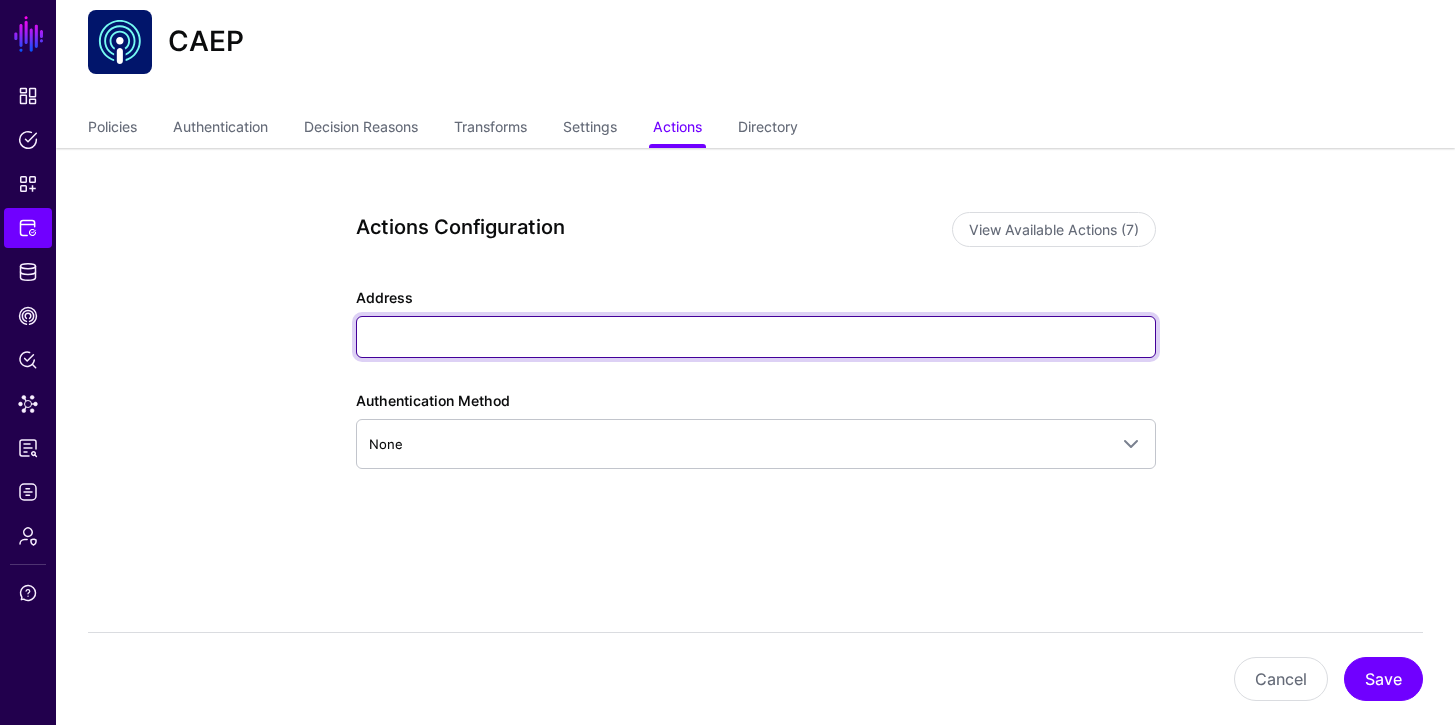 click on "Address" at bounding box center (756, 337) 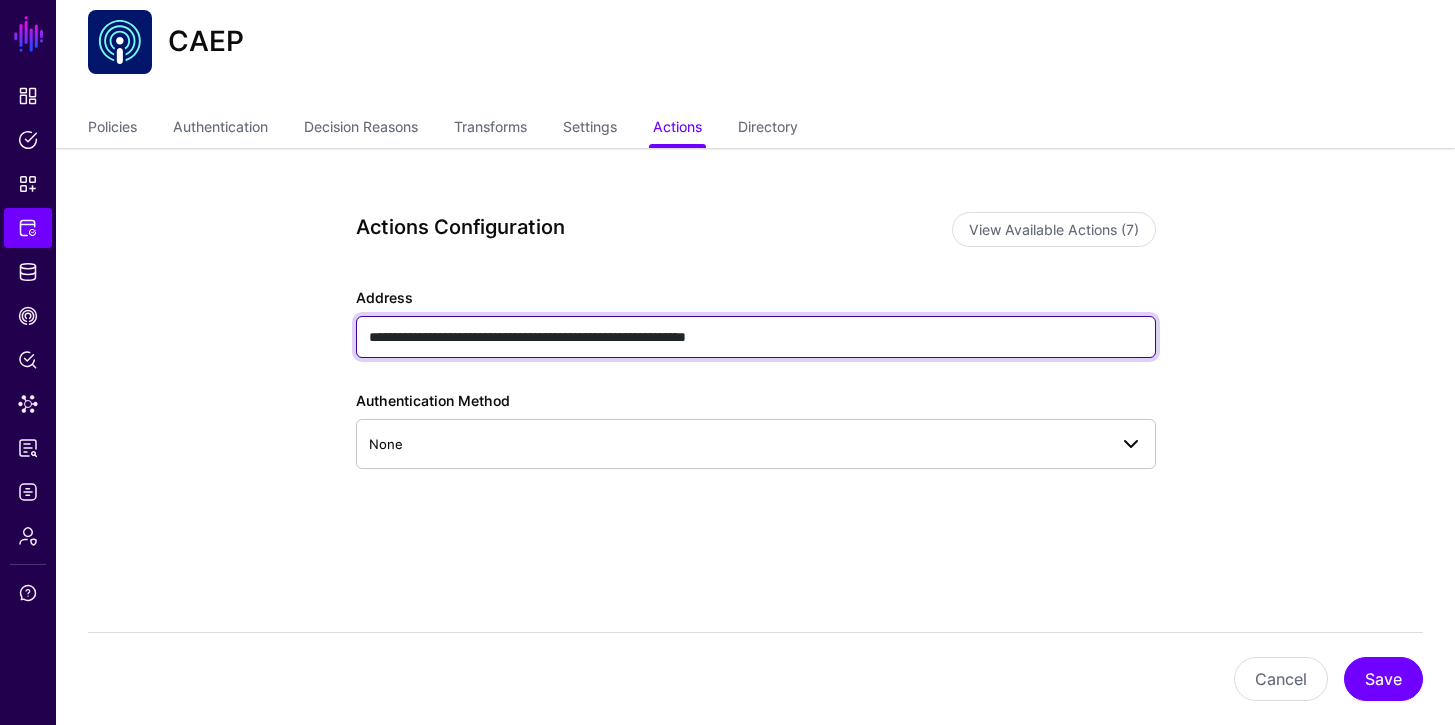 type on "**********" 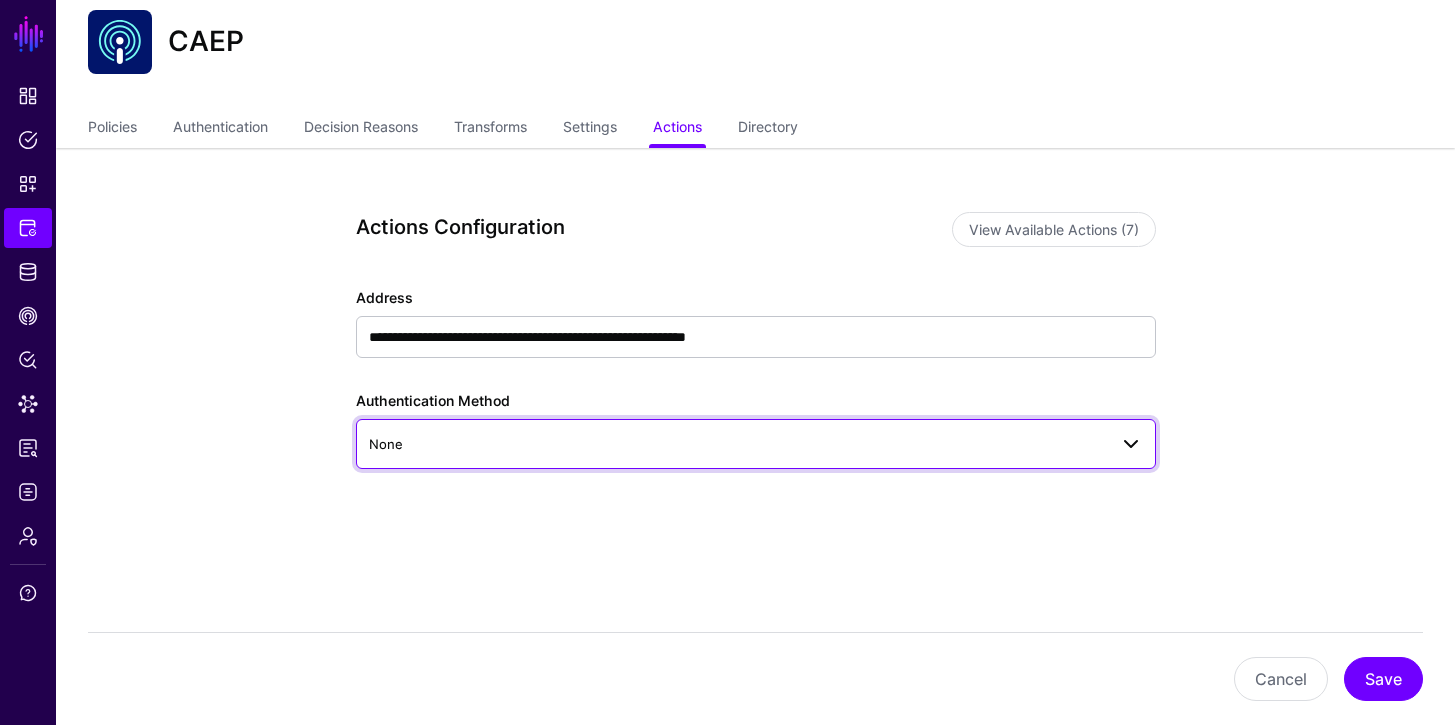 click on "None" at bounding box center [756, 444] 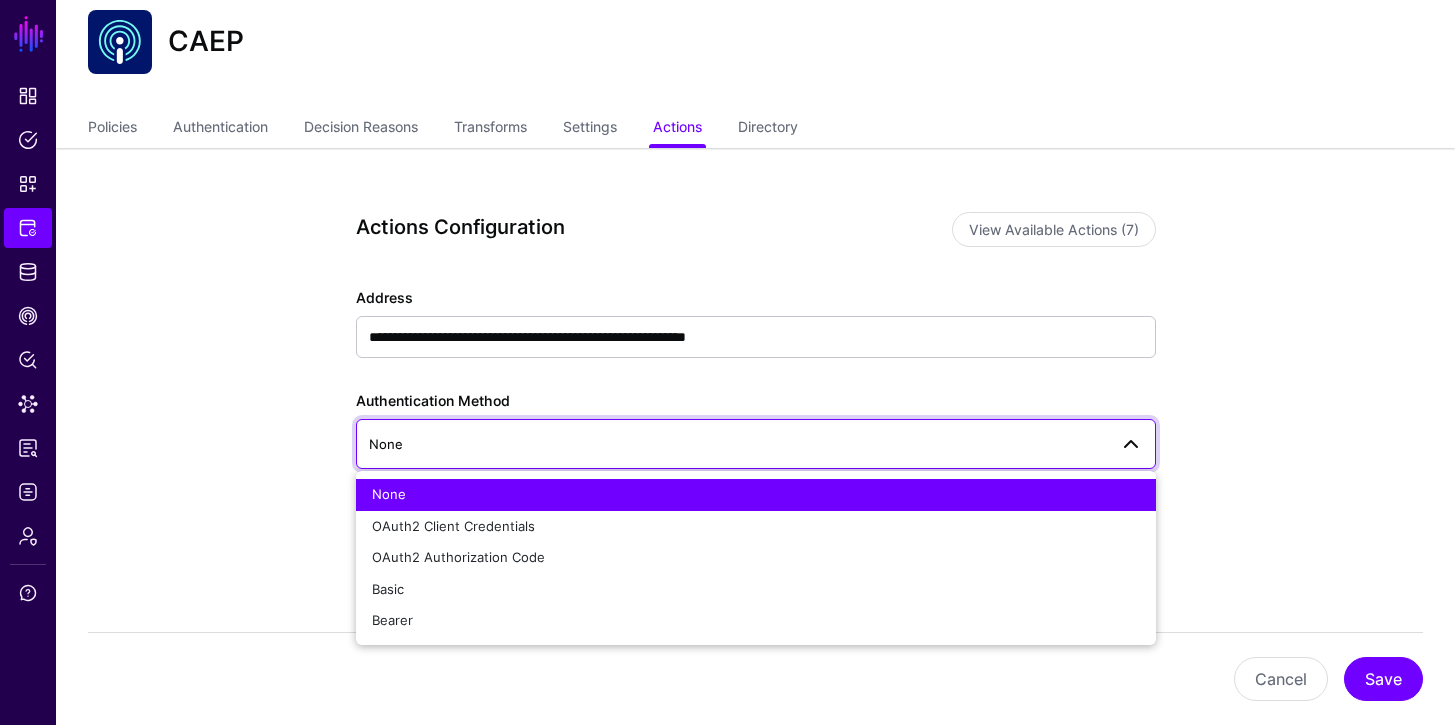 click on "None" 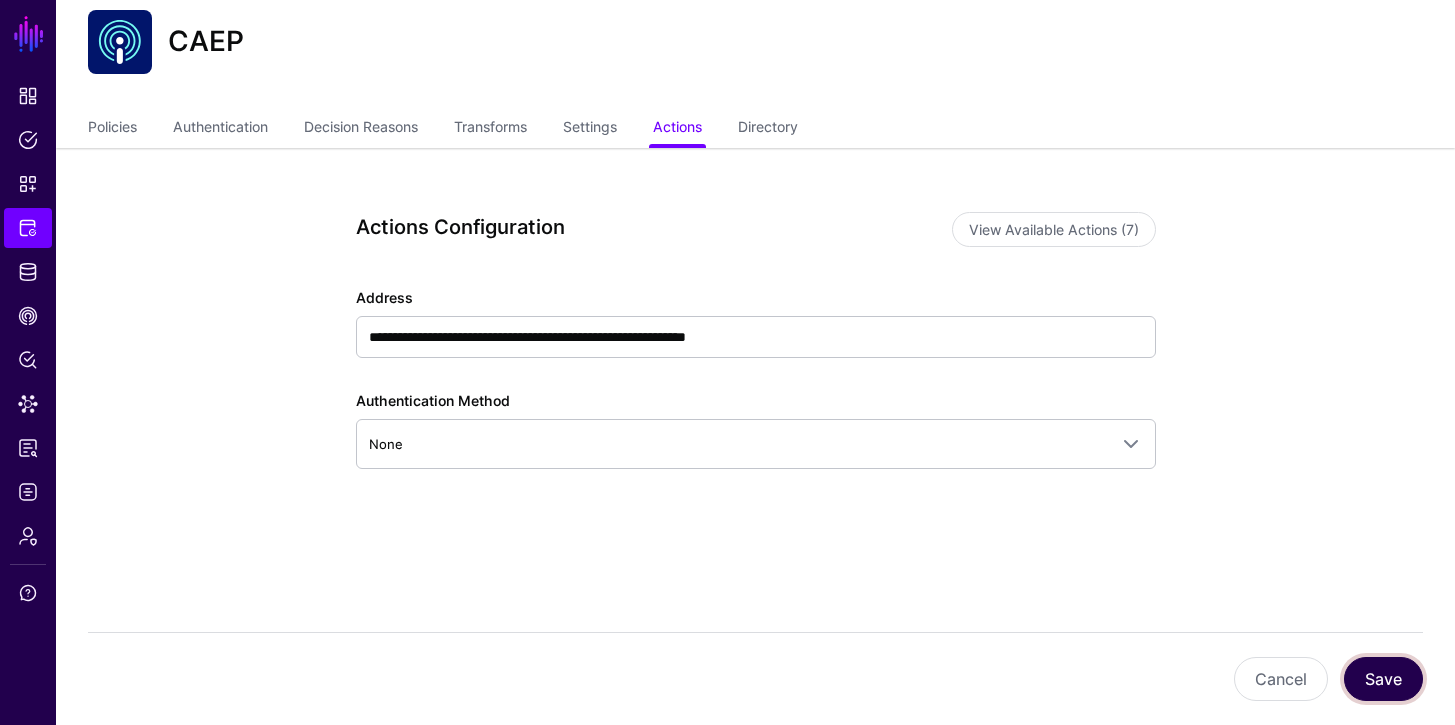 click on "Save" 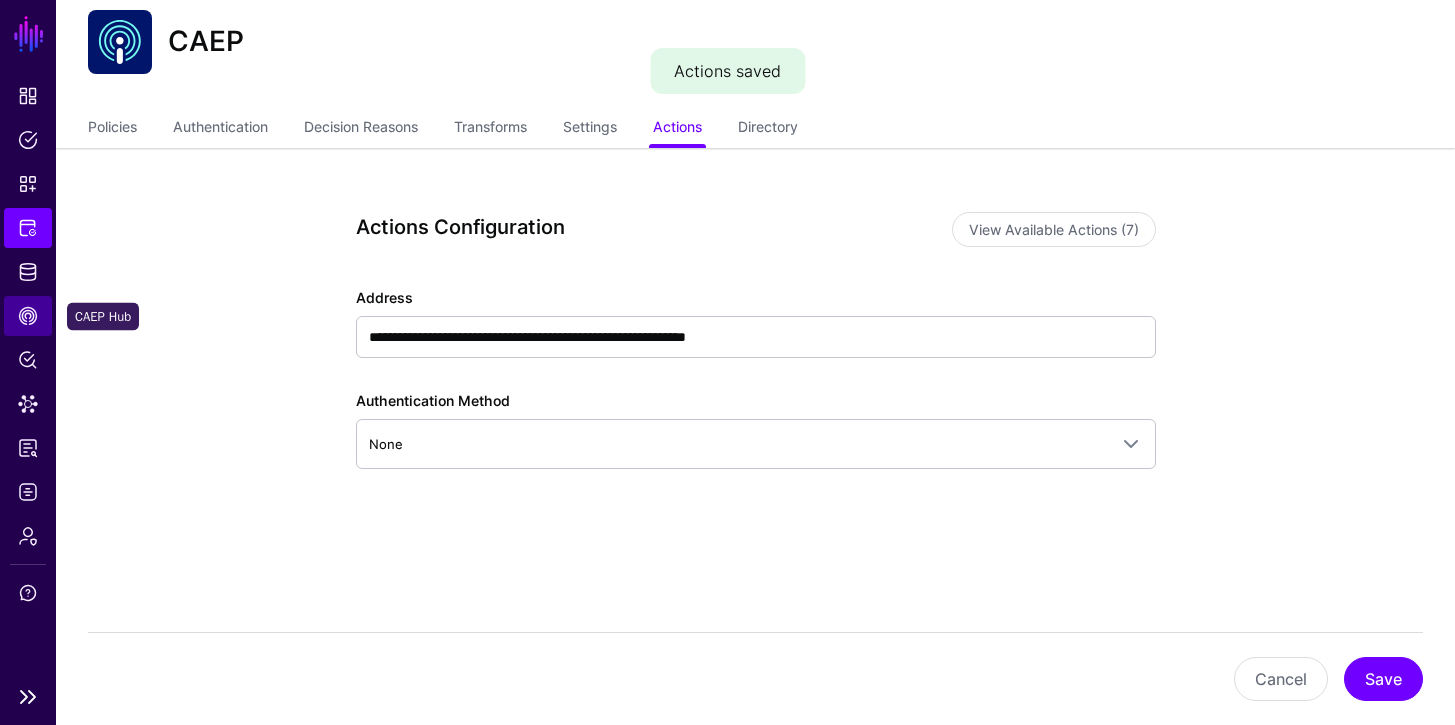 click on "CAEP Hub" 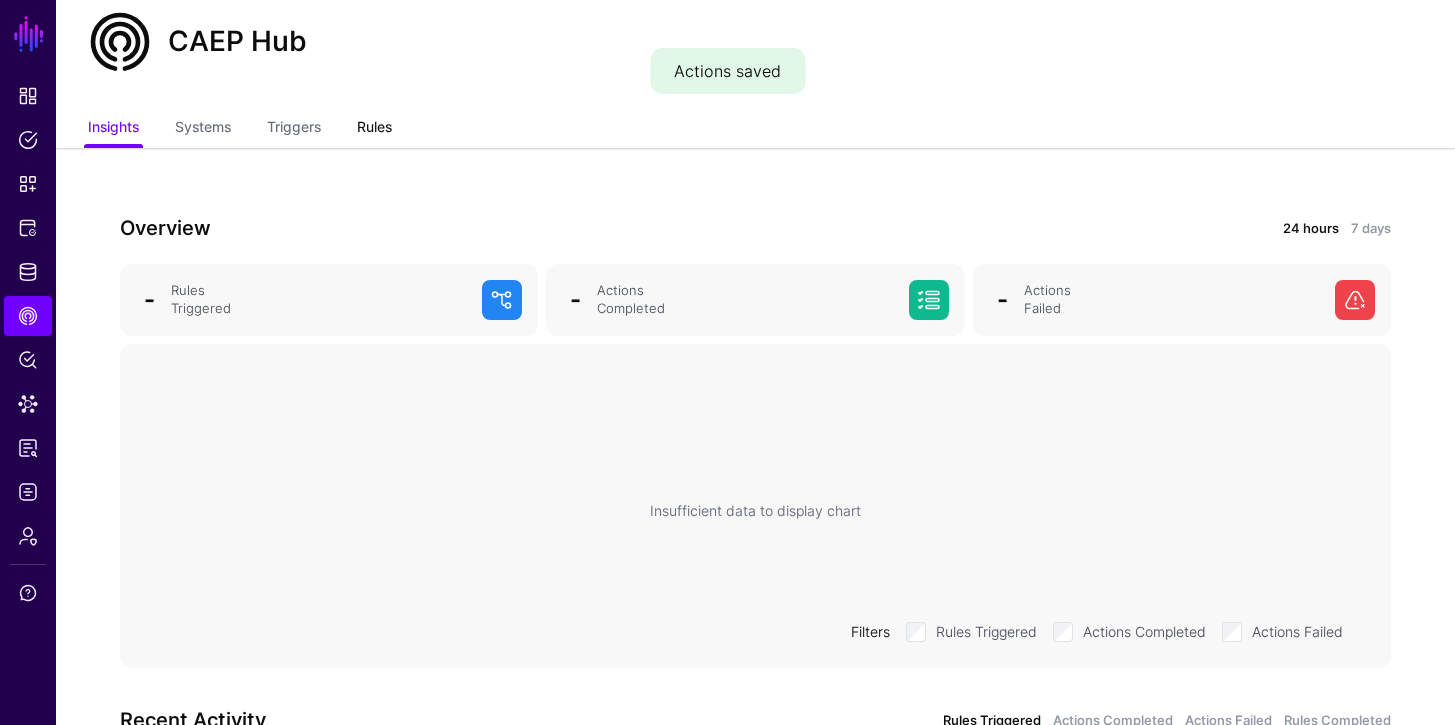 click on "Rules" 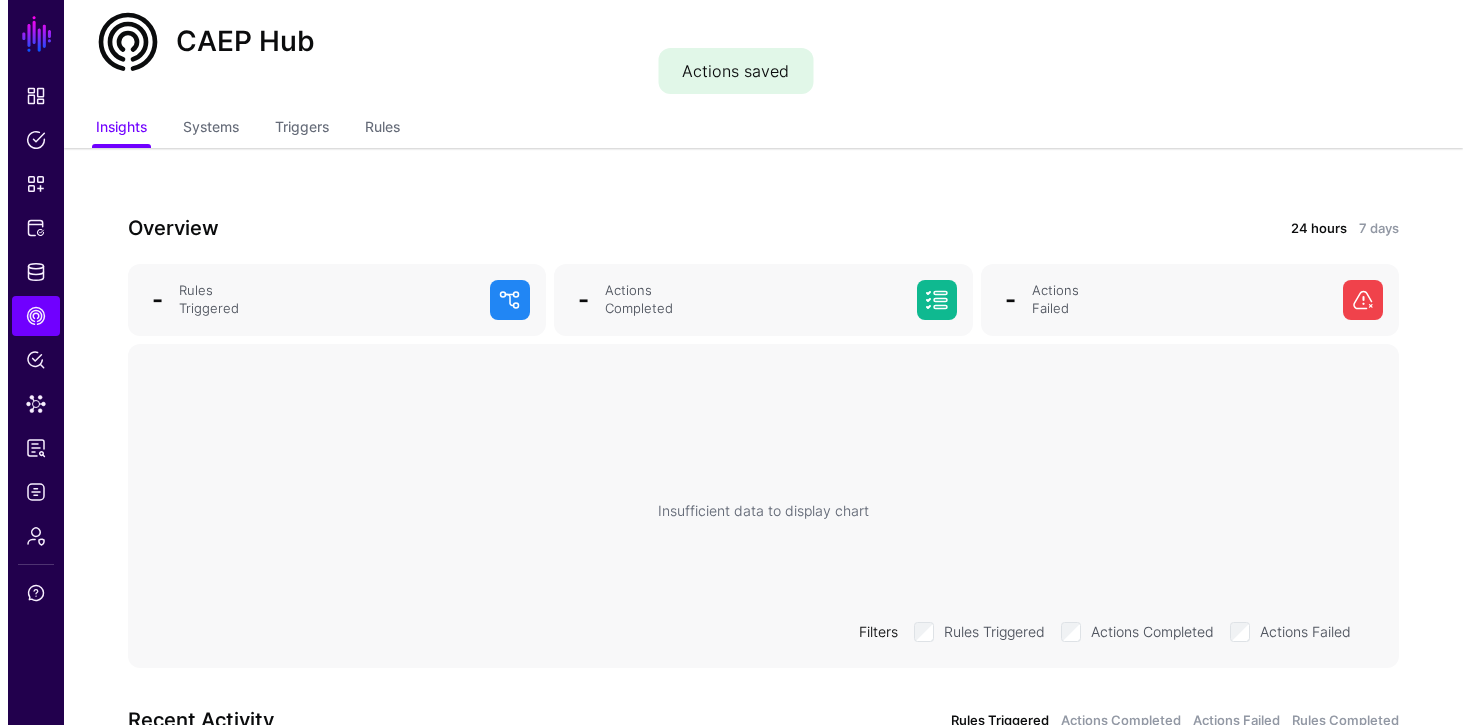 scroll, scrollTop: 0, scrollLeft: 0, axis: both 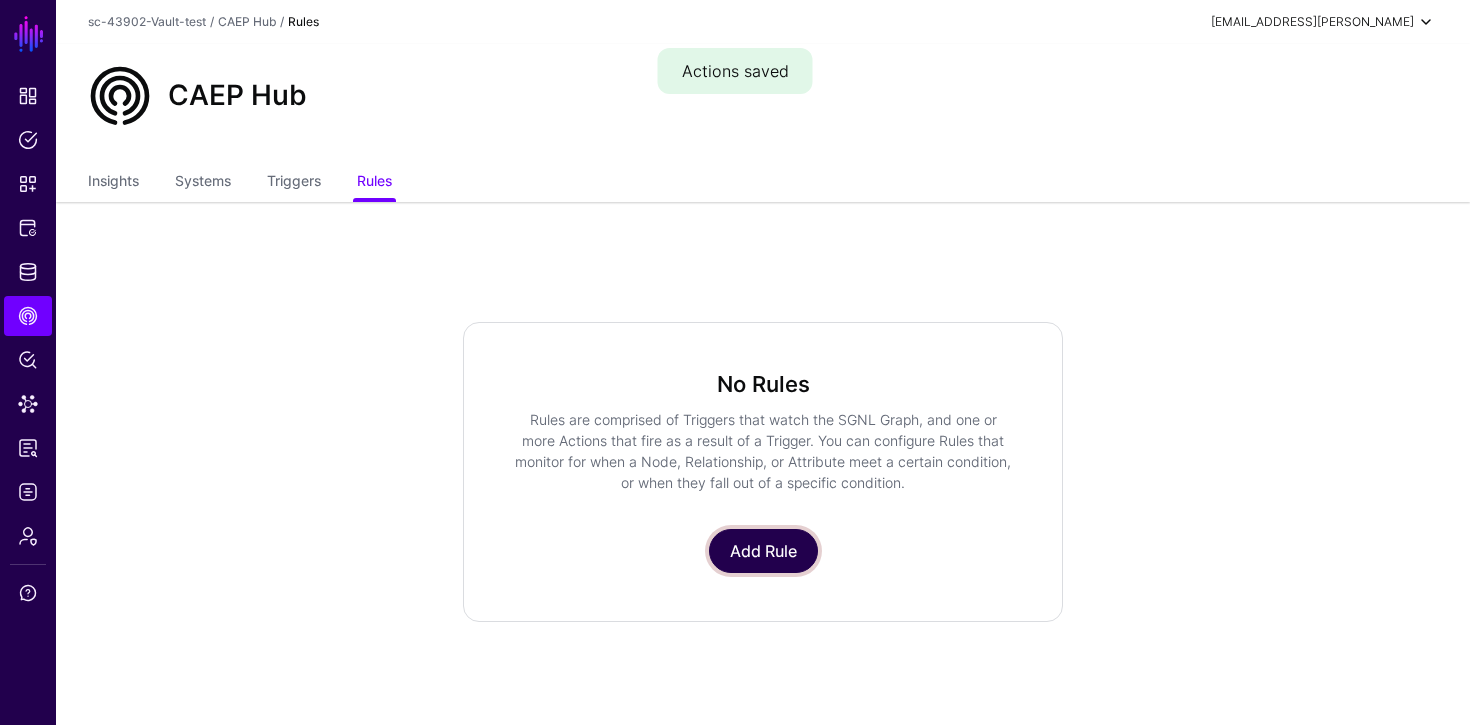click on "Add Rule" 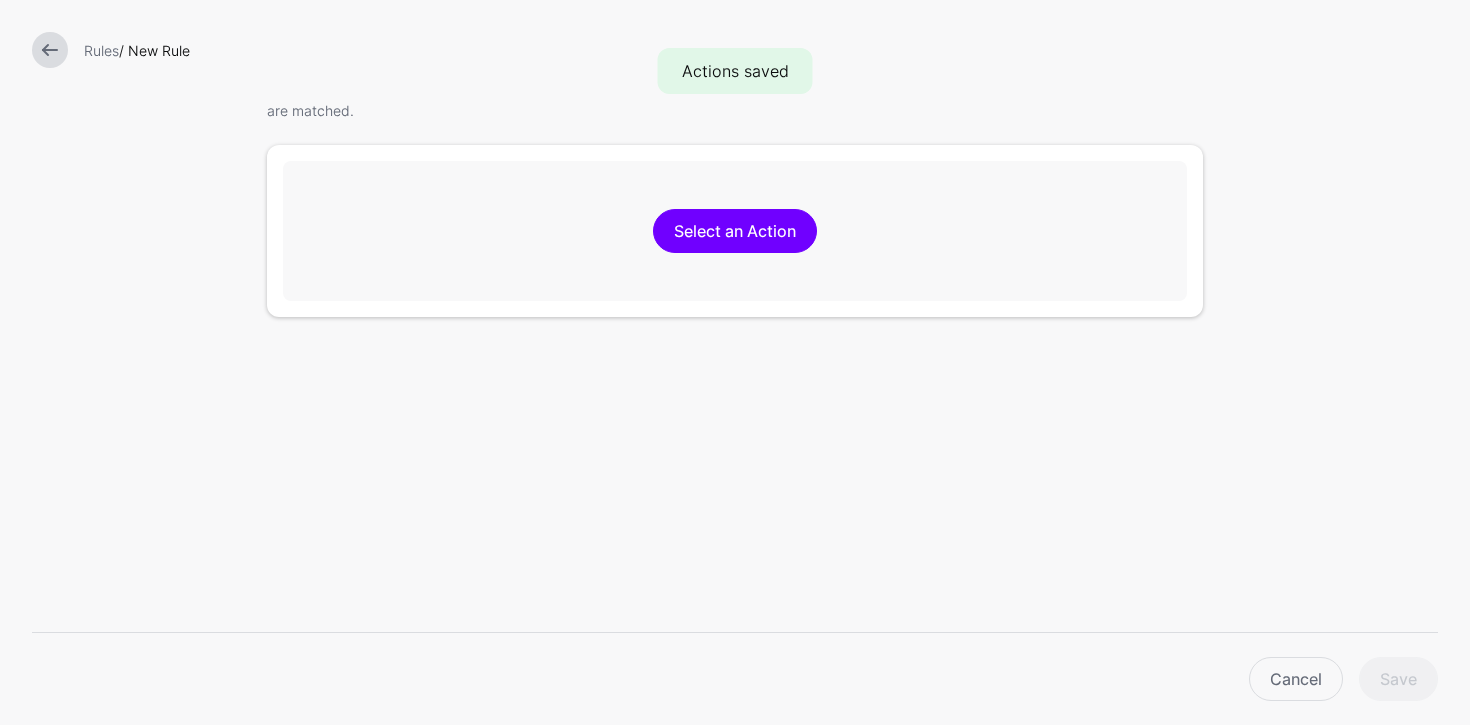 scroll, scrollTop: 434, scrollLeft: 0, axis: vertical 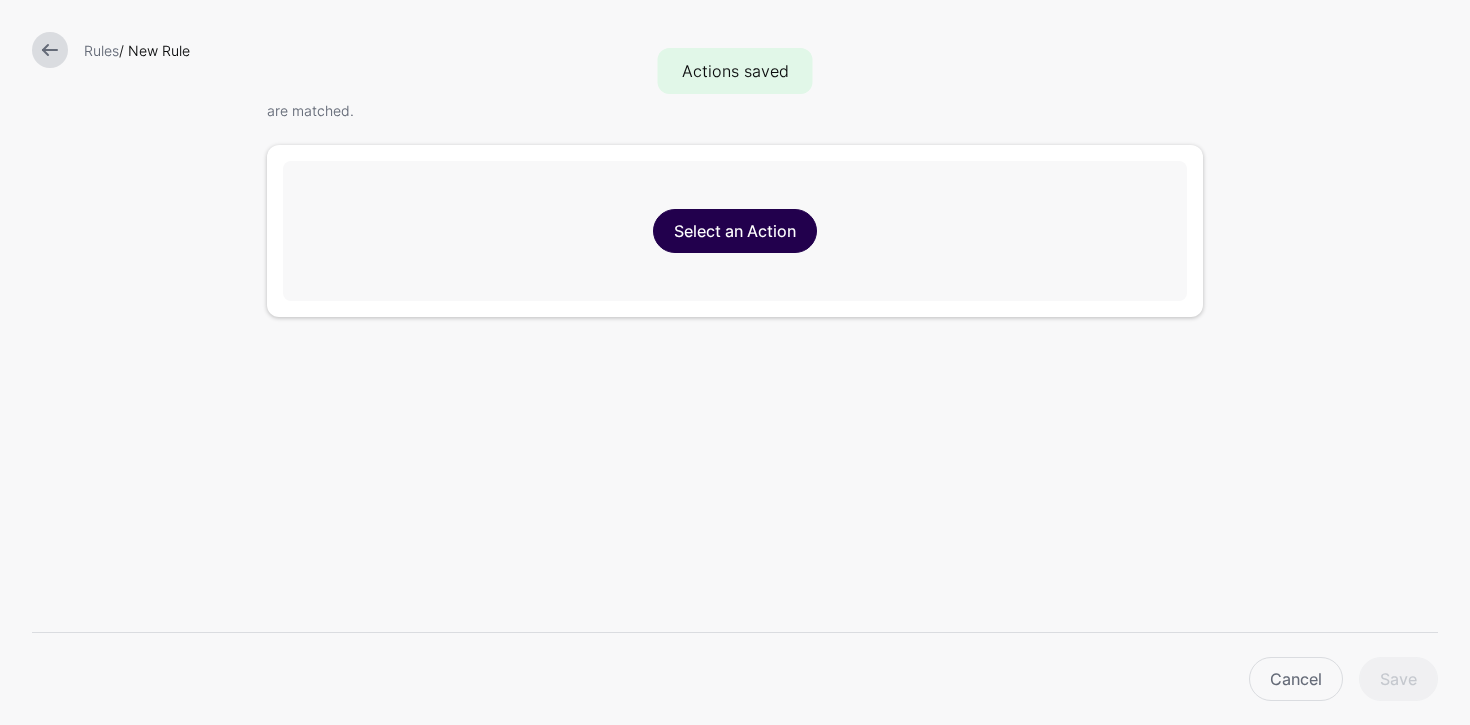 click on "Select an Action" at bounding box center (735, 231) 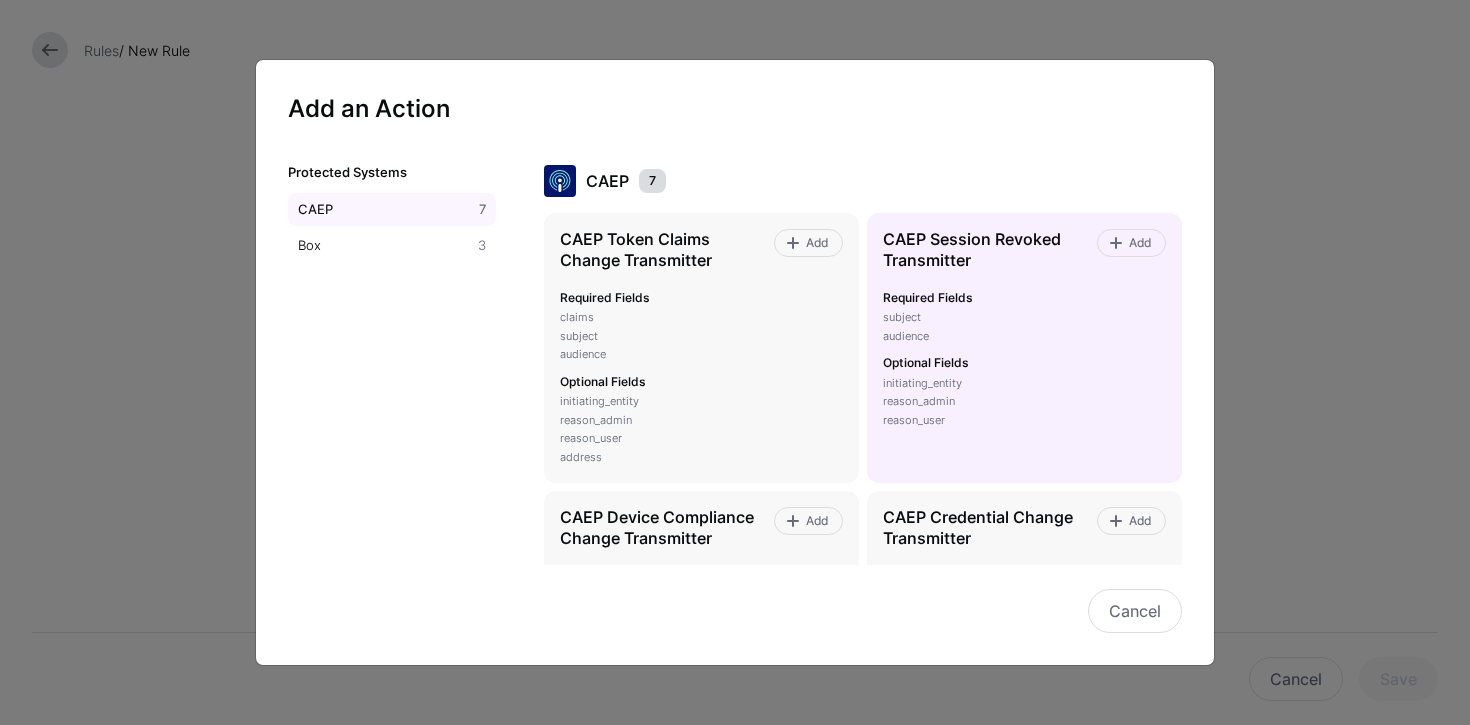 drag, startPoint x: 1098, startPoint y: 240, endPoint x: 1082, endPoint y: 254, distance: 21.260292 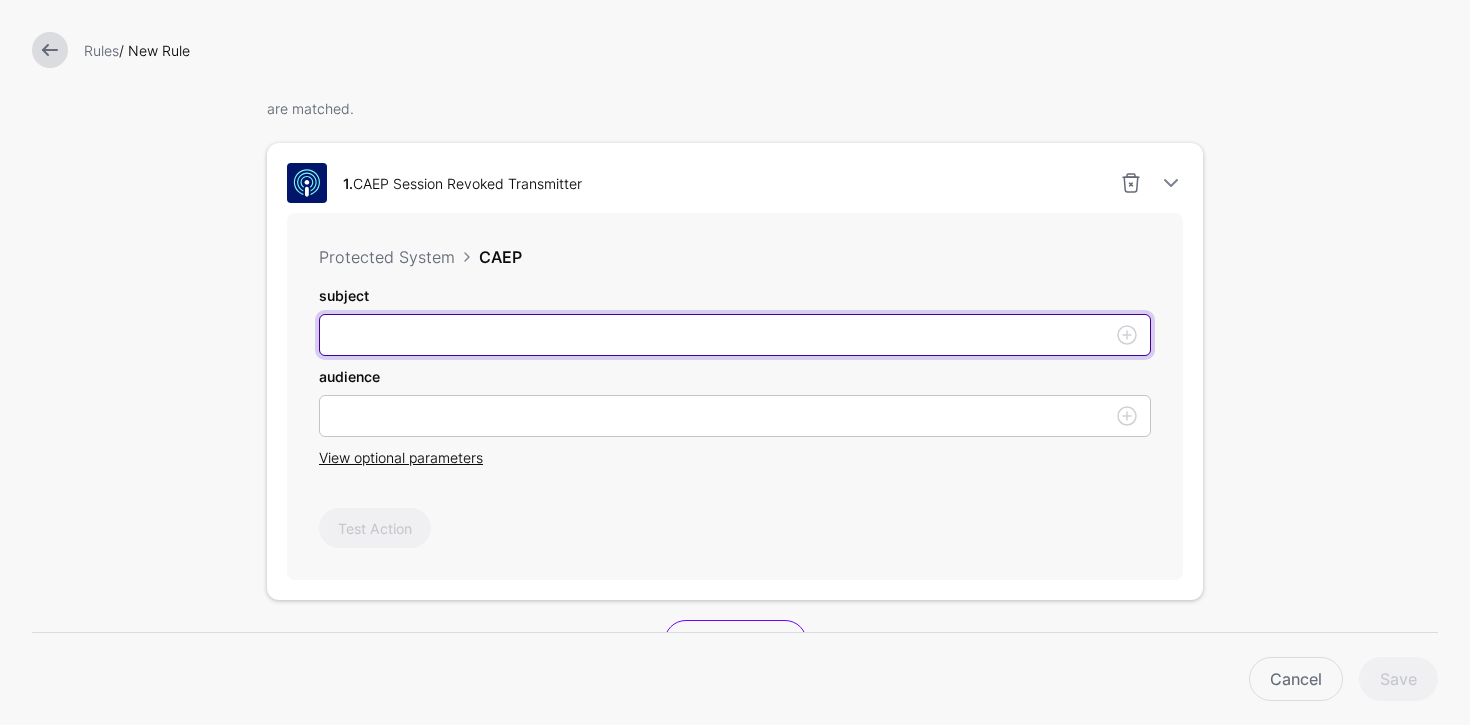 drag, startPoint x: 586, startPoint y: 342, endPoint x: 587, endPoint y: 358, distance: 16.03122 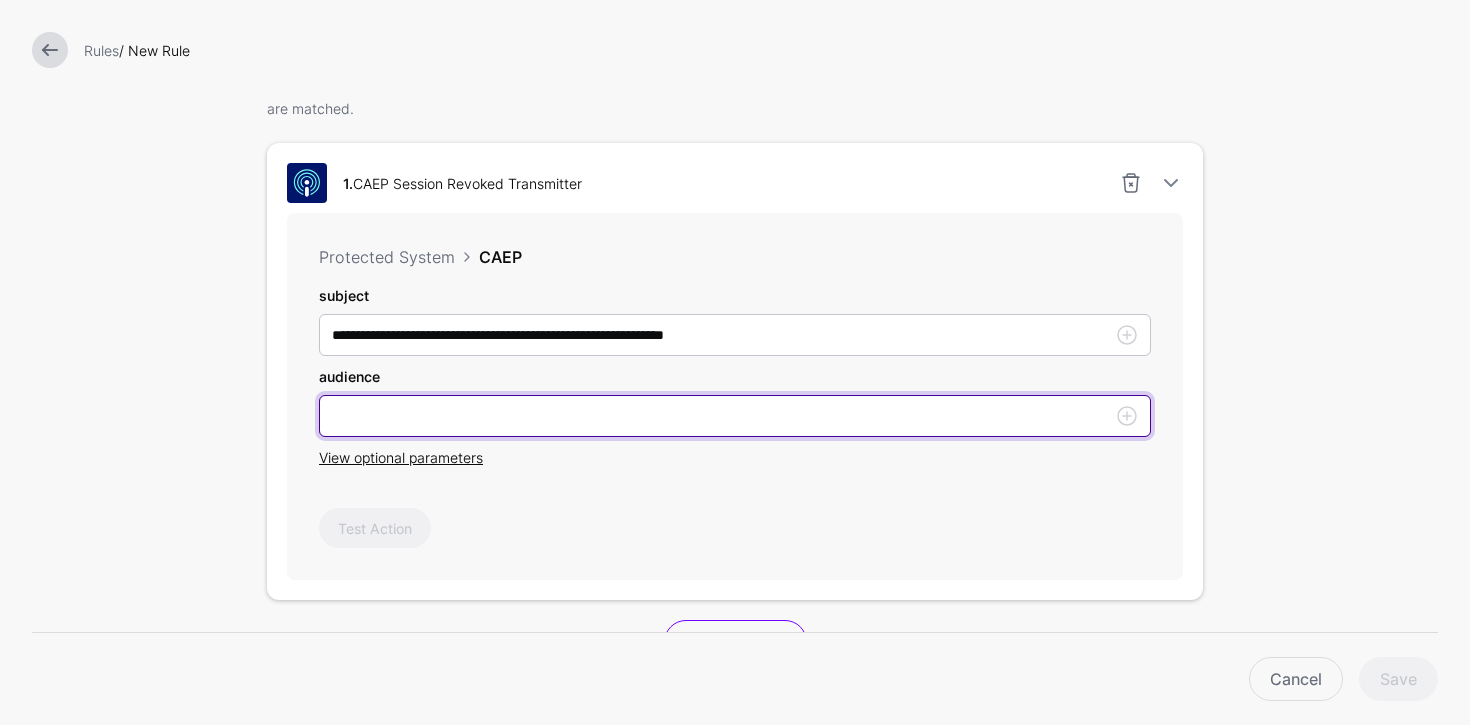 click on "subject" at bounding box center (735, 416) 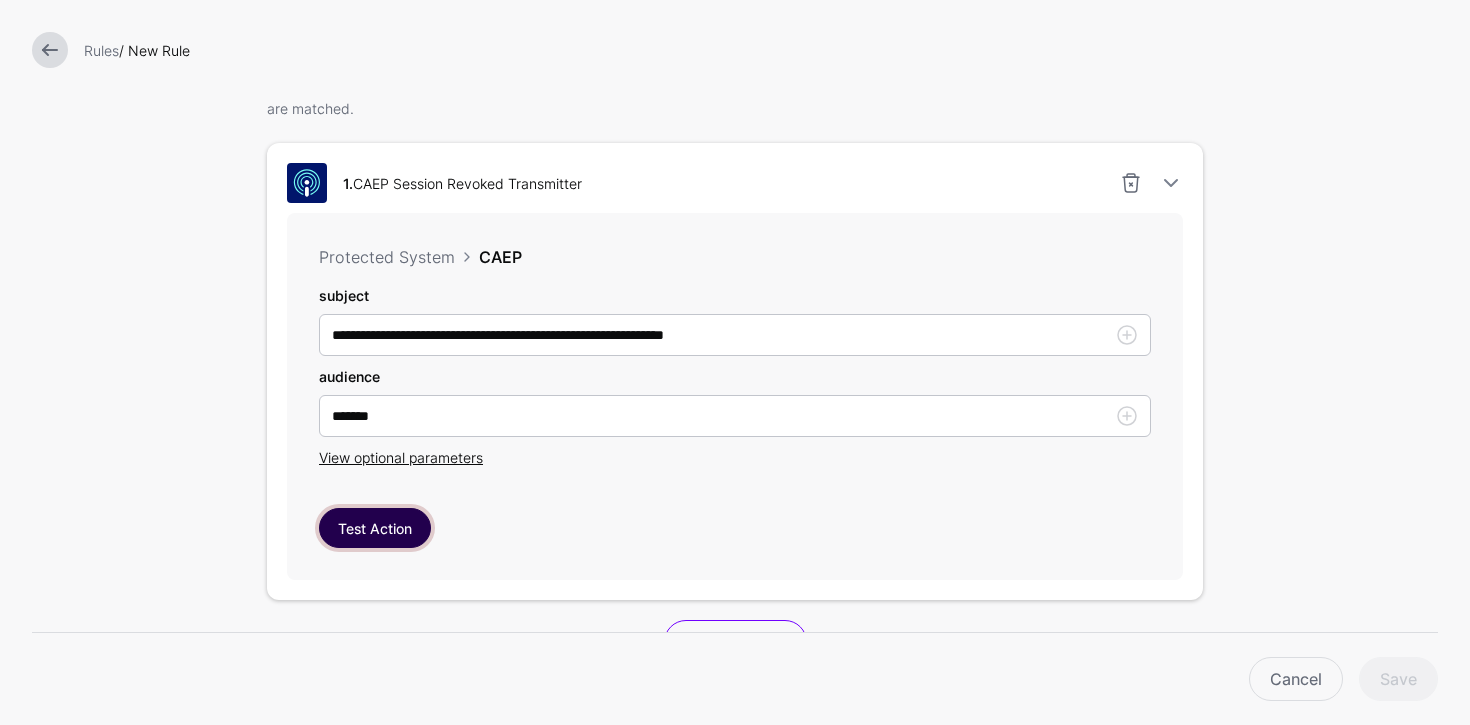 click on "Test Action" at bounding box center (375, 528) 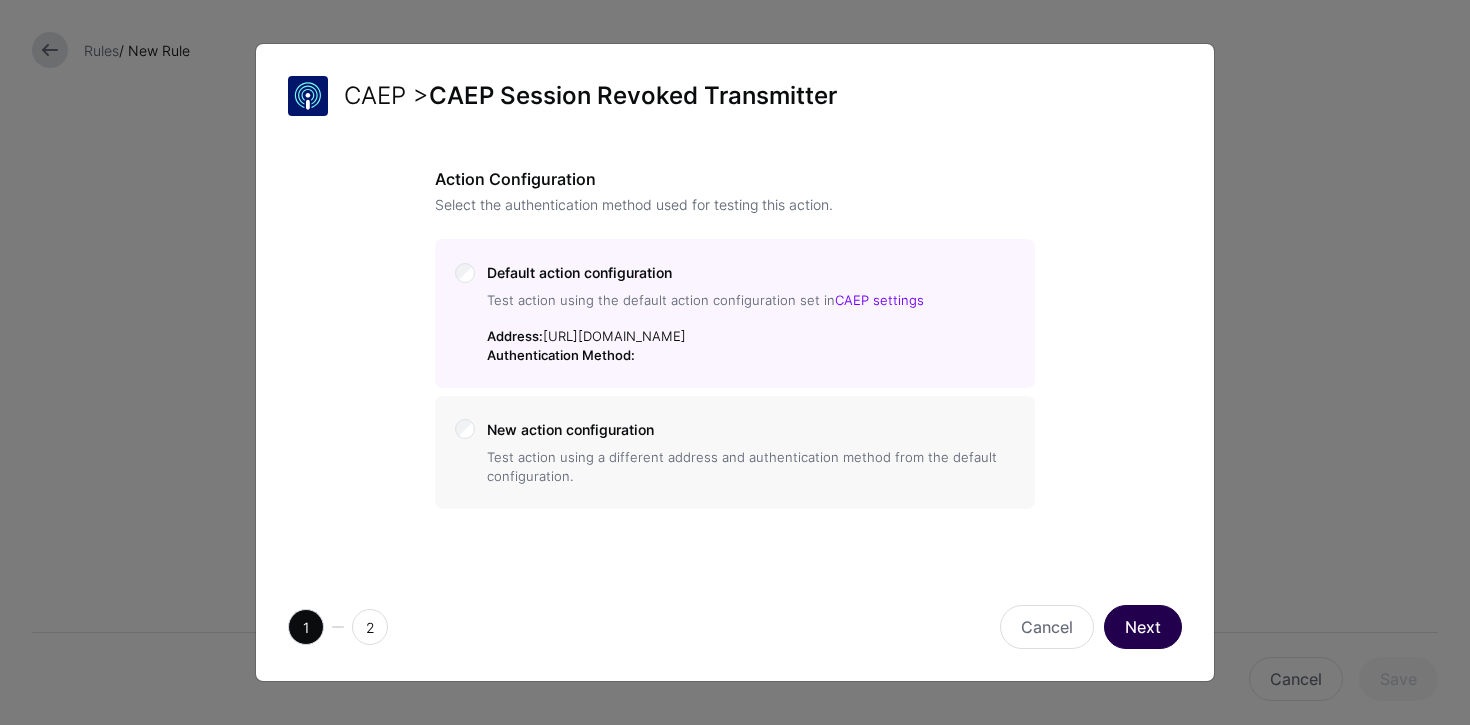 click on "Next" 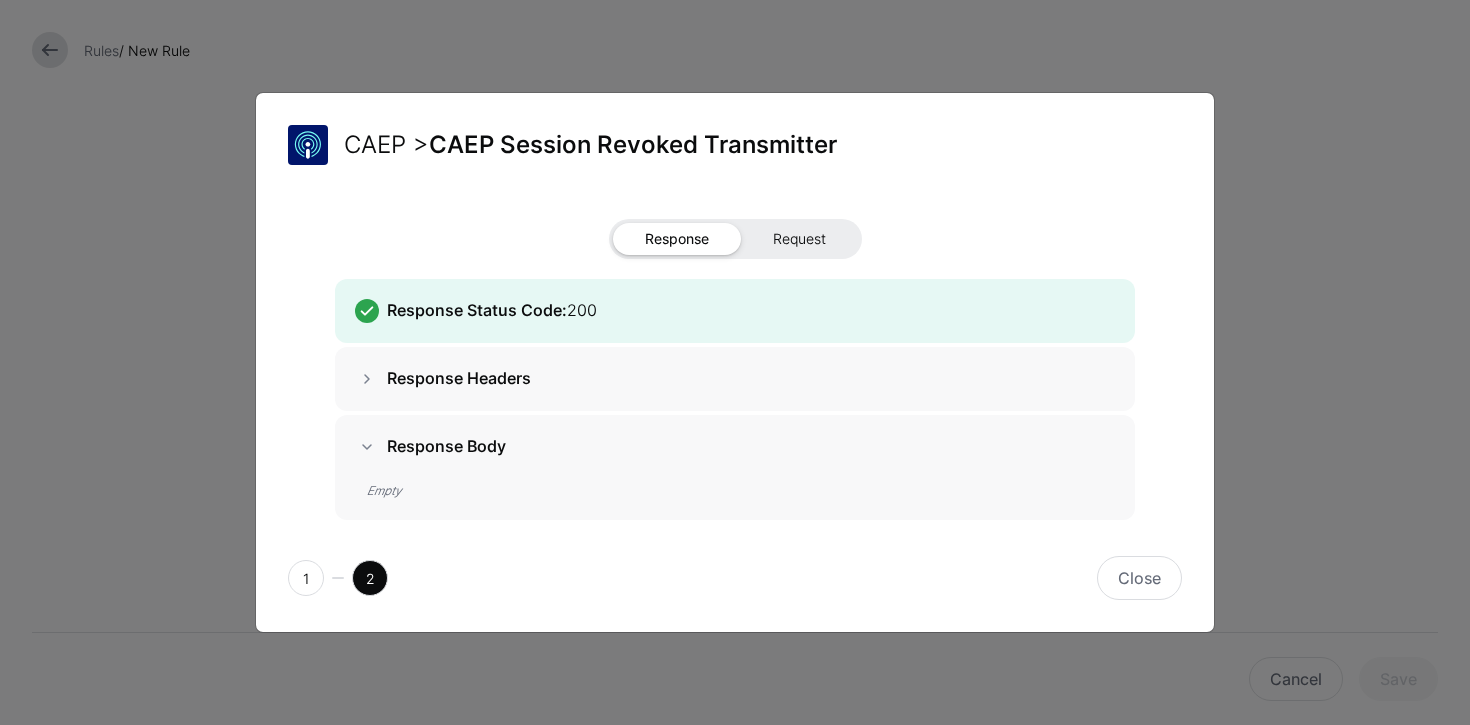 click on "Request" 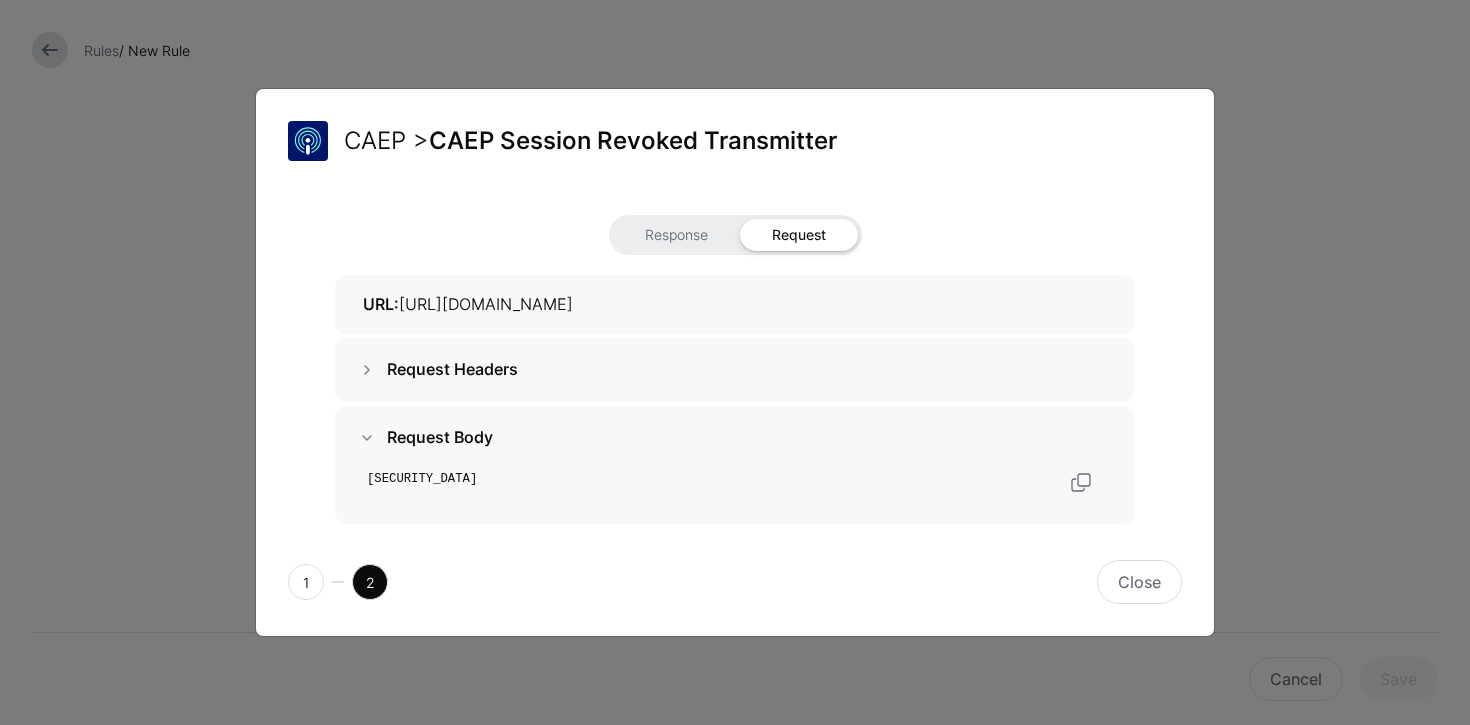 scroll, scrollTop: 46, scrollLeft: 0, axis: vertical 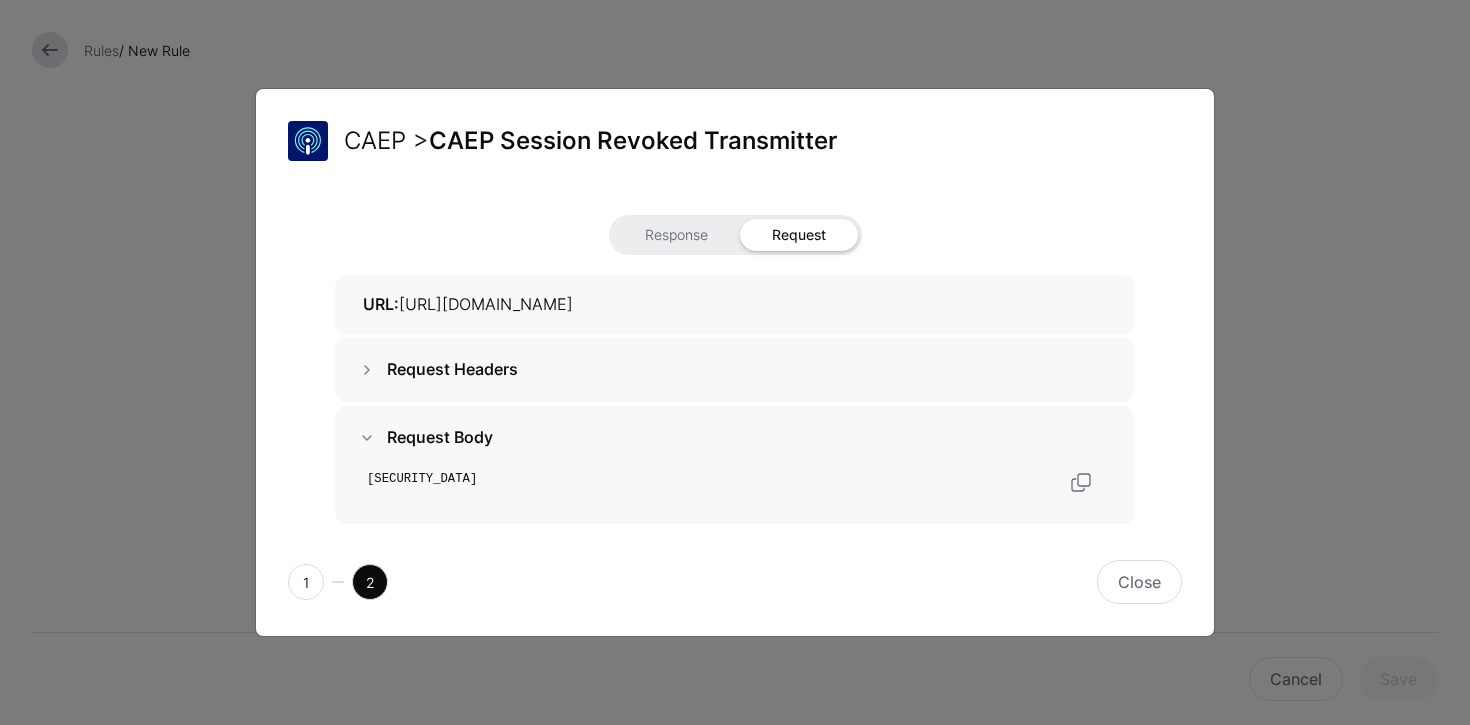 click on "[SECURITY_DATA]" 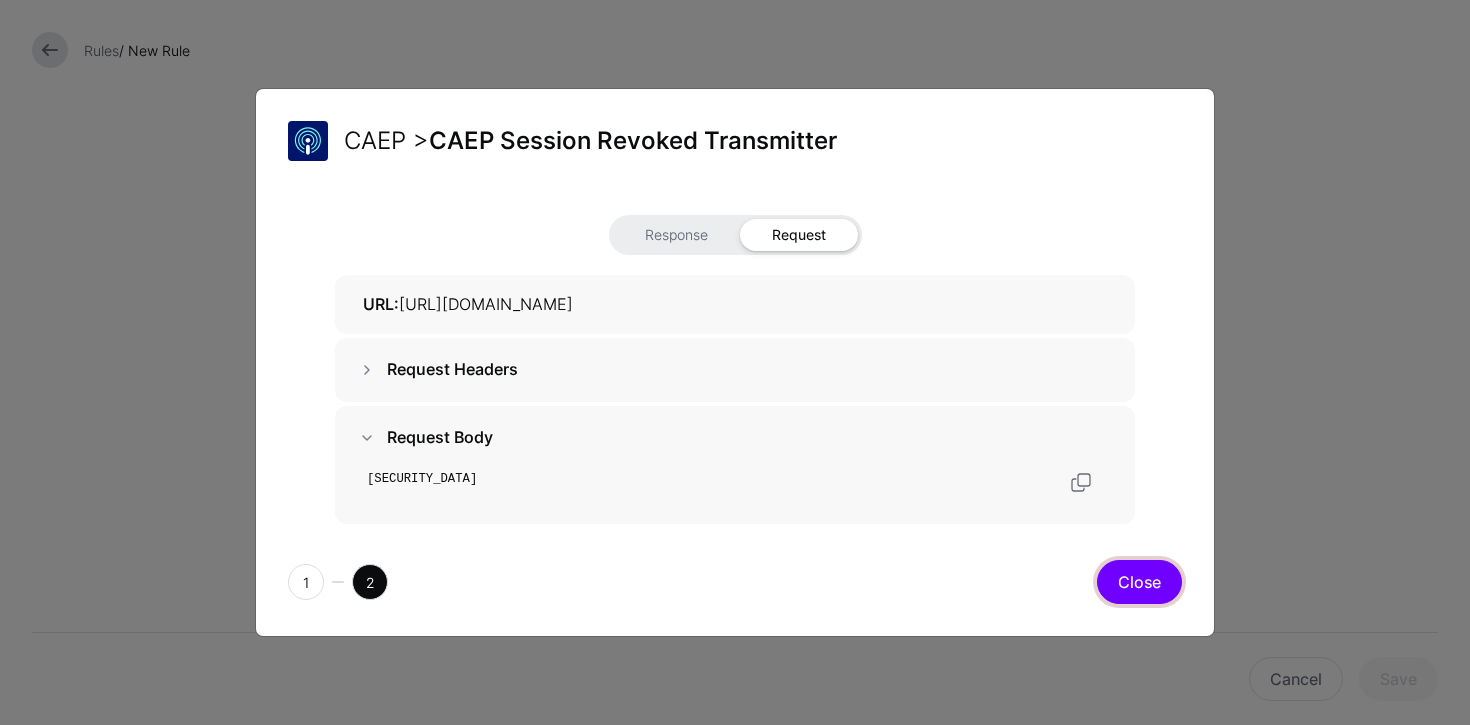 click on "Close" 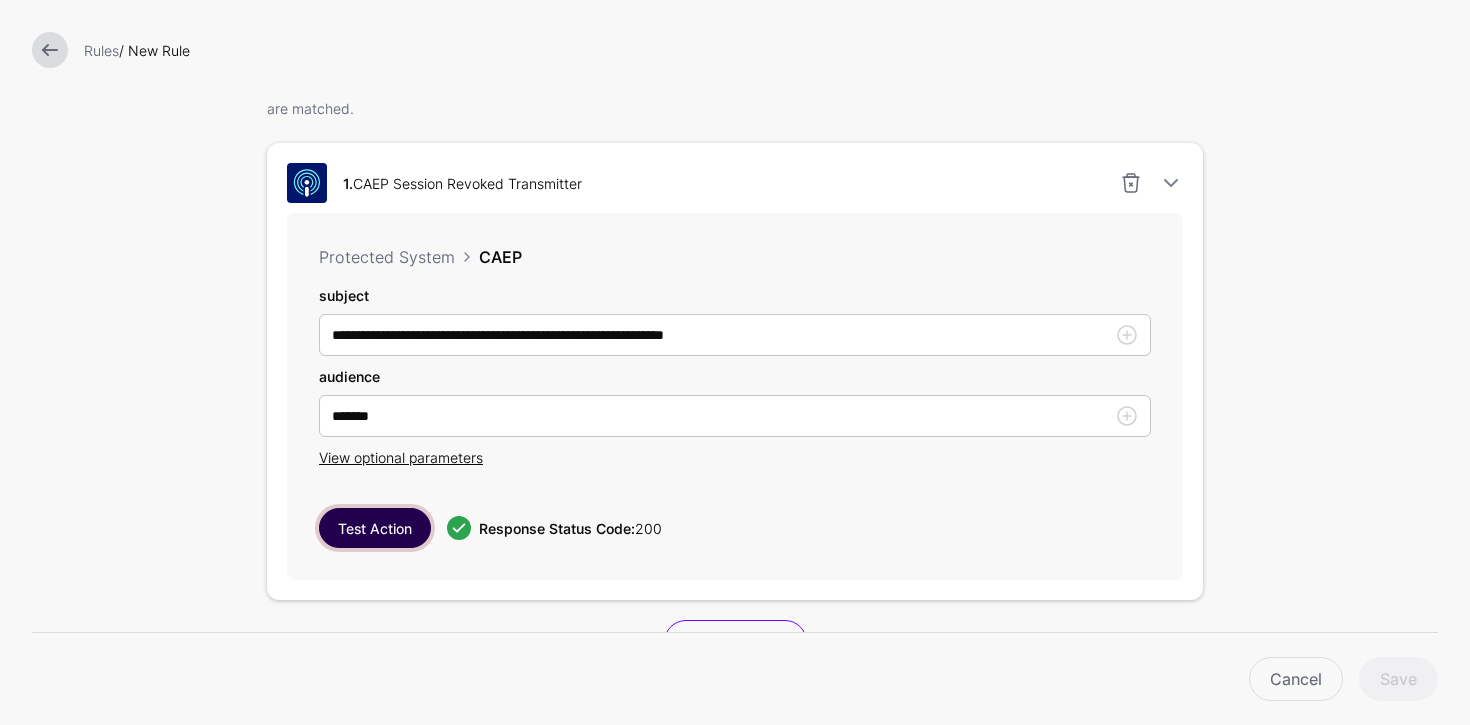 click on "Test Action" at bounding box center [375, 528] 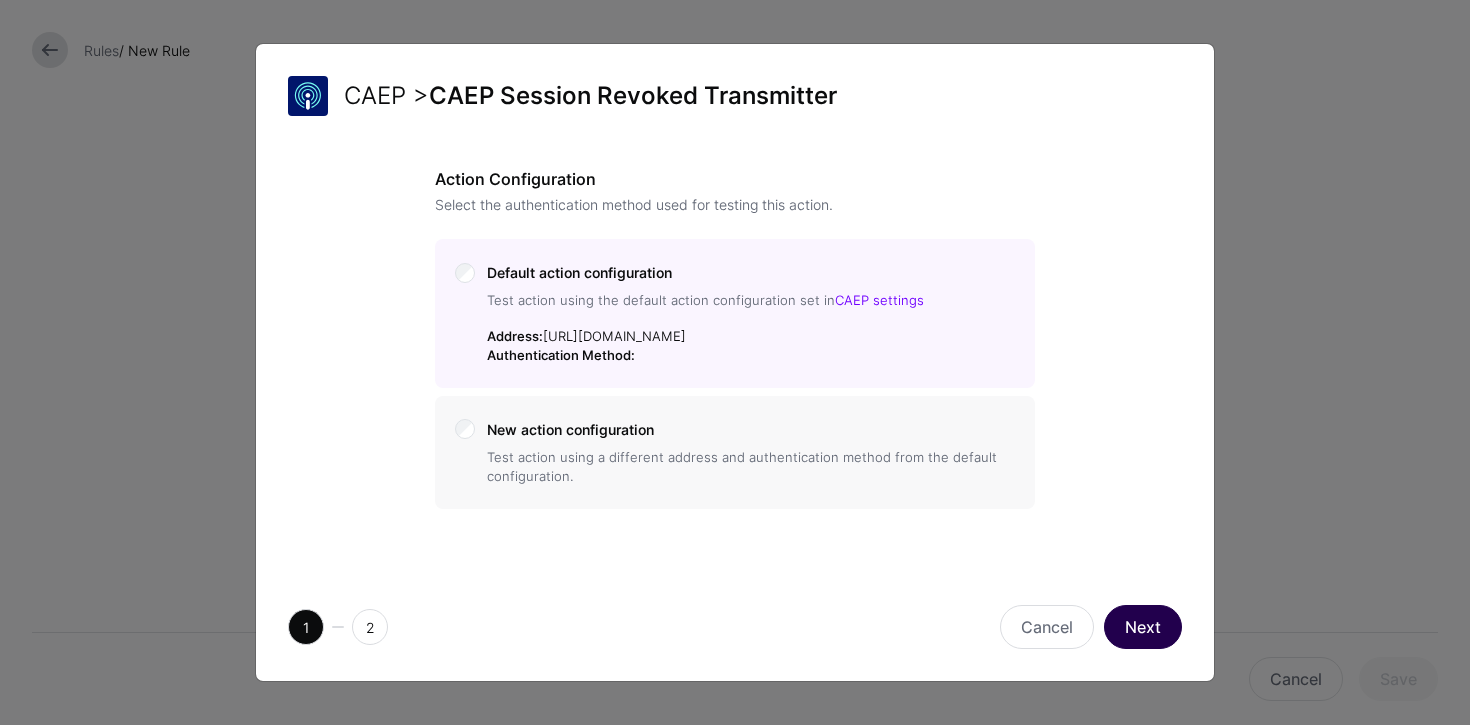 click on "Next" 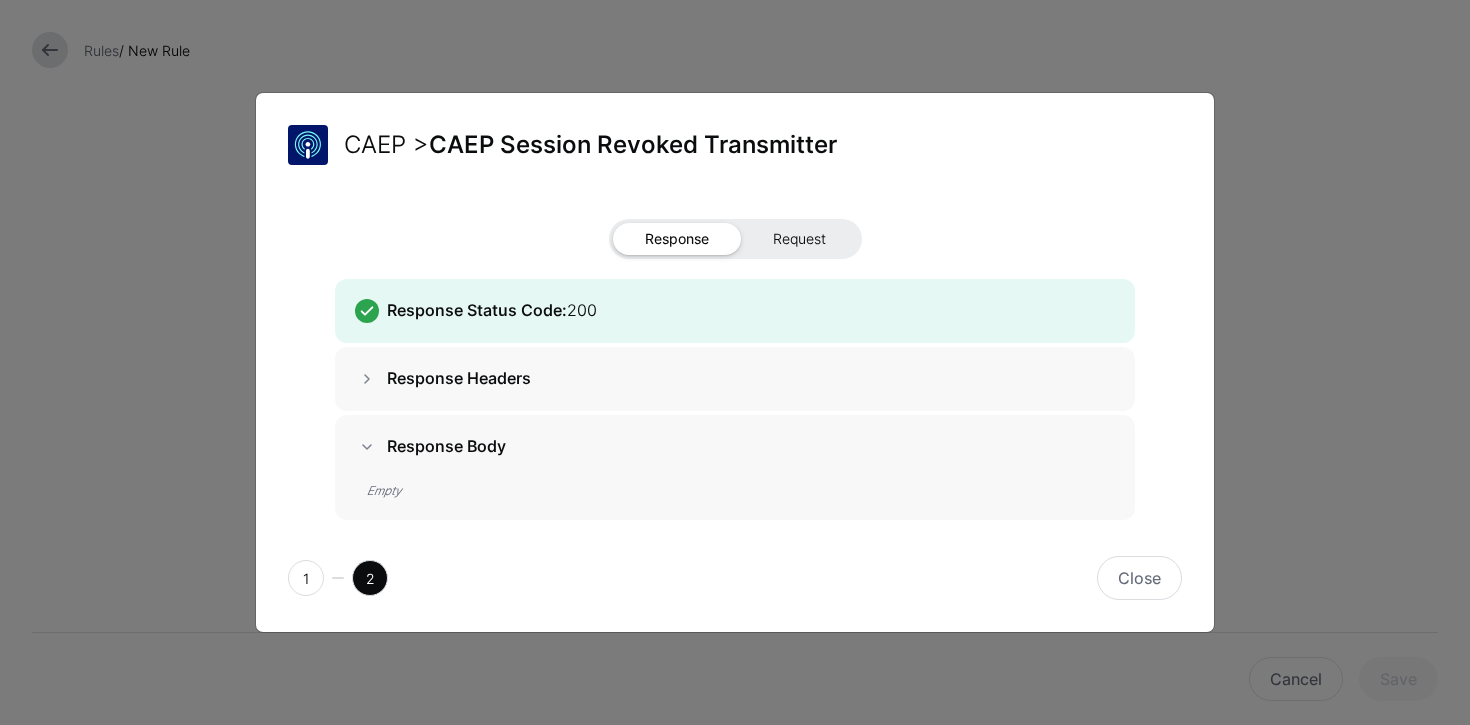 click on "Request" 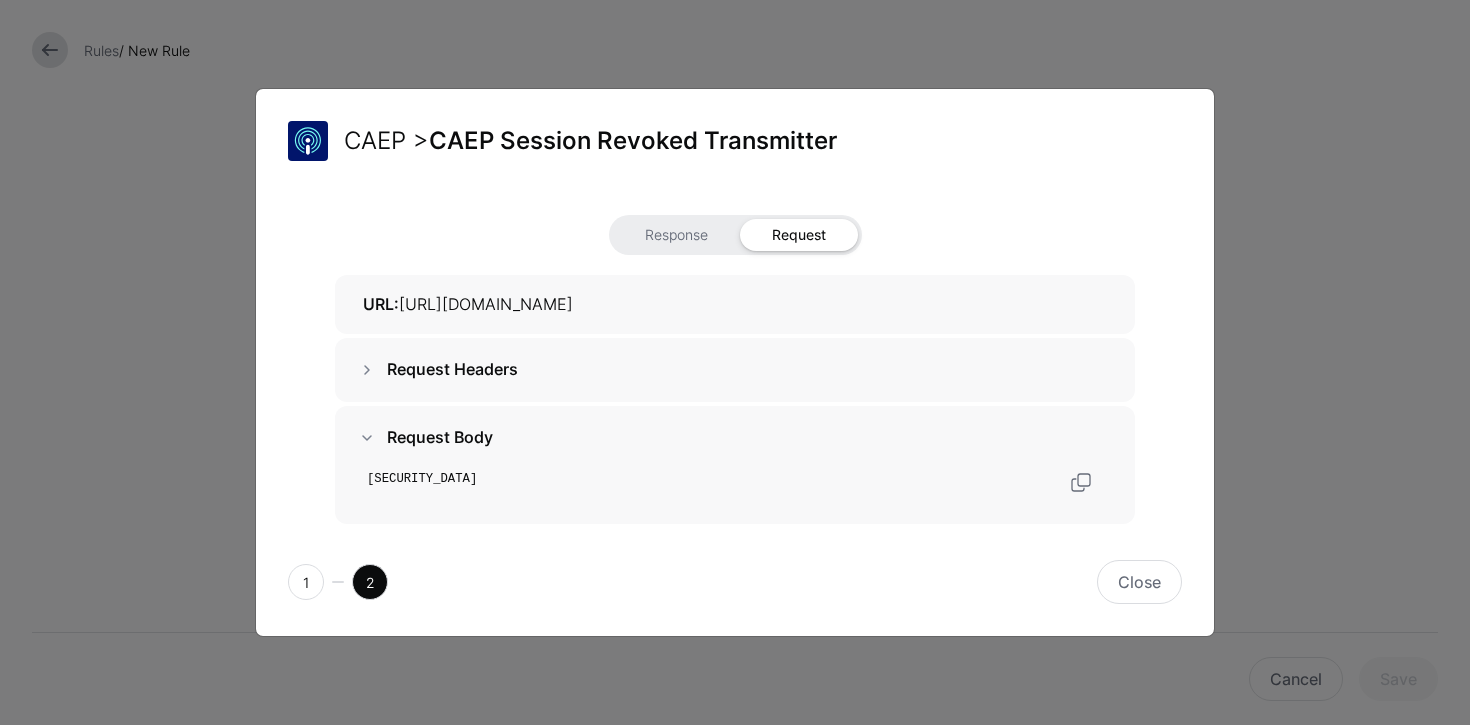 scroll, scrollTop: 11, scrollLeft: 0, axis: vertical 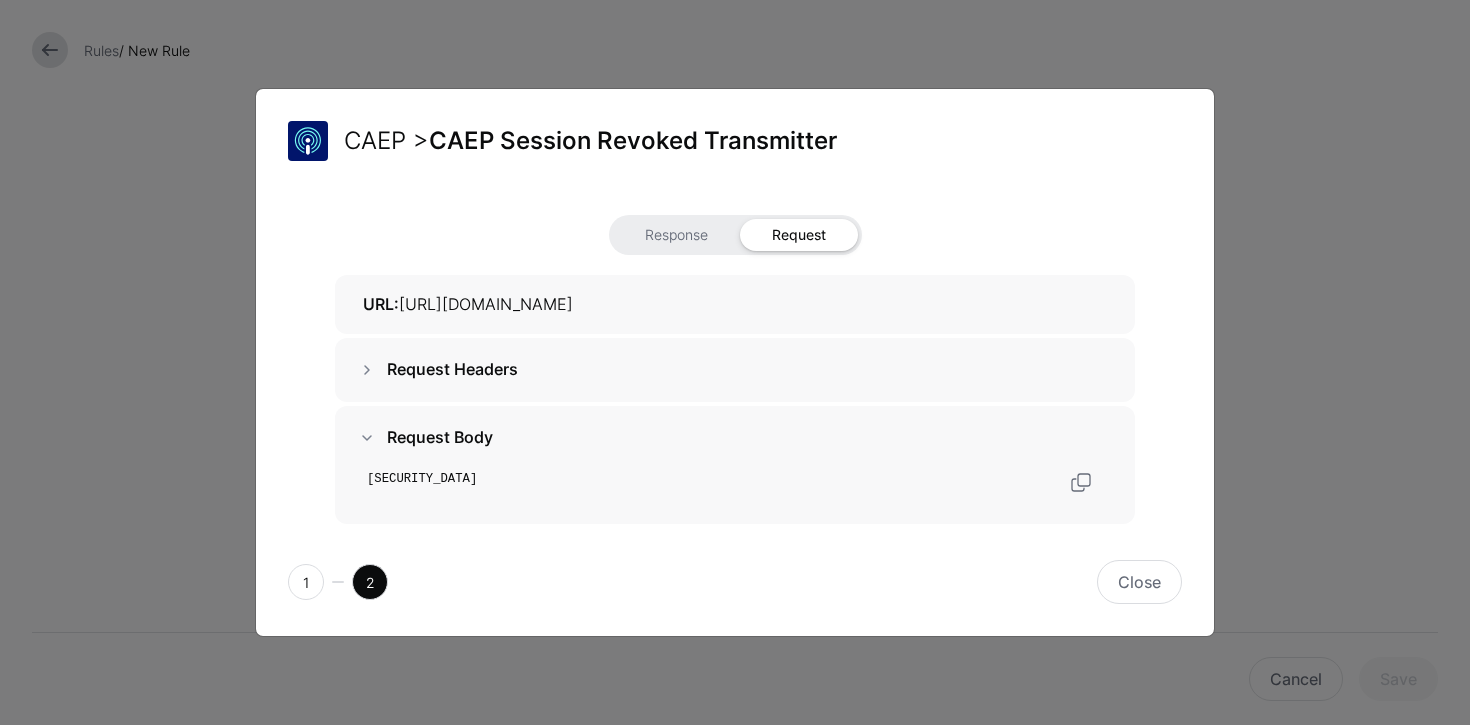 click on "[SECURITY_DATA]" 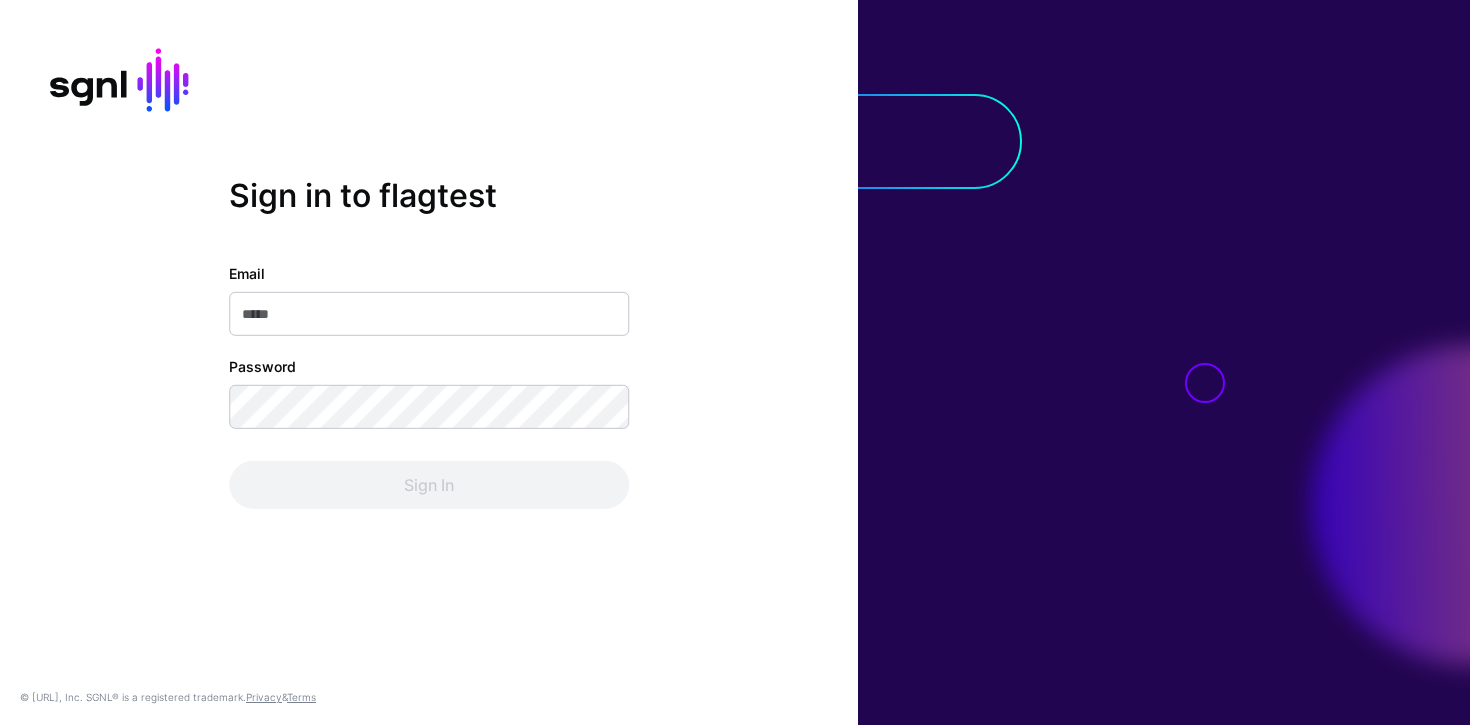 scroll, scrollTop: 0, scrollLeft: 0, axis: both 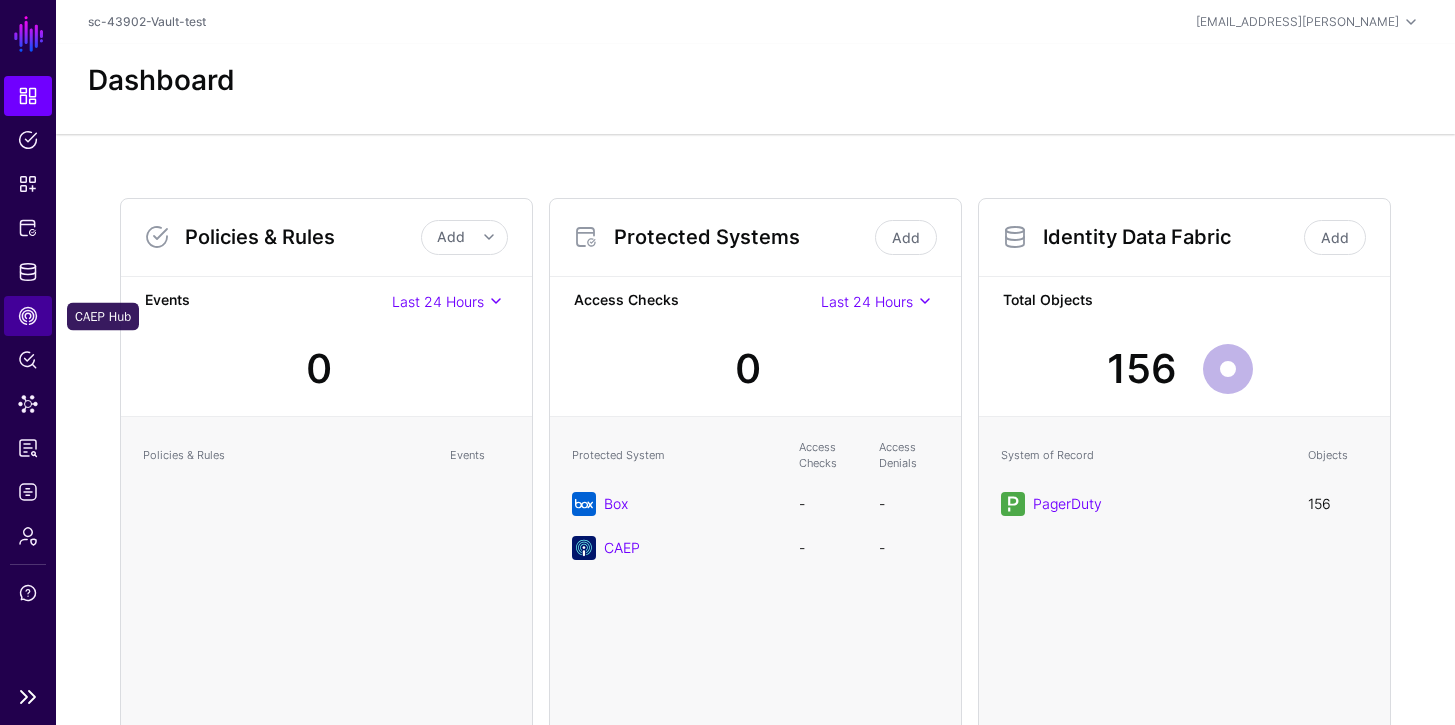 click on "CAEP Hub" 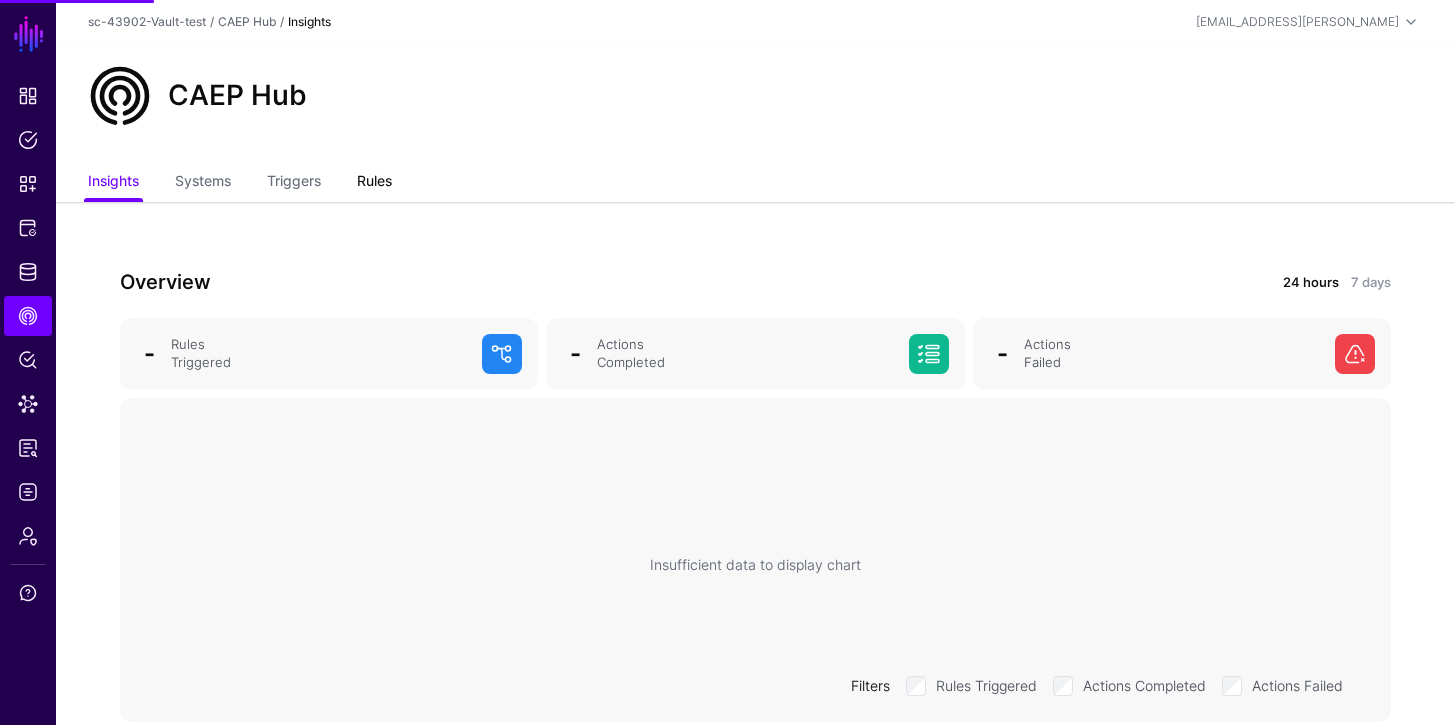 drag, startPoint x: 381, startPoint y: 177, endPoint x: 386, endPoint y: 199, distance: 22.561028 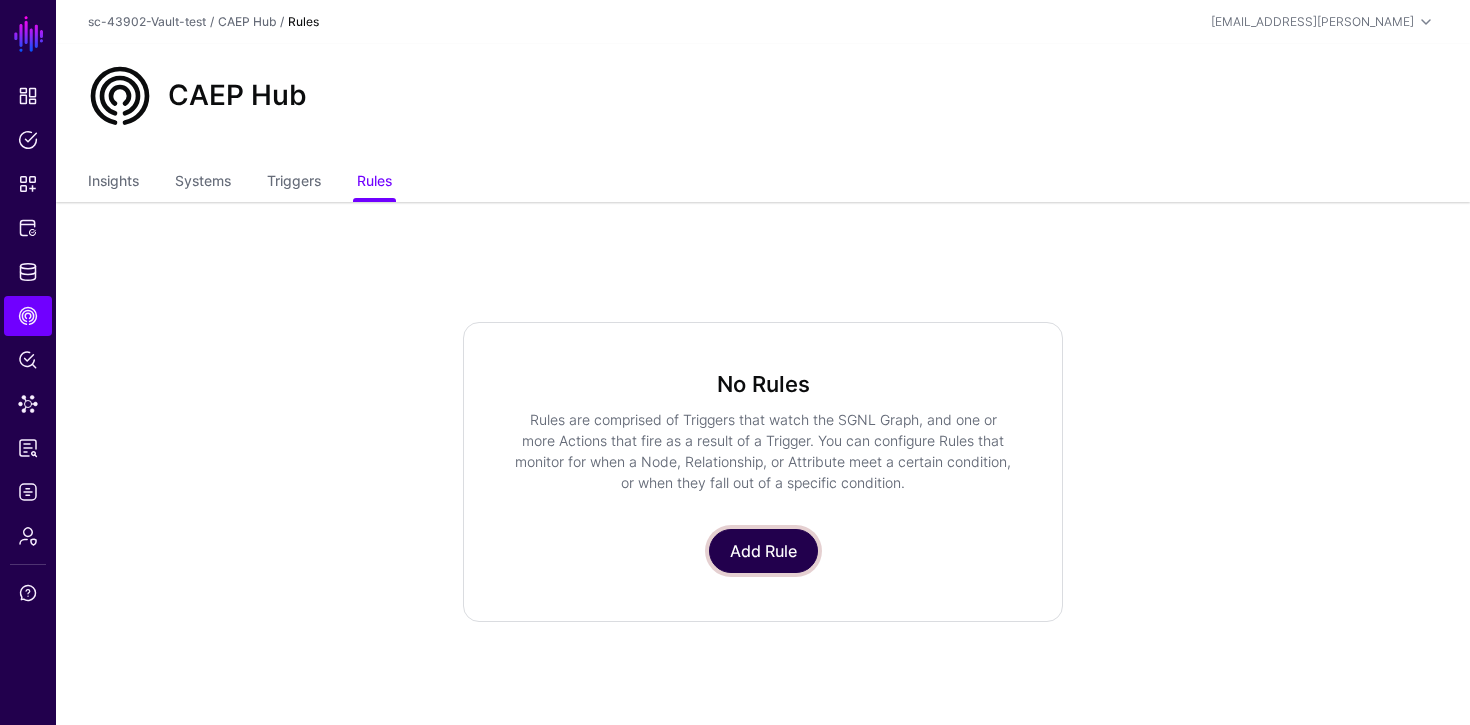 click on "Add Rule" 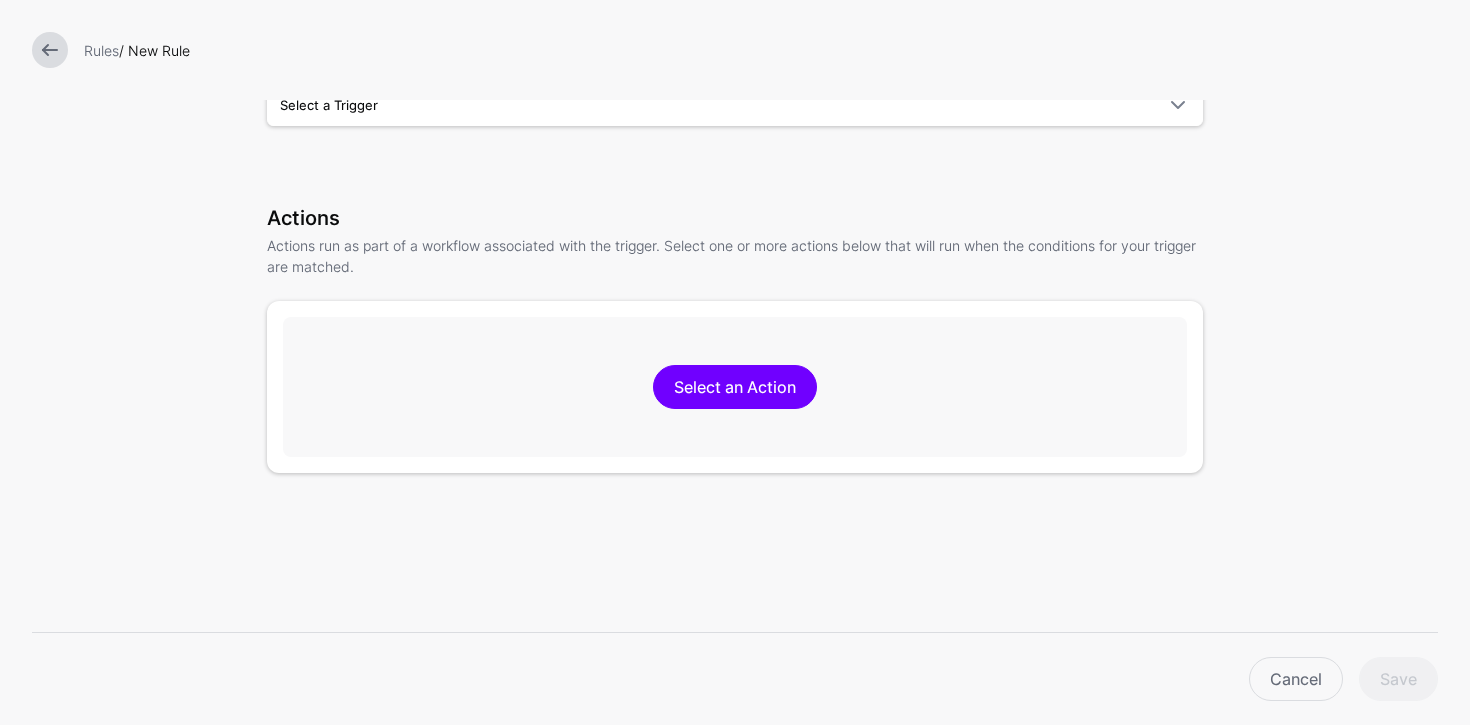 scroll, scrollTop: 377, scrollLeft: 0, axis: vertical 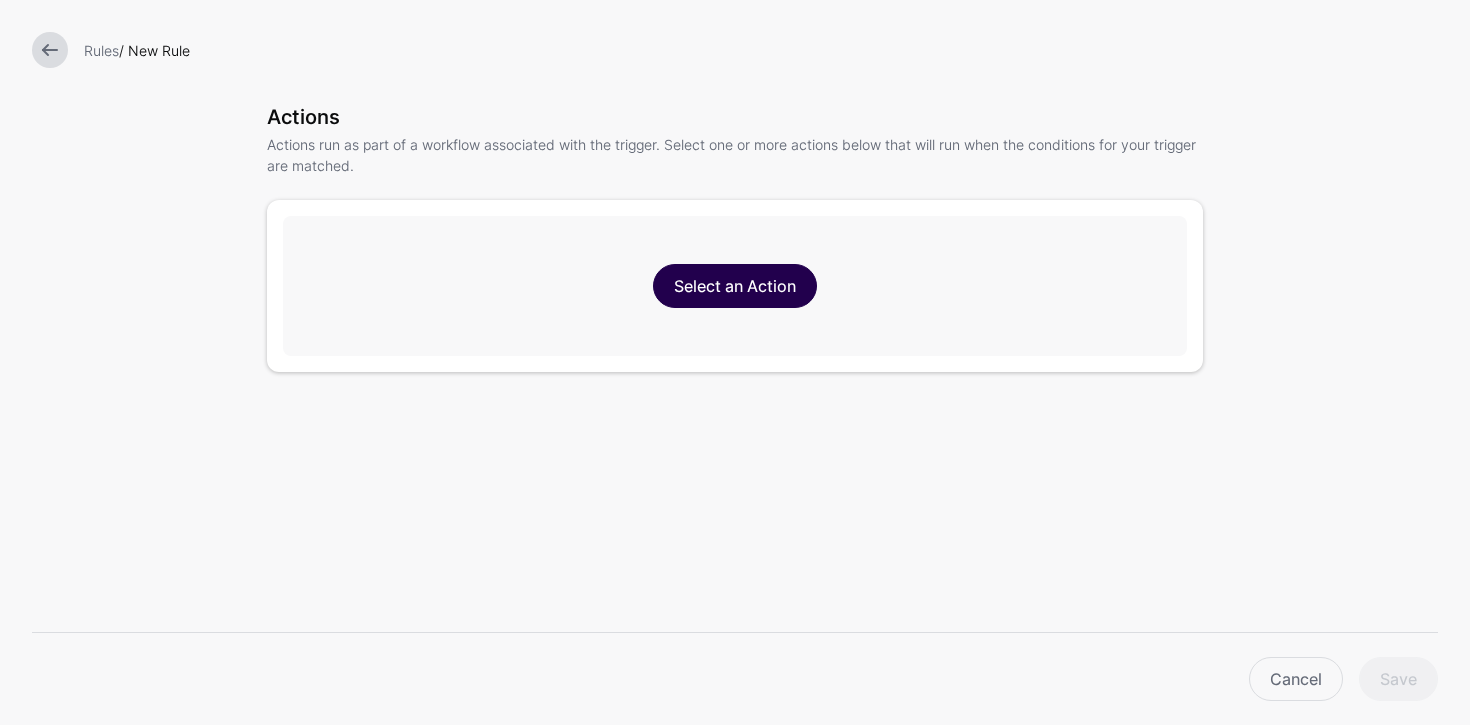 click on "Select an Action" at bounding box center [735, 286] 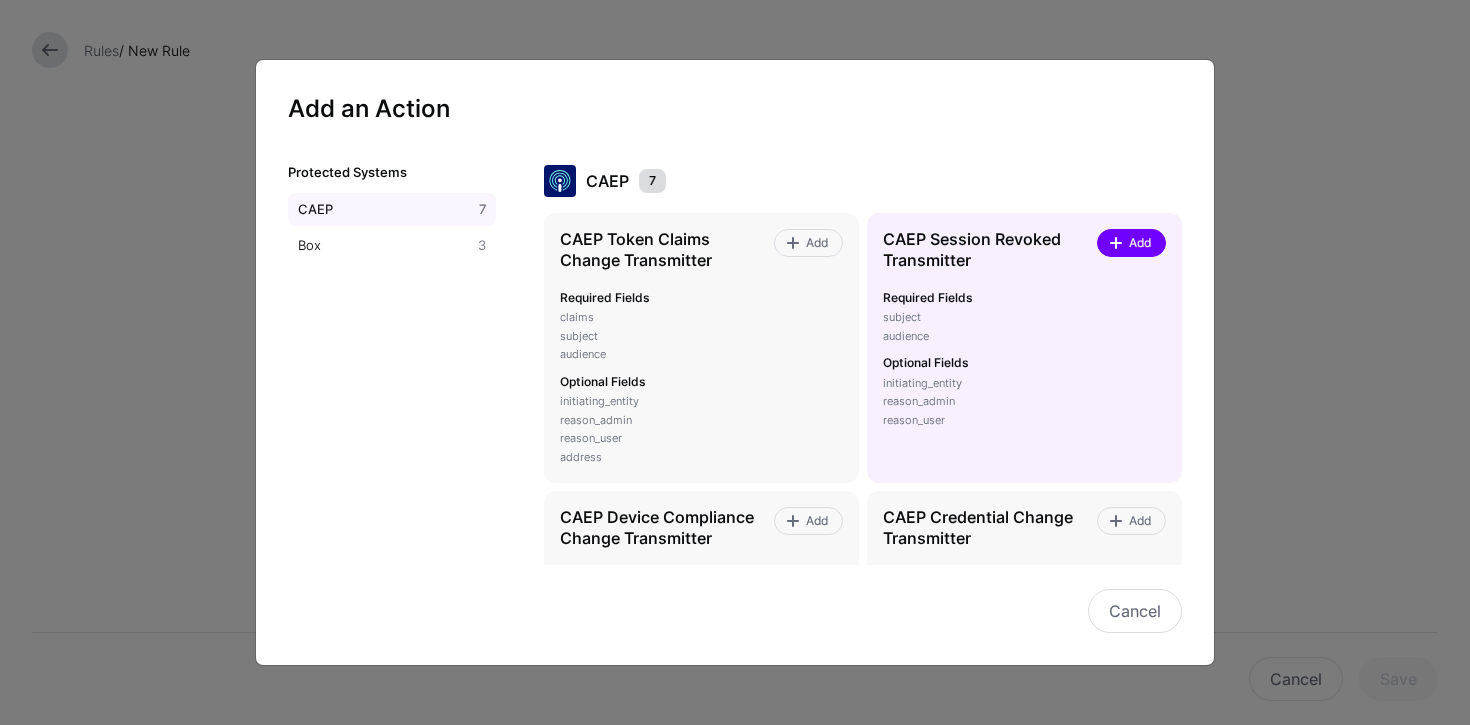 click 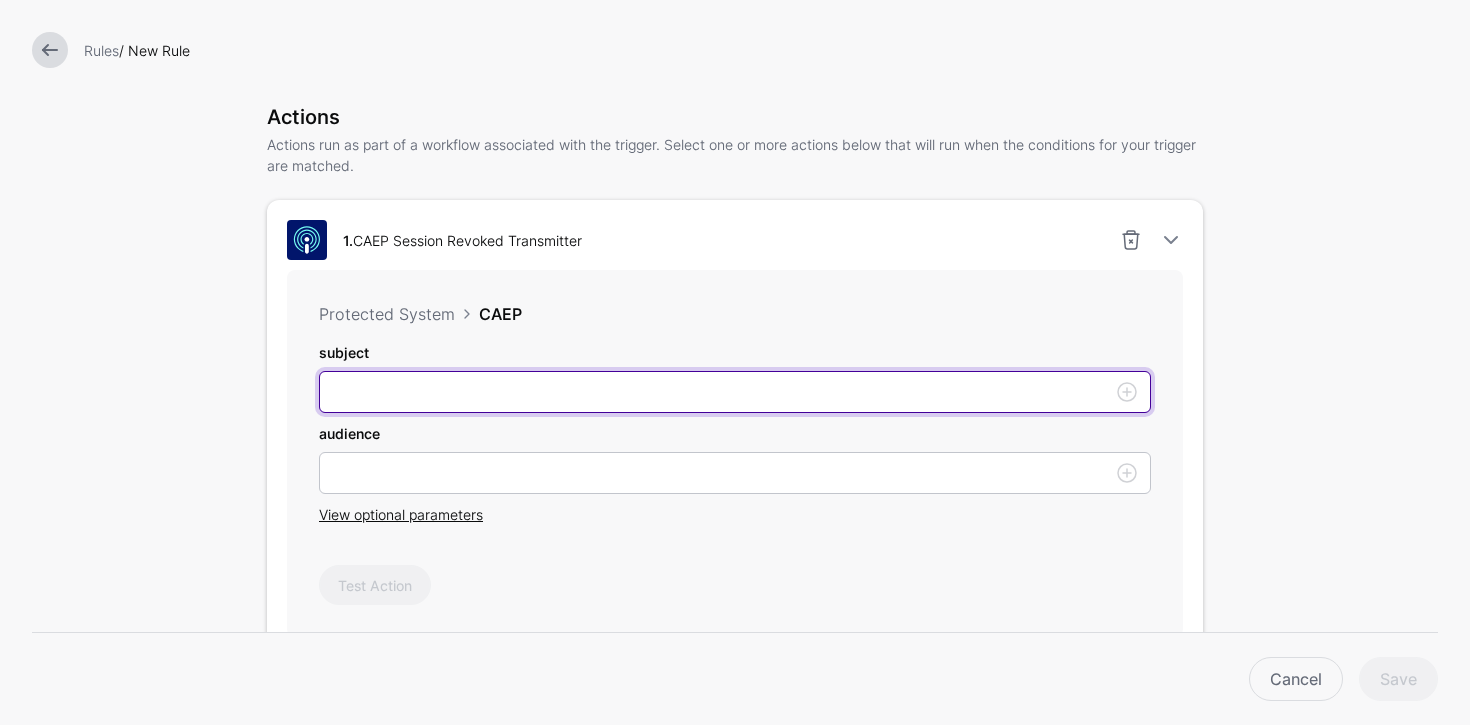 click on "subject" at bounding box center [735, 392] 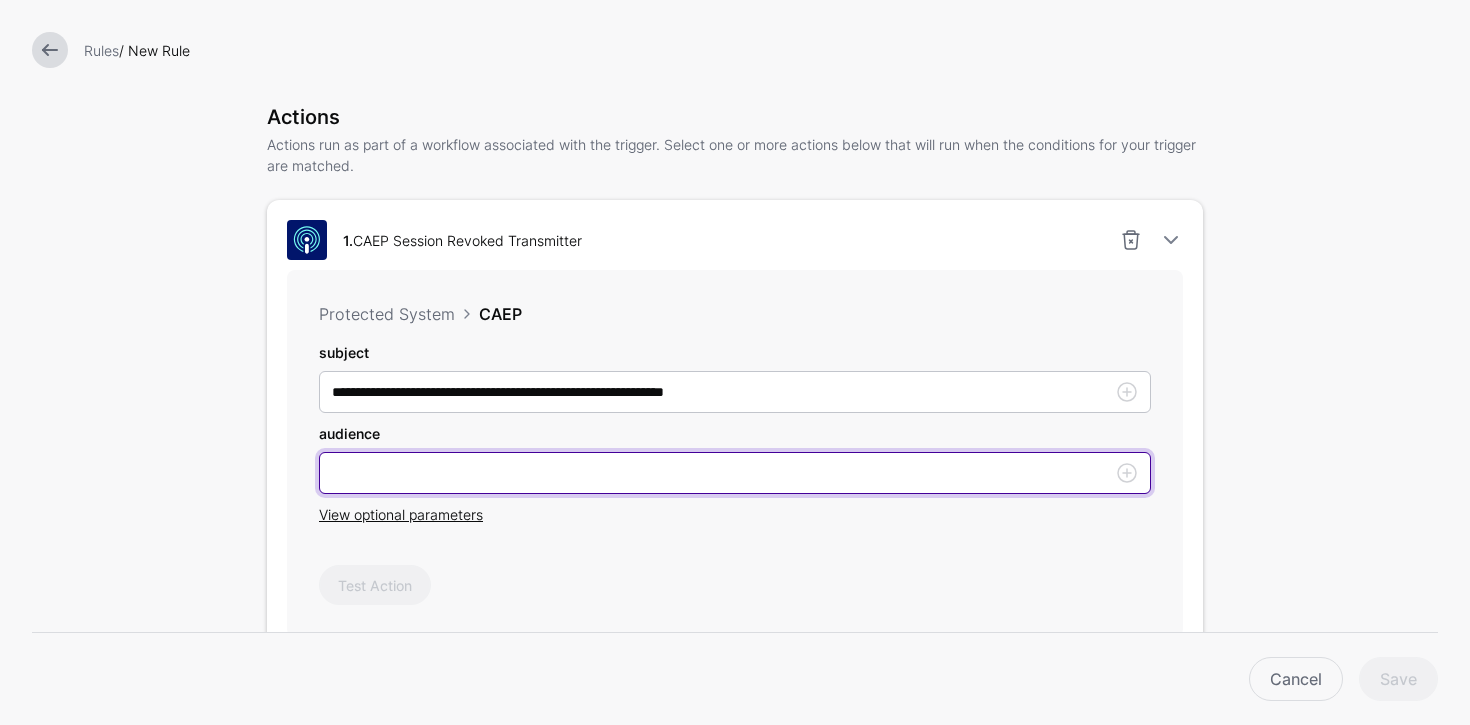 click on "subject" at bounding box center [735, 473] 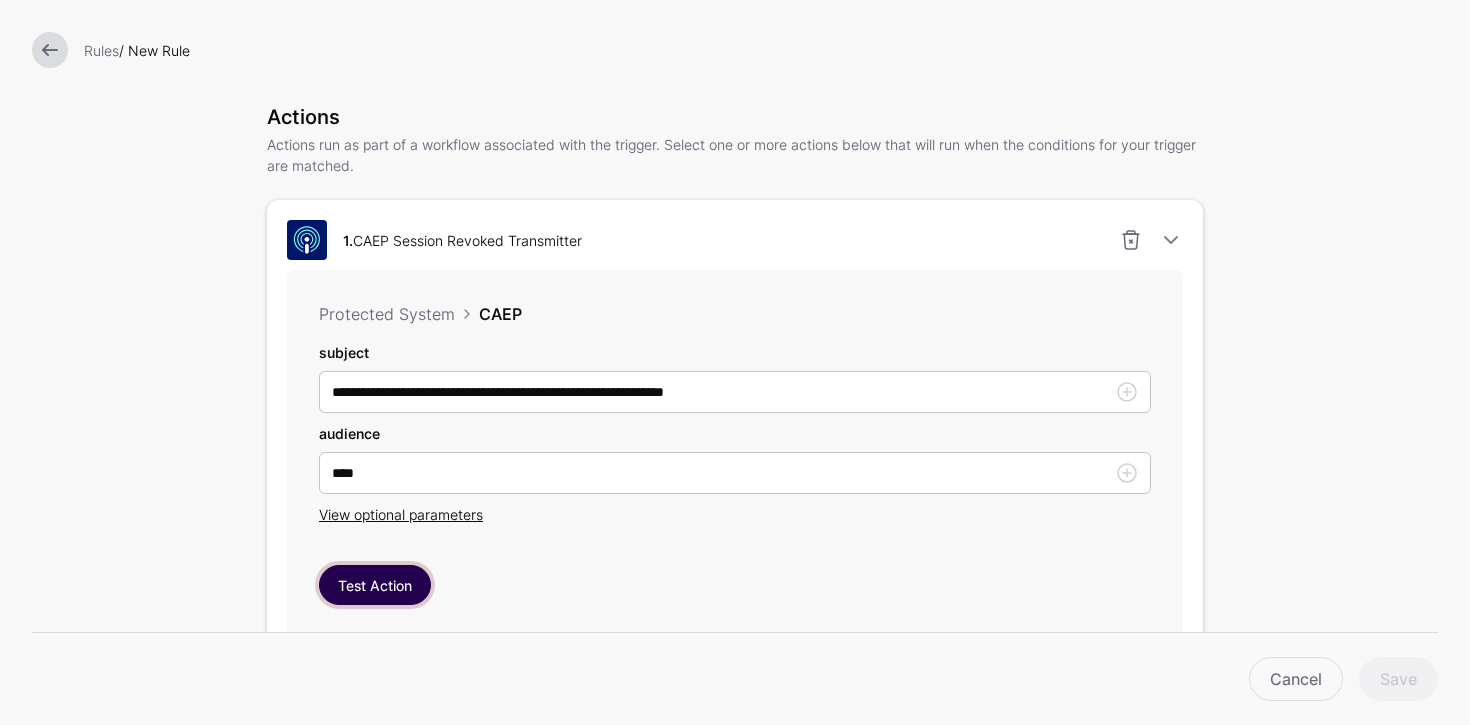 click on "Test Action" at bounding box center [375, 585] 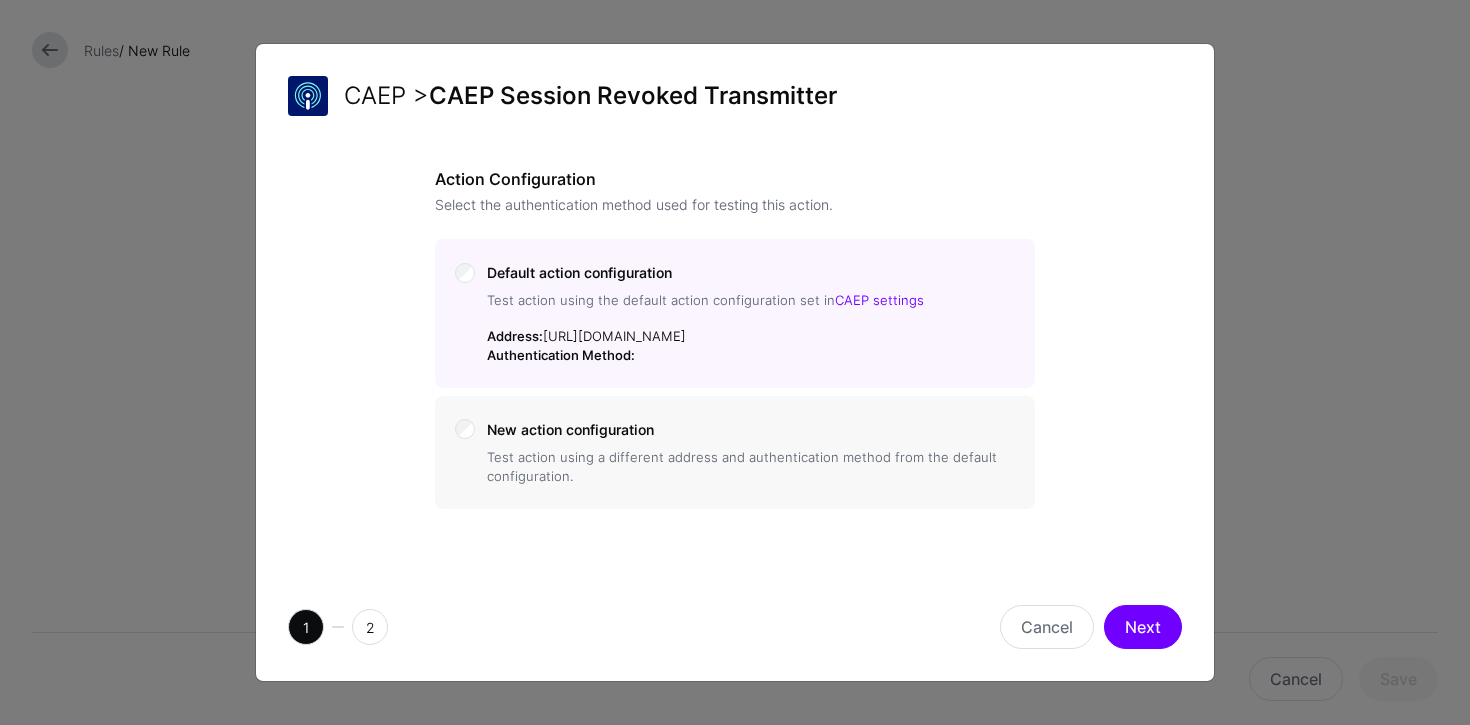 click on "1 2 Cancel  Next" 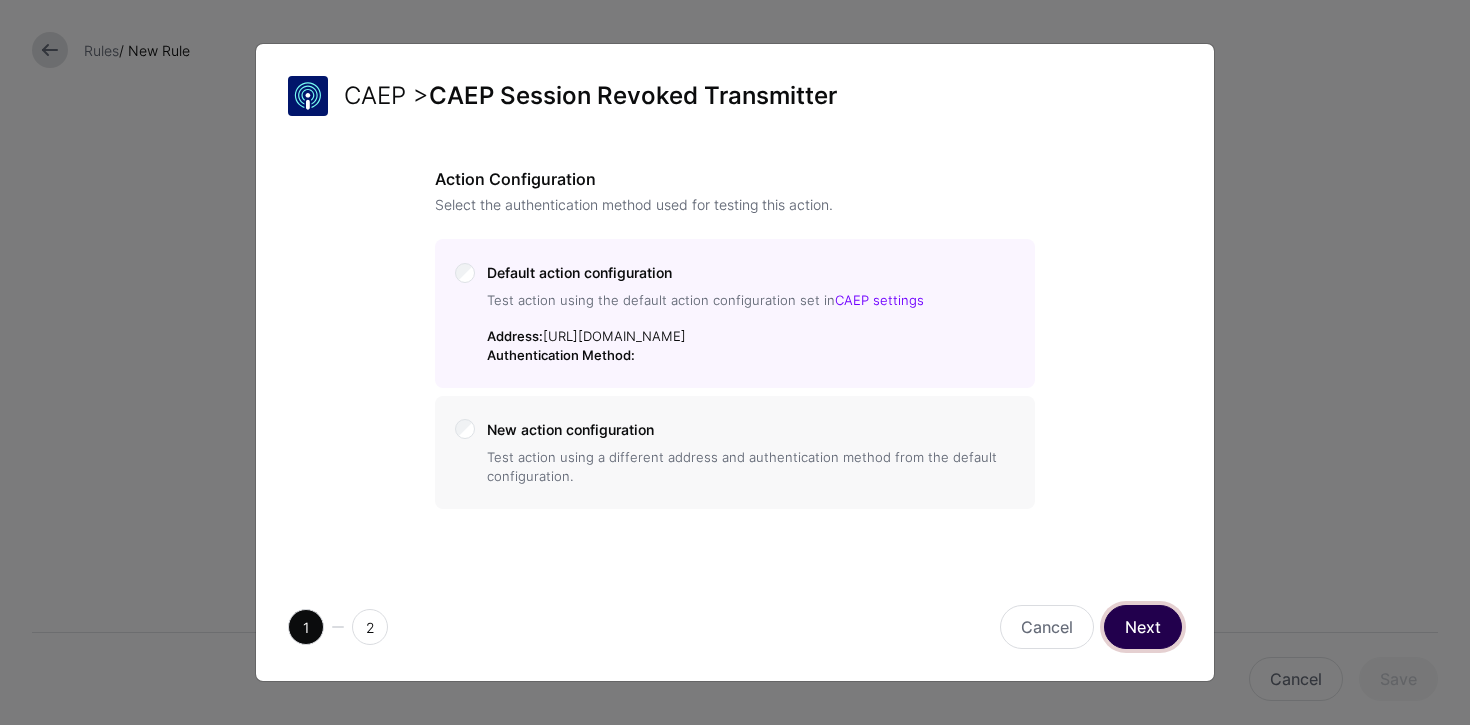 click on "Next" 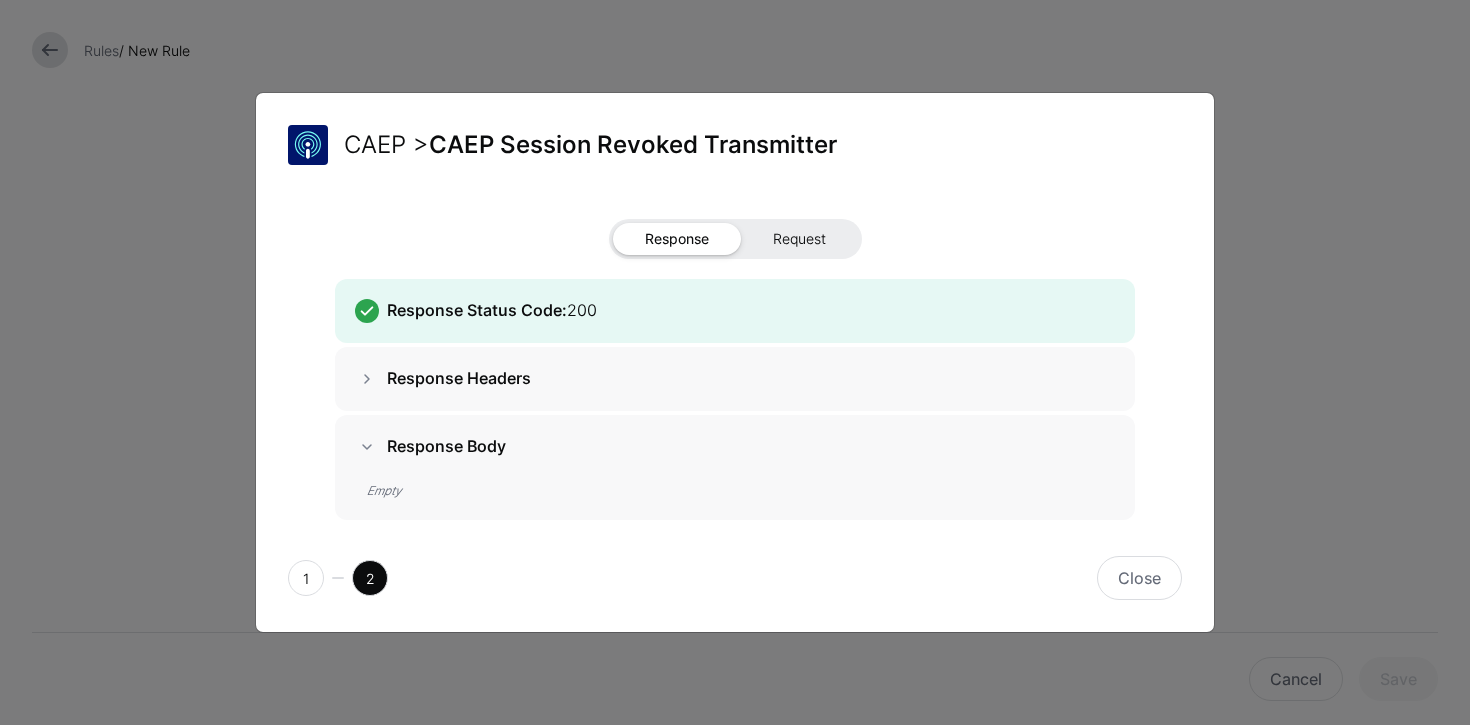 click on "Request" 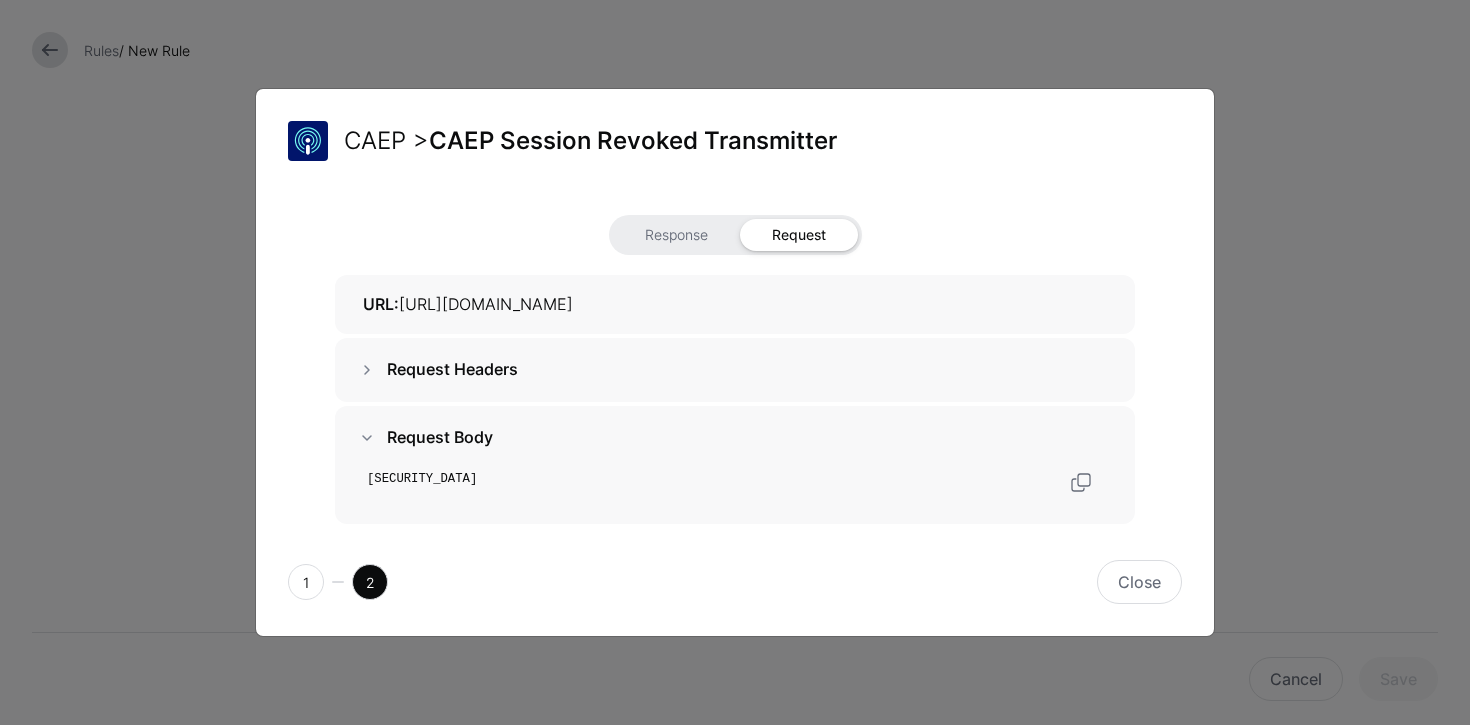 scroll, scrollTop: 27, scrollLeft: 0, axis: vertical 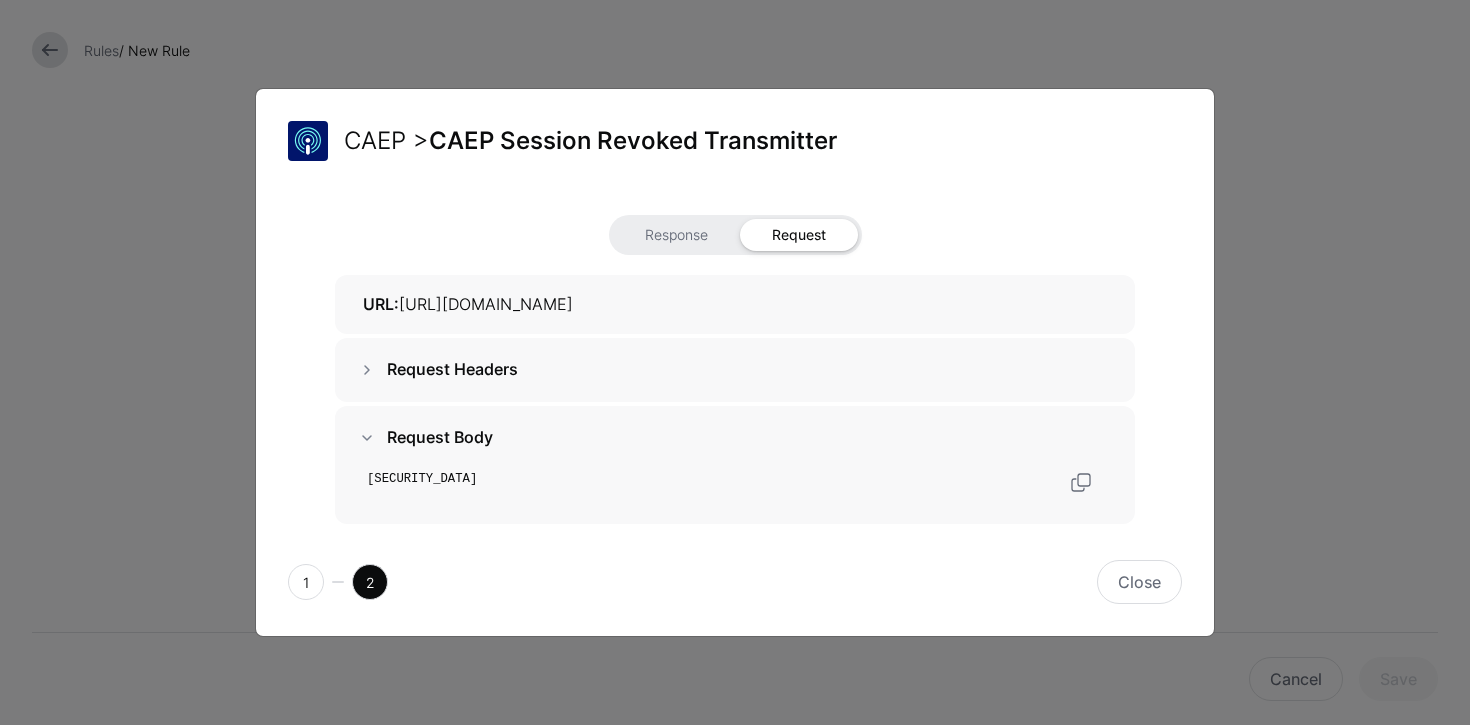 click on "eyJhbGciOiJSUzI1NiIsImtpZCI6IjlmY2NjMGQyLThjZTMtNDg0NC1iMzFkLTcwZDcxYWYzMDhlMyIsInR5cCI6InNlY2V2ZW50K2p3dCJ9.eyJhdWQiOiJQT1NUIiwiZXZlbnRzIjp7Imh0dHBzOi8vc2NoZW1hcy5vcGVuaWQubmV0L3NlY2V2ZW50L2NhZXAvZXZlbnQtdHlwZS9zZXNzaW9uLXJldm9rZWQiOnsiZXZlbnRfdGltZXN0YW1wIjoxNzUyNjc0MjQ3fX0sImlhdCI6MTc1MjY3NDI0NywiaXNzIjoiaHR0cHM6Ly9zZ25sLmFpIiwianRpIjoiZTM1Y2Q3ZDMtM2E0MS00ZGE3LWEyNzgtMTdkZmMzODc1YzdhIiwic3ViX2lkIjp7ImZvcm1hdCI6ImFjY291bnQiLCJ1cmkiOiJhY2N0OmV4YW1wbGUudXNlckBzZXJ2aWNlLmV4YW1wbGUuY29tIn19.p6E1hBmEUsjkPypE3mjHVL6QoDZl-zj_SZ2aprBRgNGBgGdOvdWloTdRL9L6bGr8E19i5RRrMDo7G-5Qh4ThejFOhSb8CwJkWMxCBhRuThmZN2QwJfjGUgbvUPU2tgrFJ3Yel7ag0u1Yifye02CU0Jn8wqScUMsnbYtvp_fRfrs5AEEcCcRxRWW3hZeFGj5PkIFfd2LXMcx7YhiOhmQ-_UBJLSCNrjsKoOebrz8zZwz9c3Xygct56SfbrtqmNZ4ccwXC1T-Wvd-mzGcbRqwCtwCpG3ecAp4PQOMCn1-AMA9QrKL9mxQZzc7LPeA9kIGBTKmD1FKBdPqi23ZM-CxAtw" 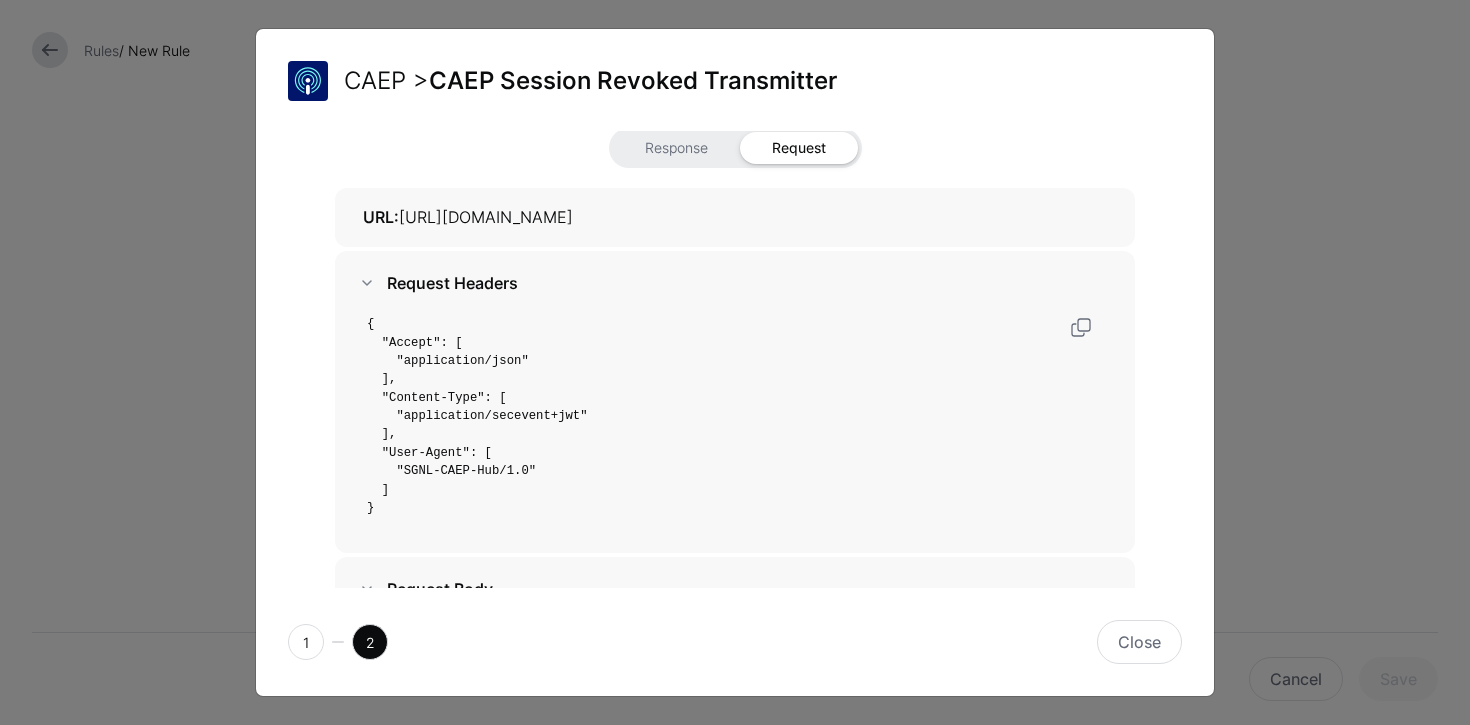 click 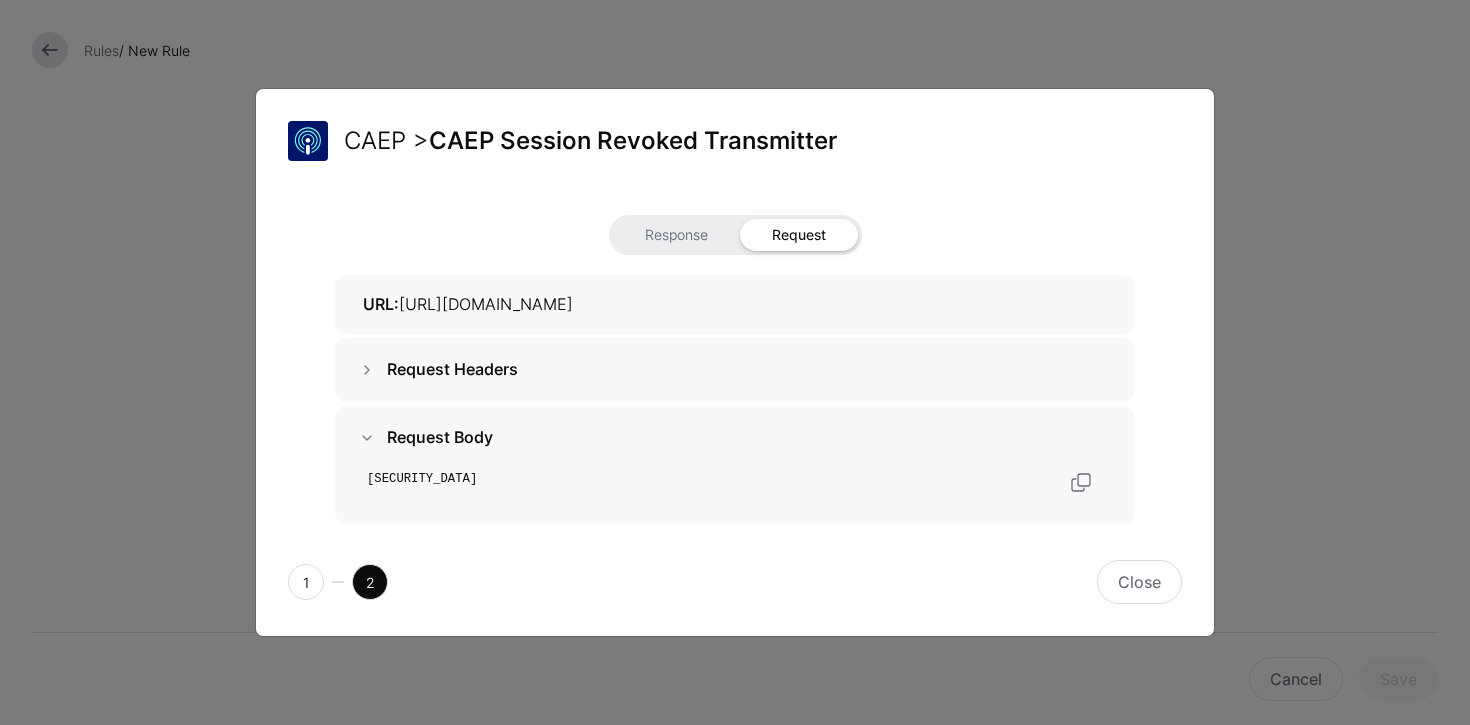 click 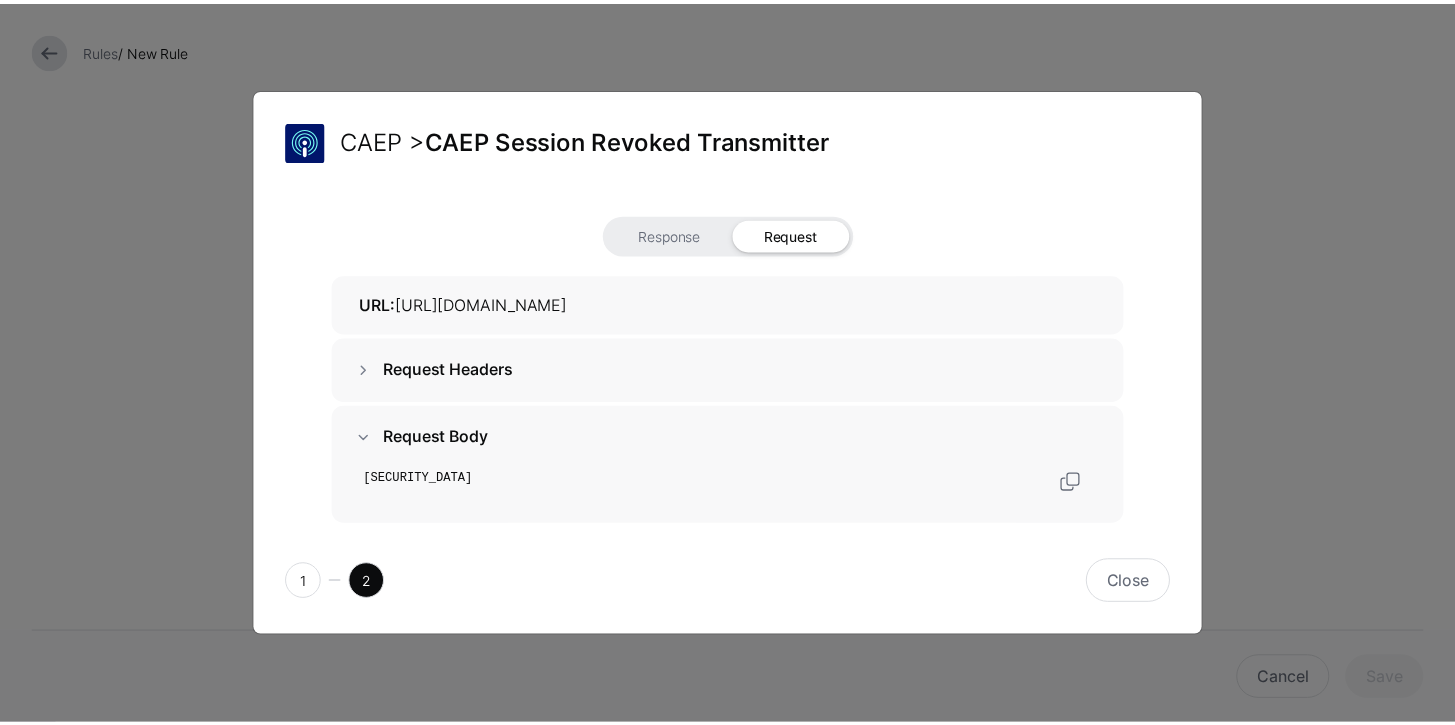 scroll, scrollTop: 0, scrollLeft: 0, axis: both 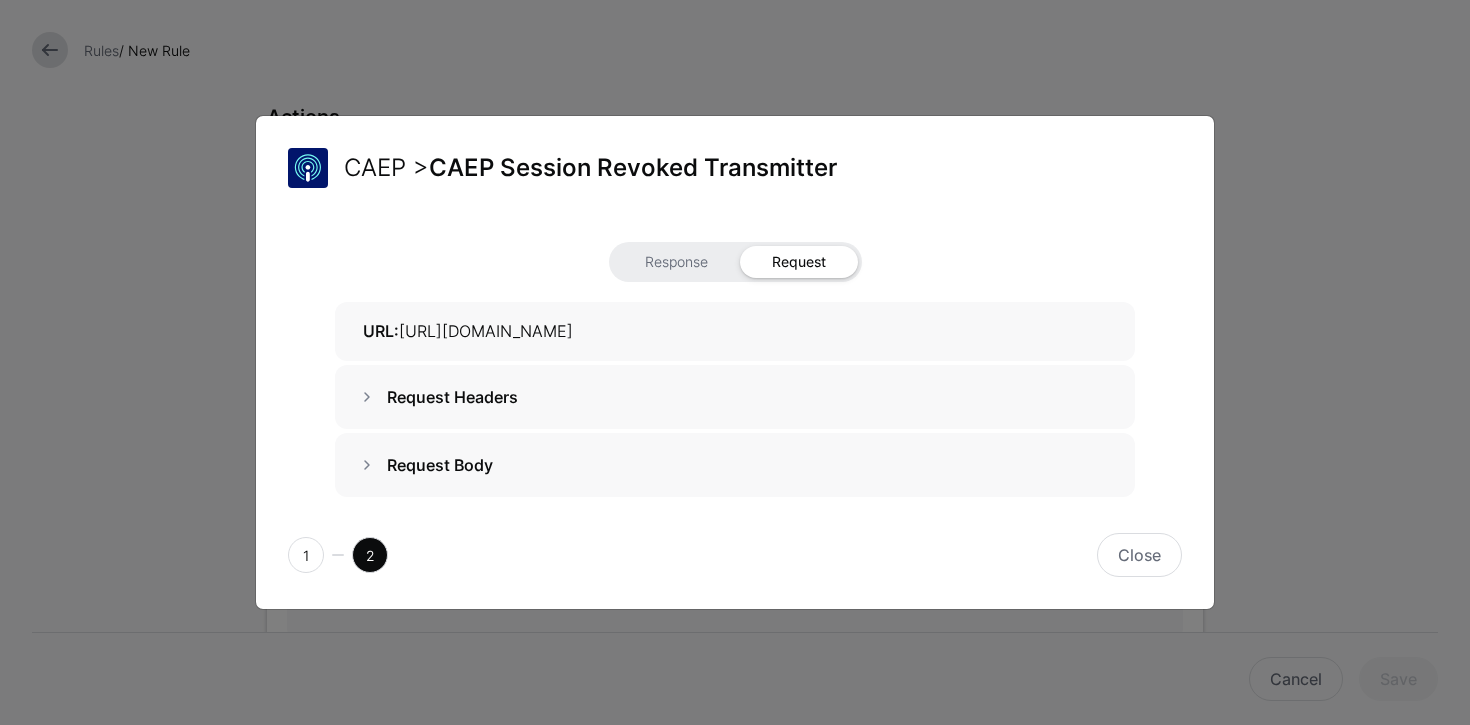 click on "Response" 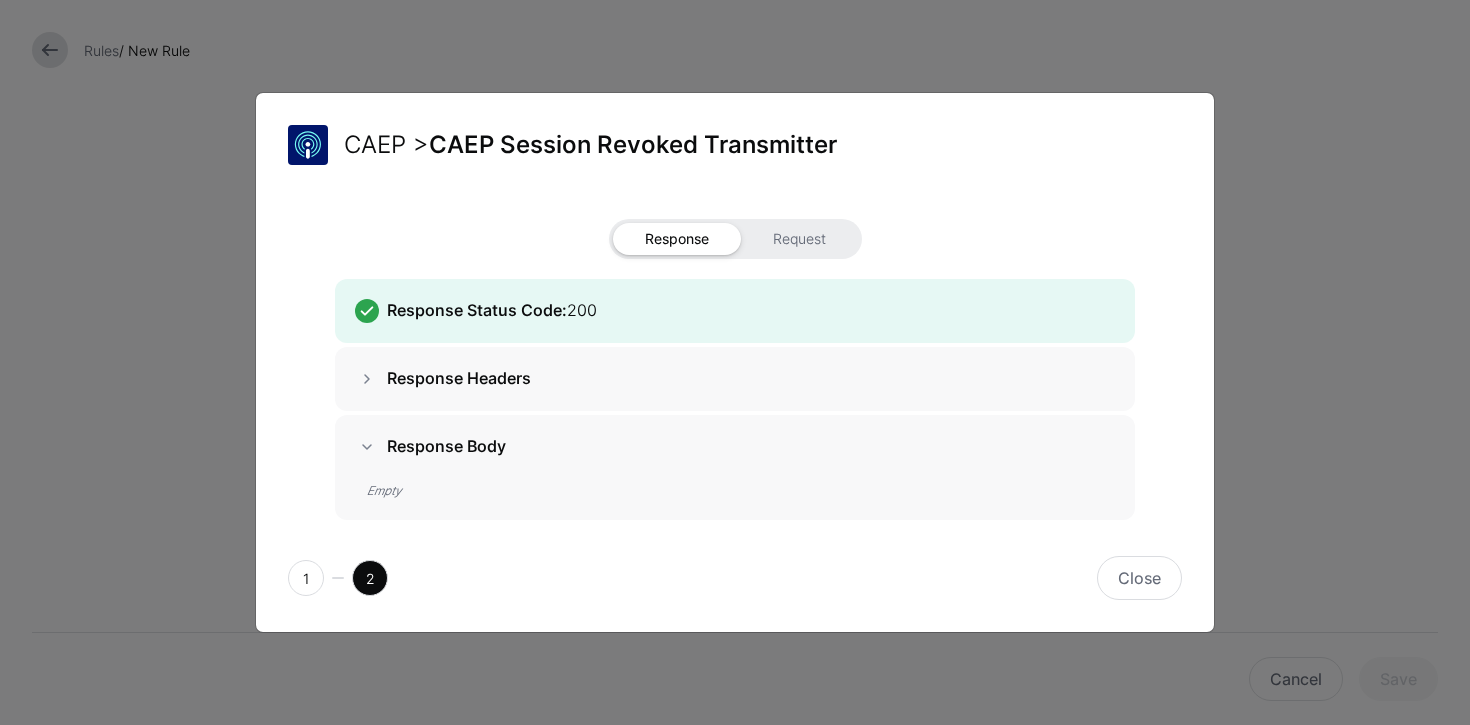click 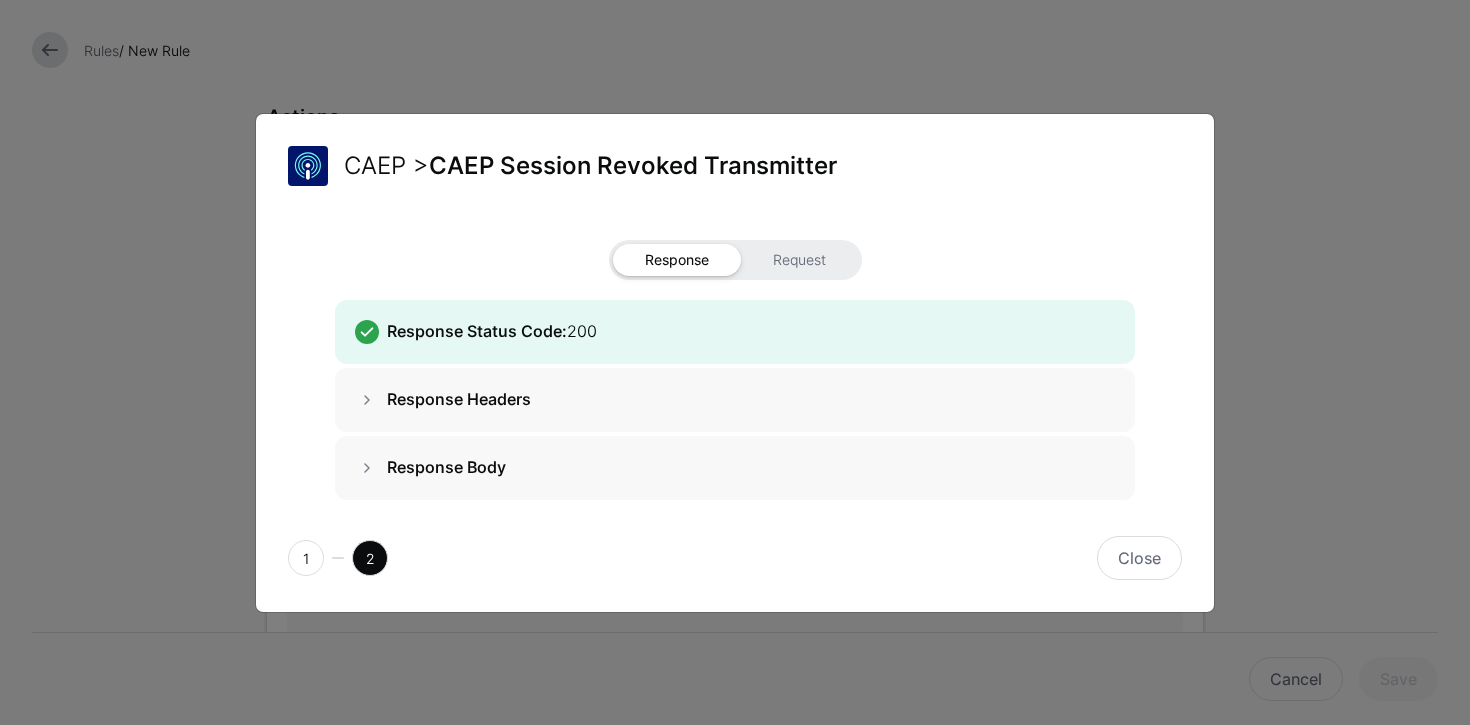 click 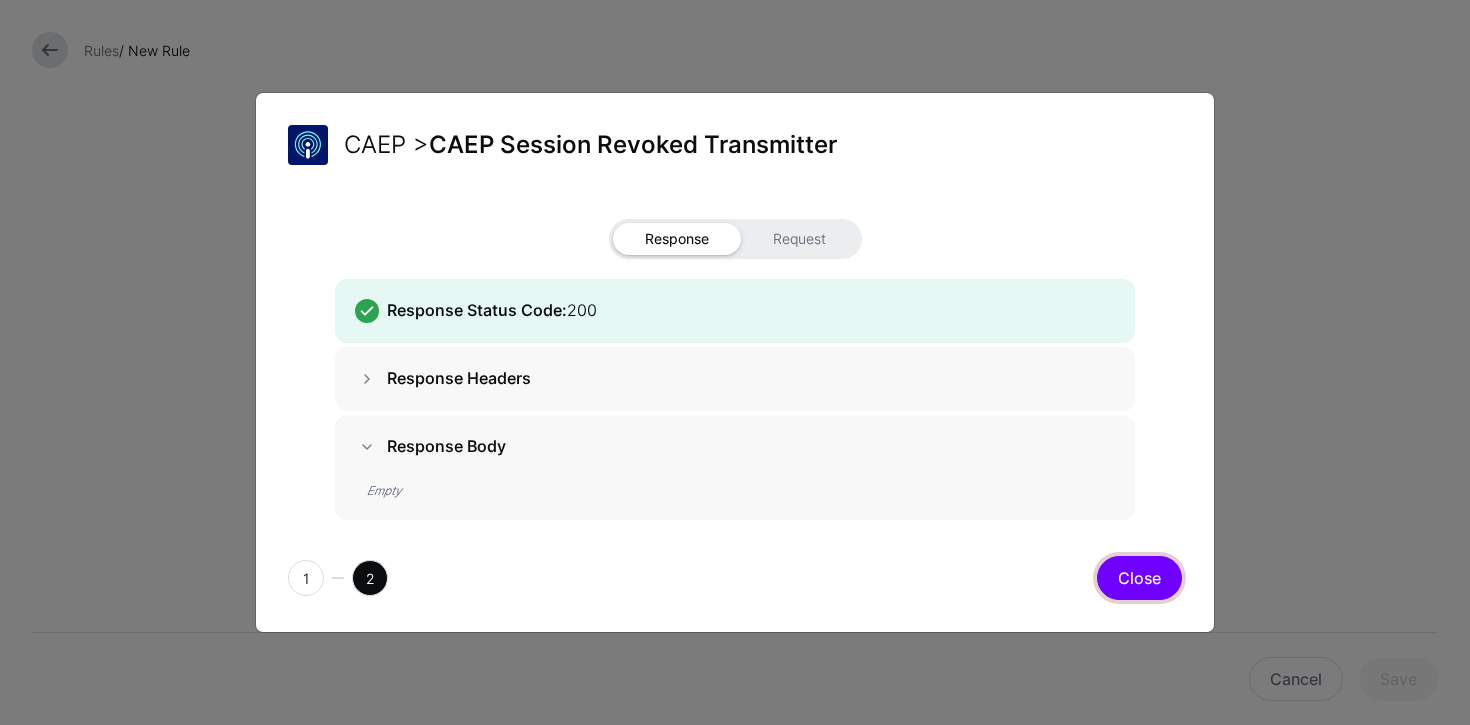 click on "Close" 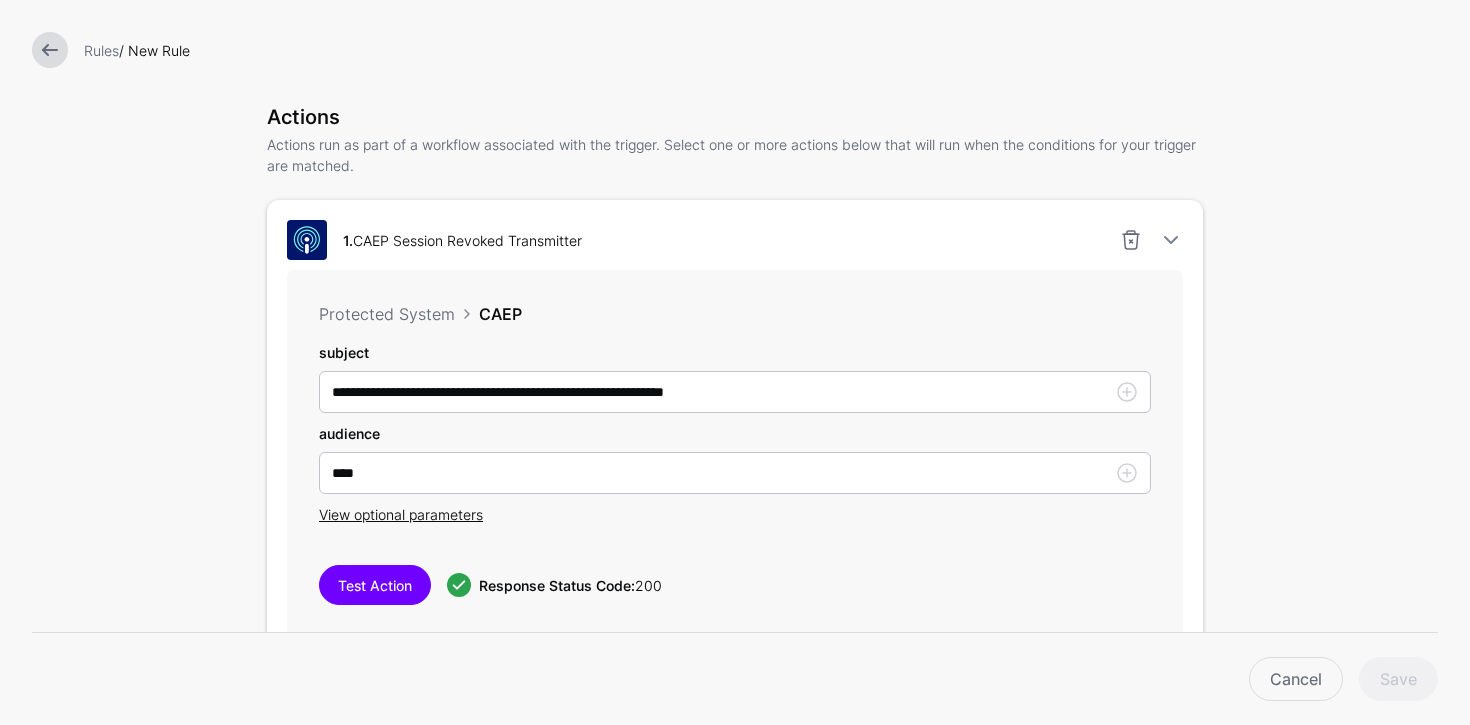 click at bounding box center (50, 50) 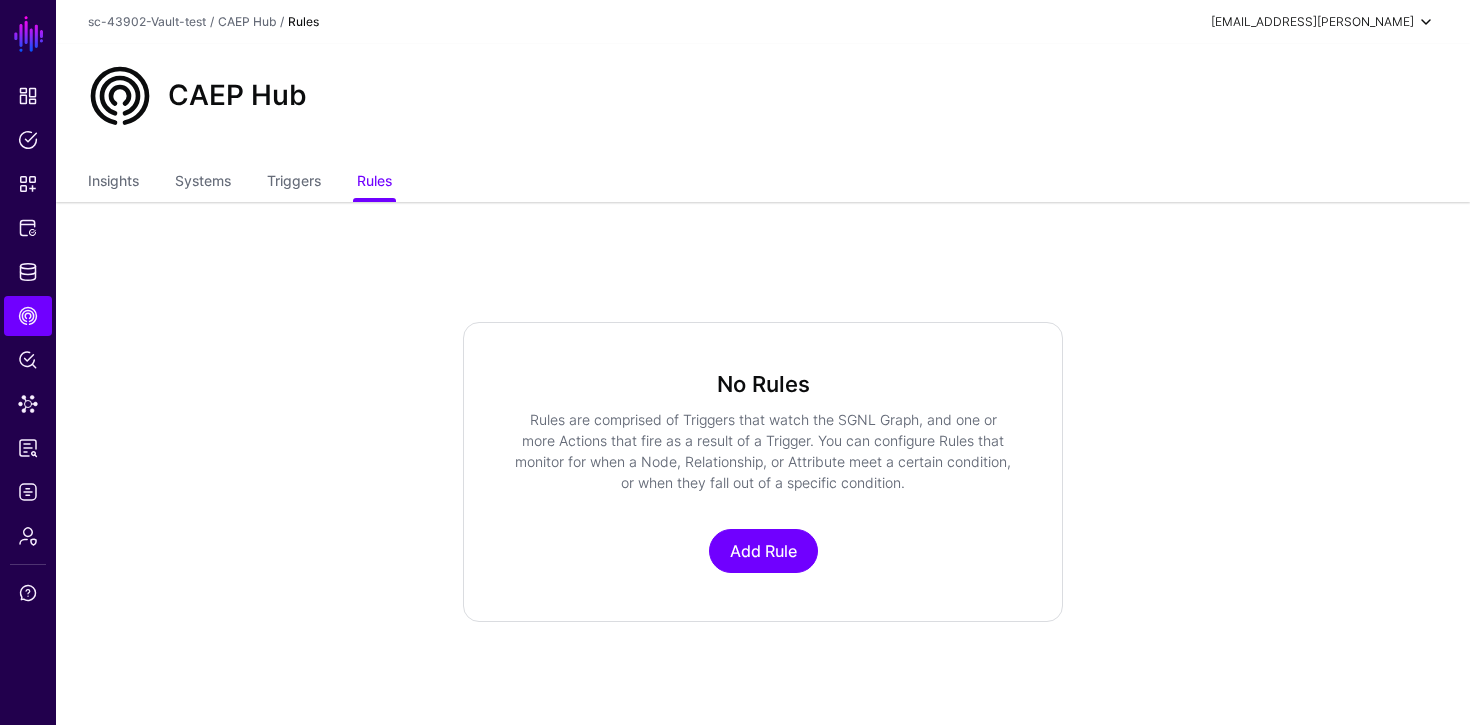 click on "[EMAIL_ADDRESS][PERSON_NAME]" 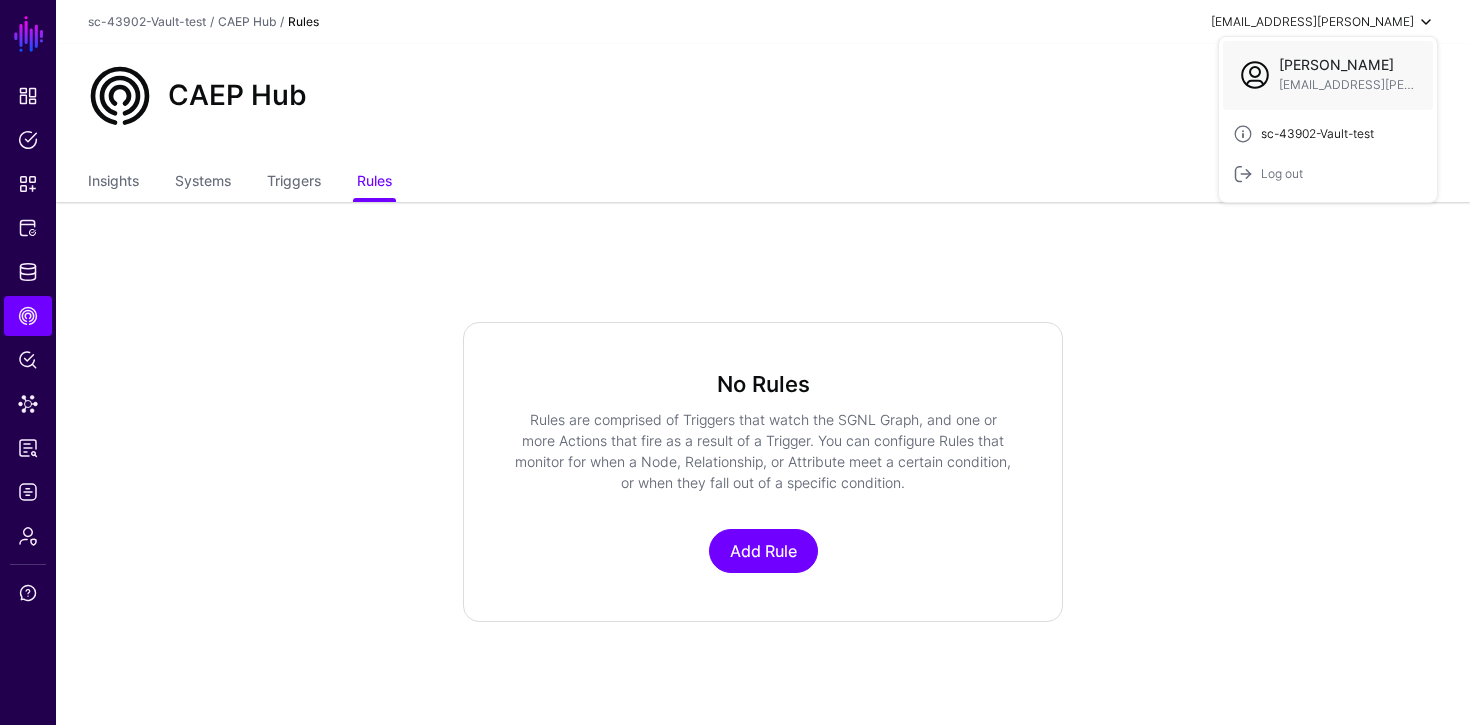 click on "sc-43902-Vault-test" 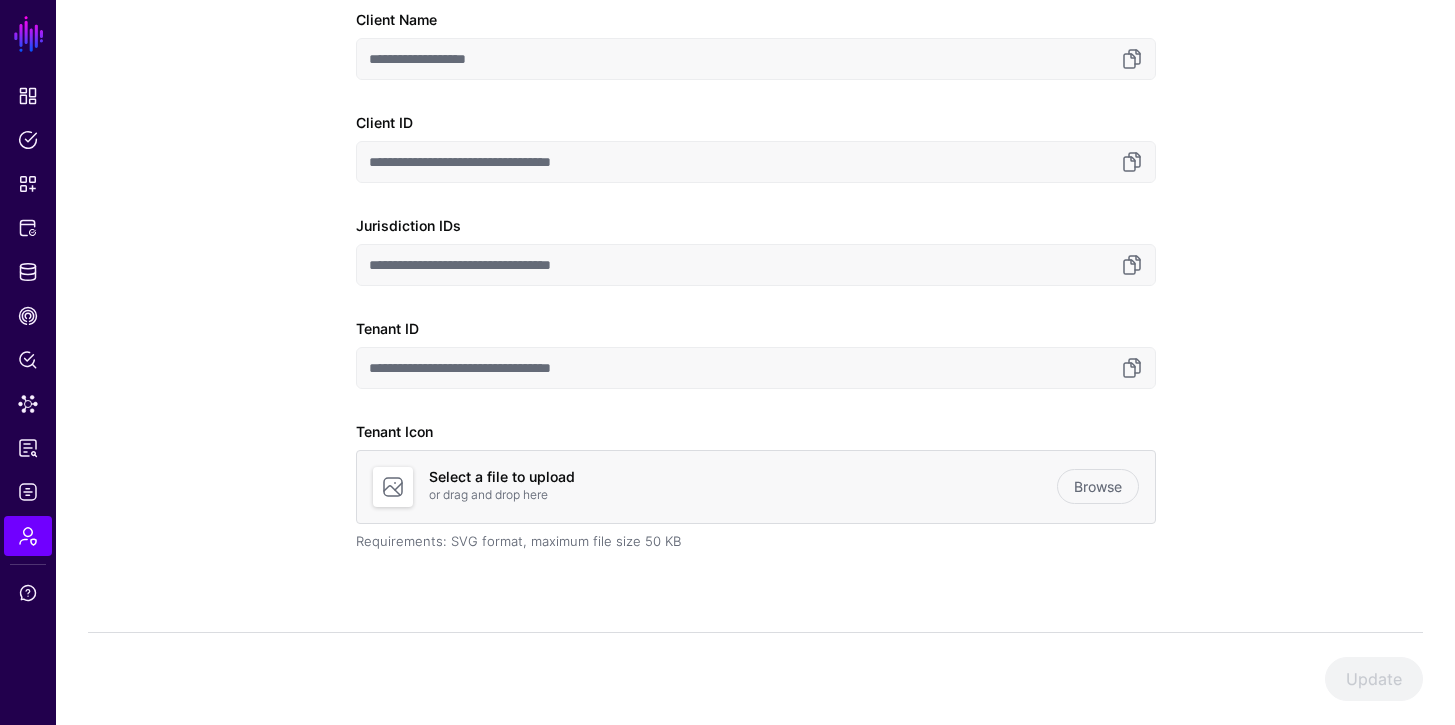 scroll, scrollTop: 313, scrollLeft: 0, axis: vertical 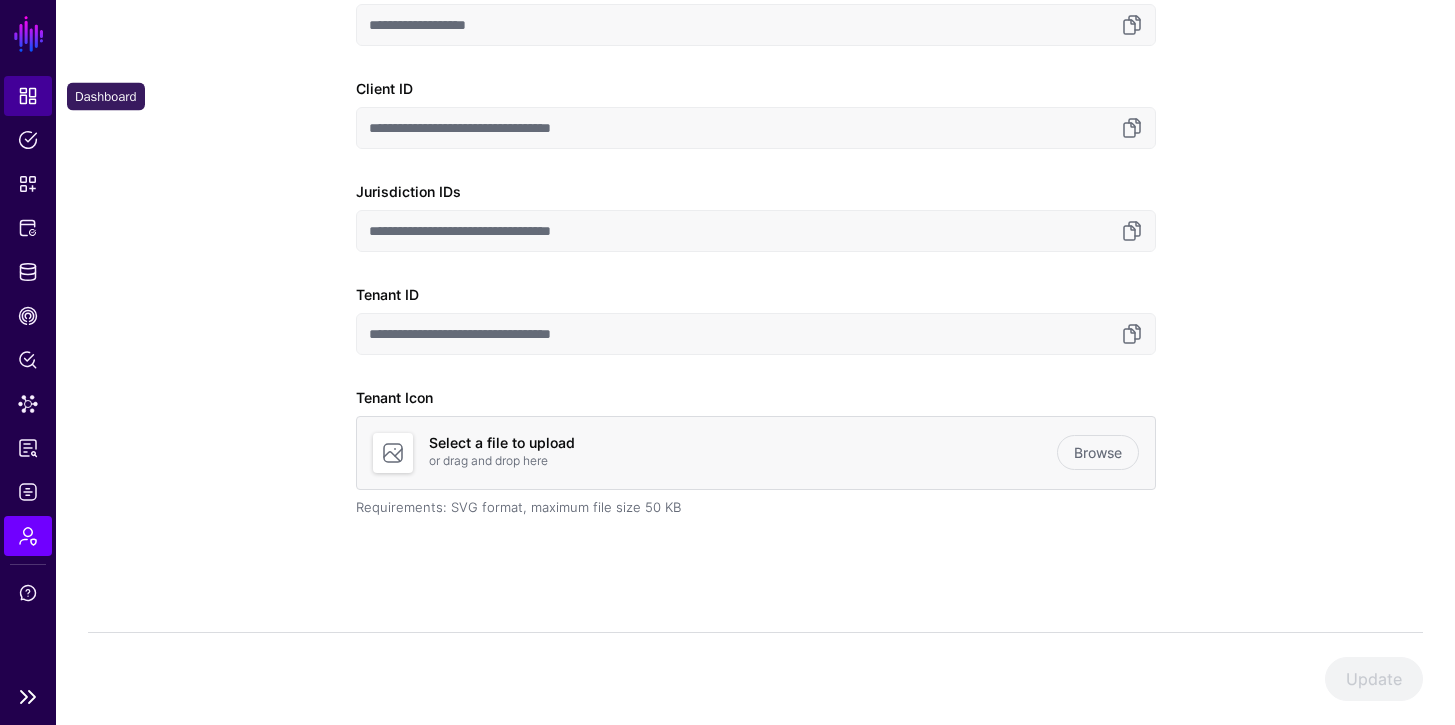 click on "Dashboard" 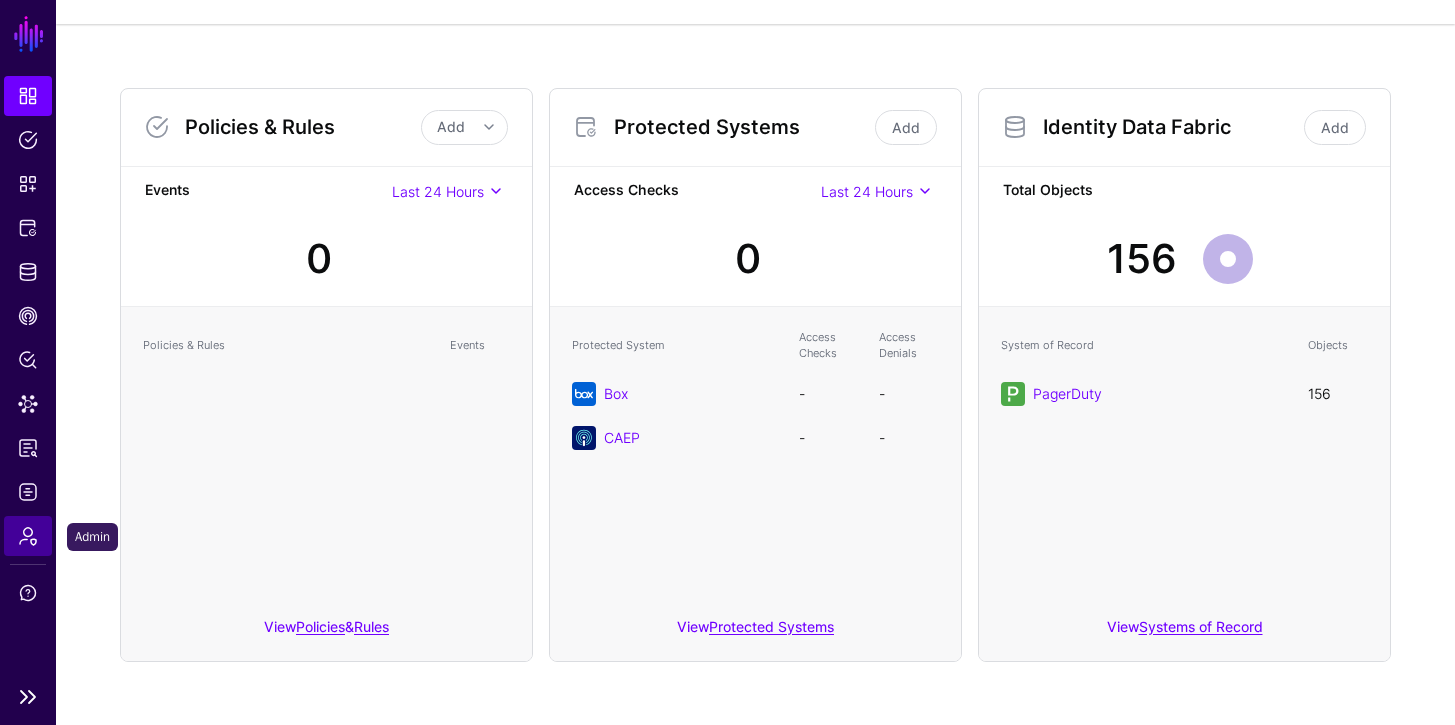 click on "Admin" 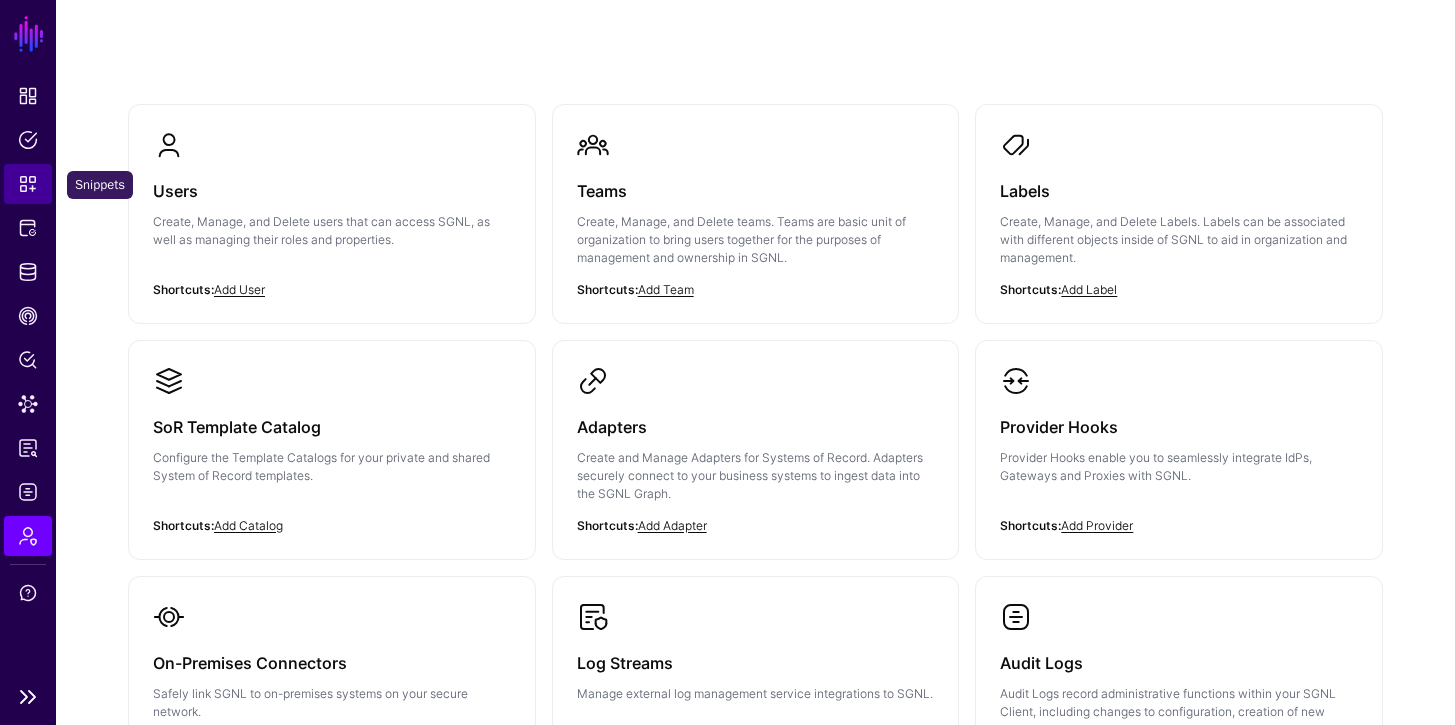 click on "Snippets" 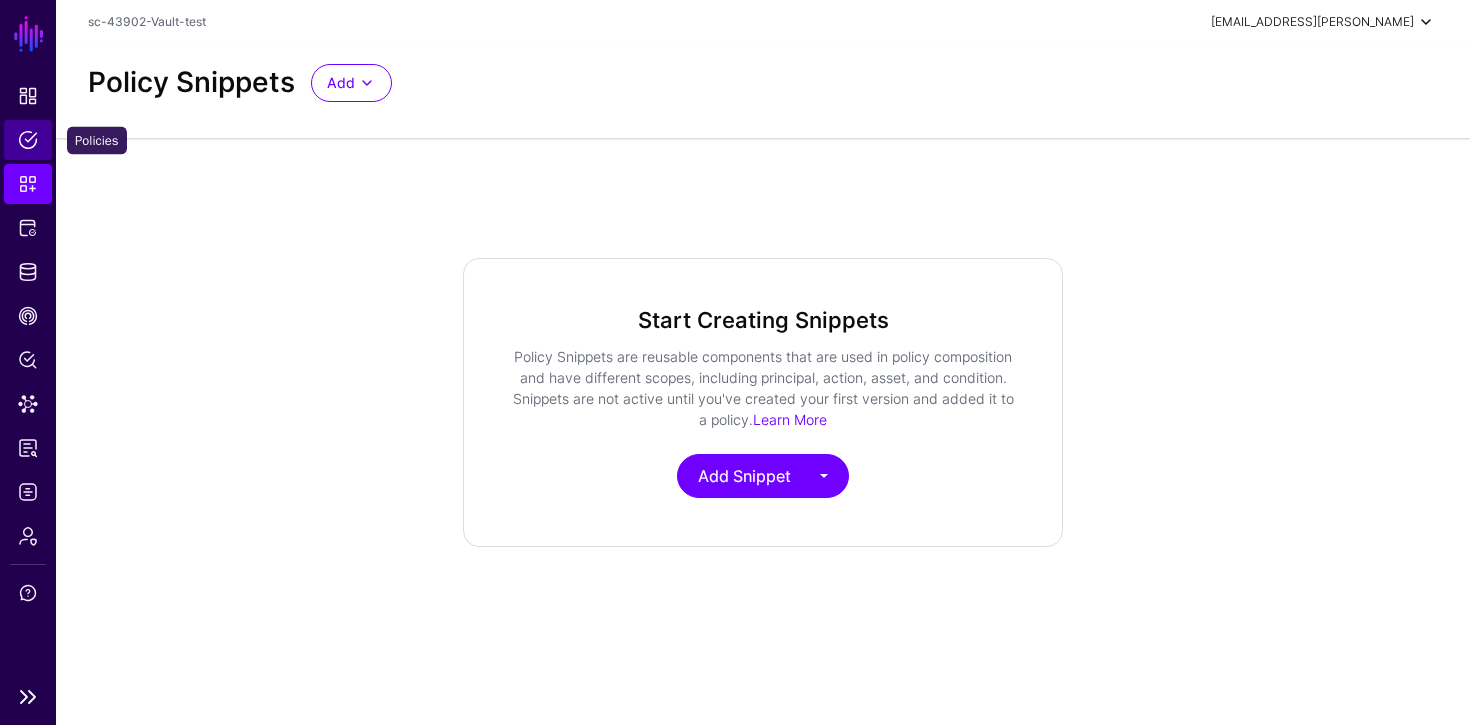 click on "Policies" 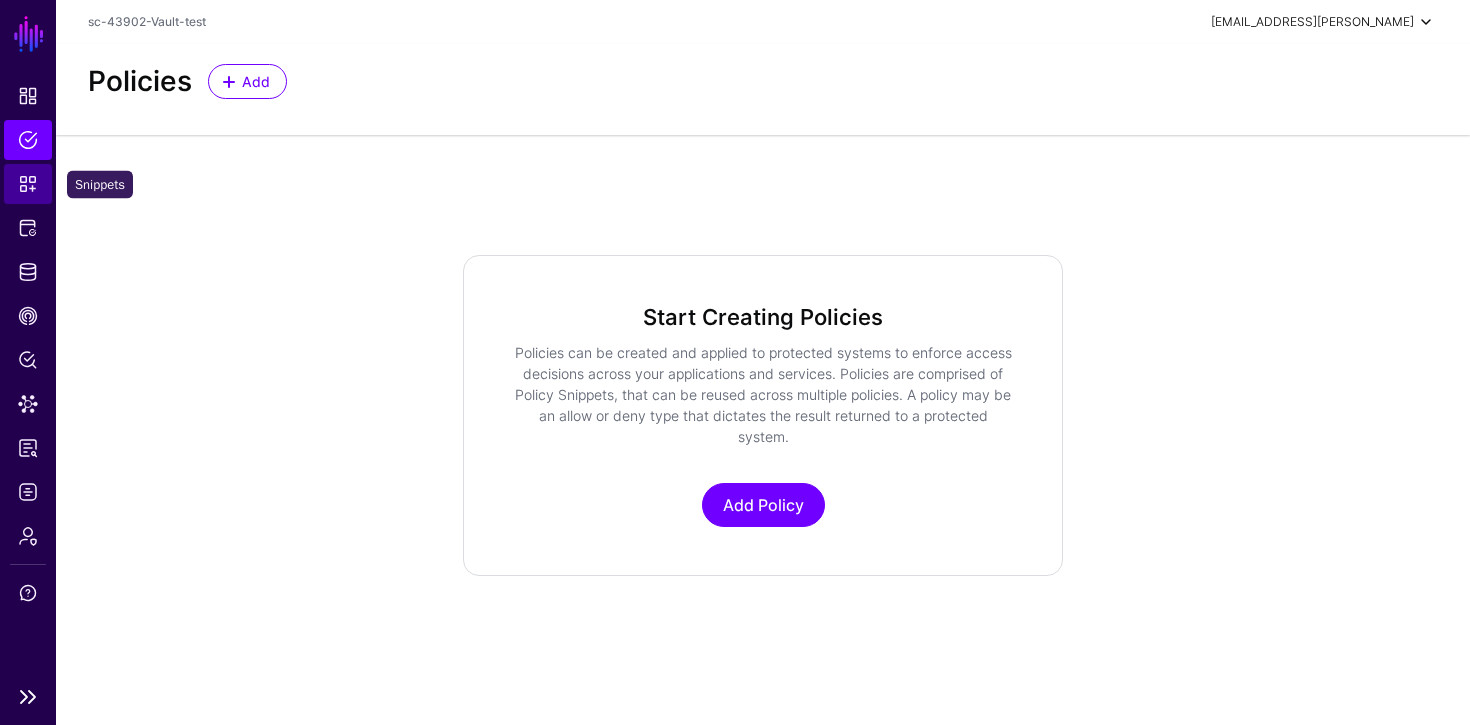 click on "Snippets" 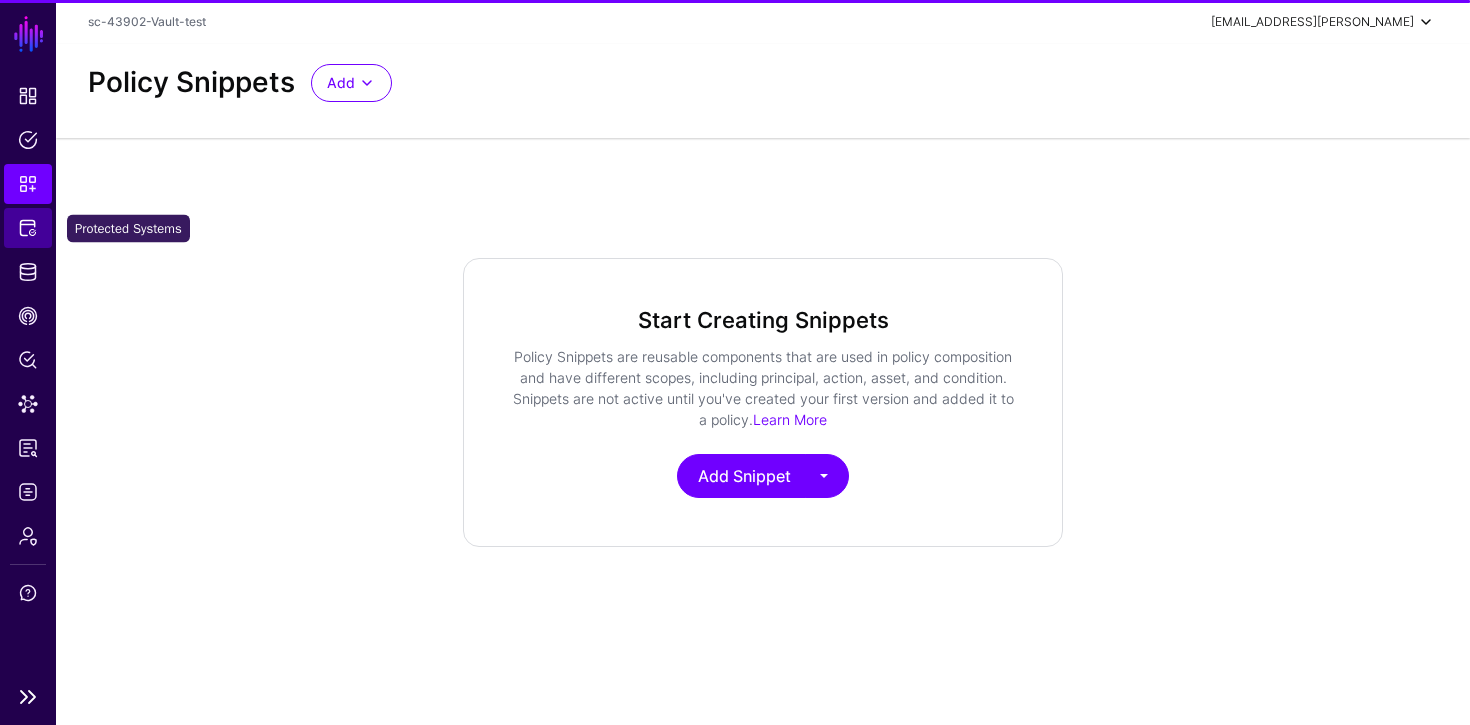 click on "Protected Systems" 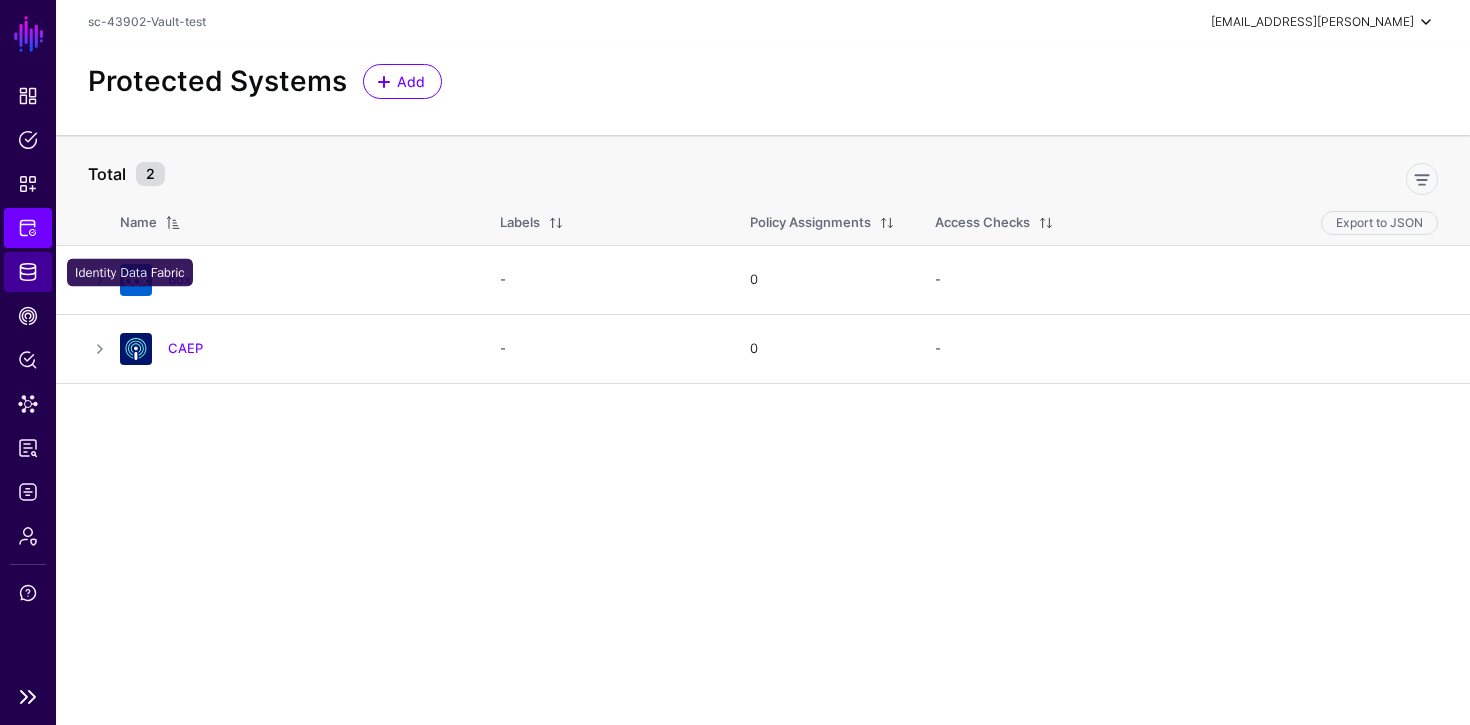 click on "Identity Data Fabric" 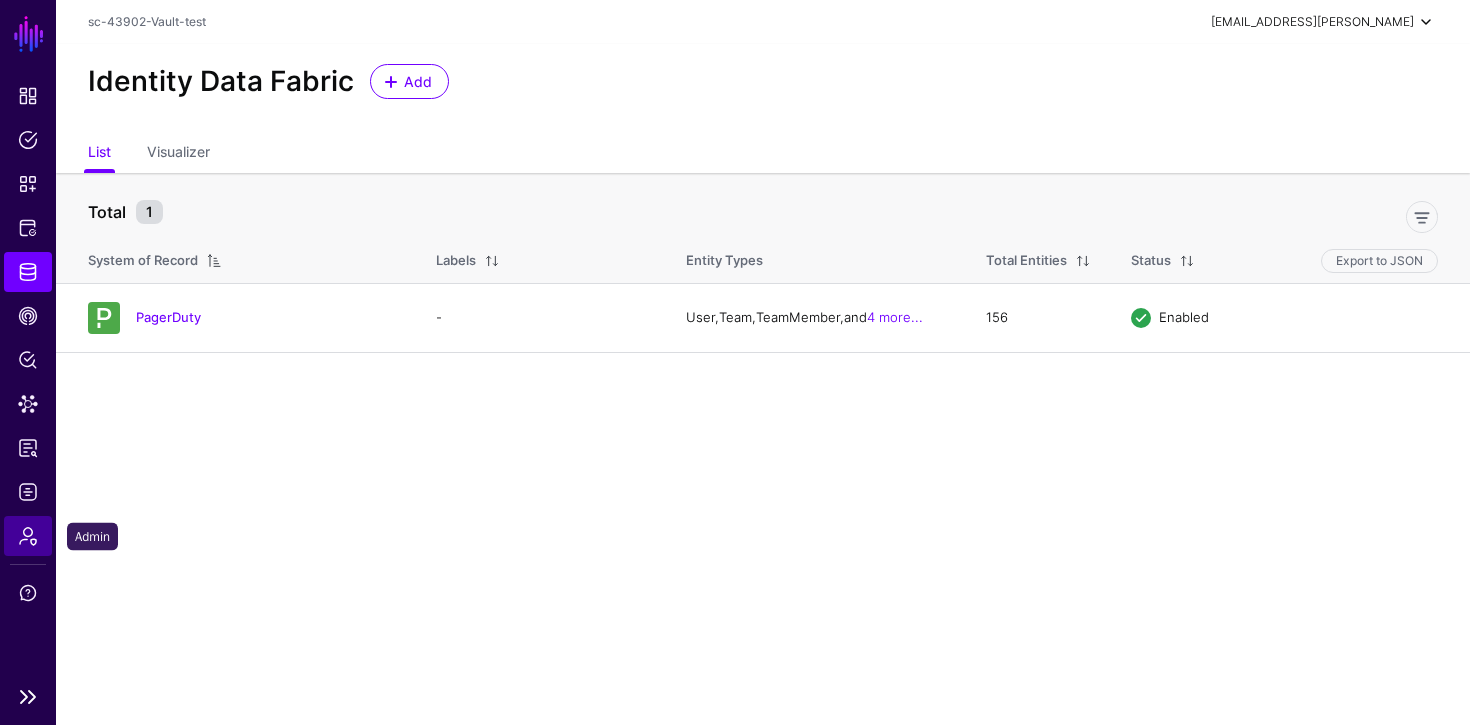 click on "Admin" 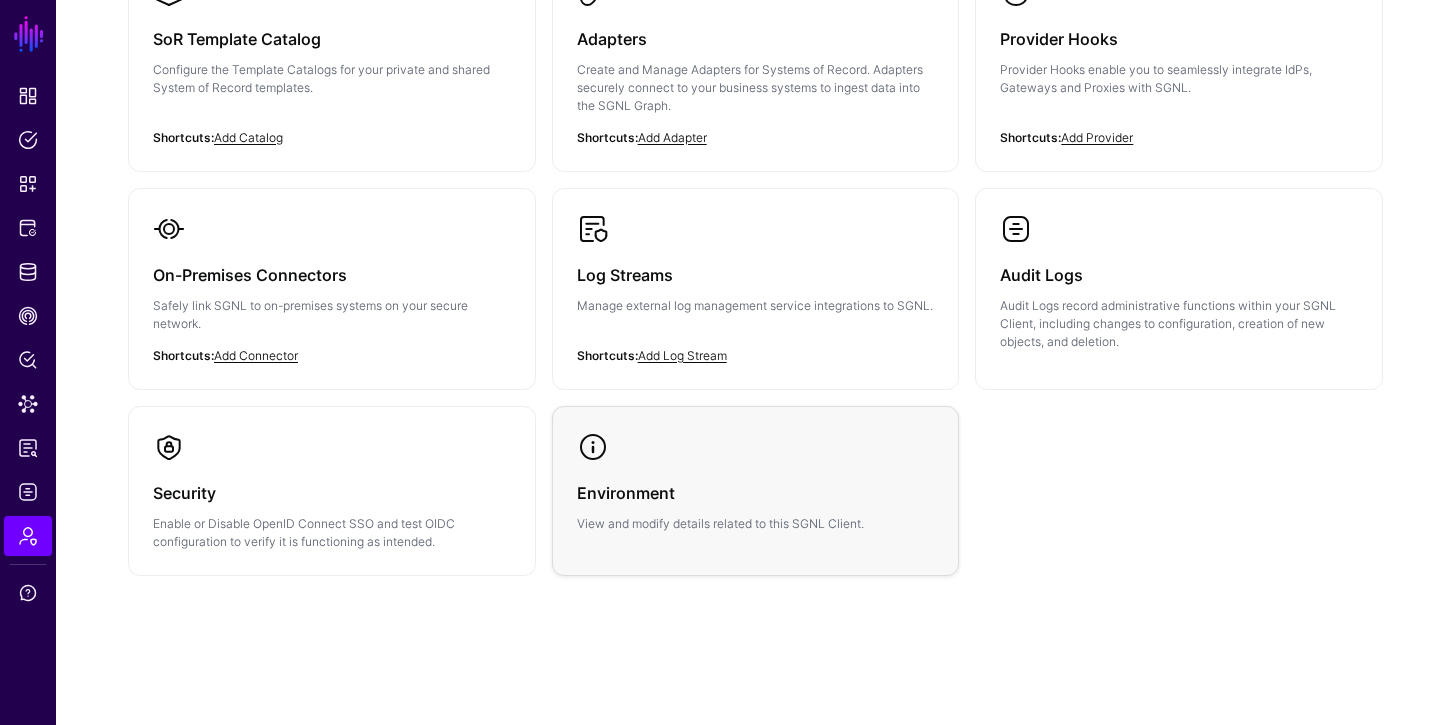 click on "Environment  View and modify details related to this SGNL Client." 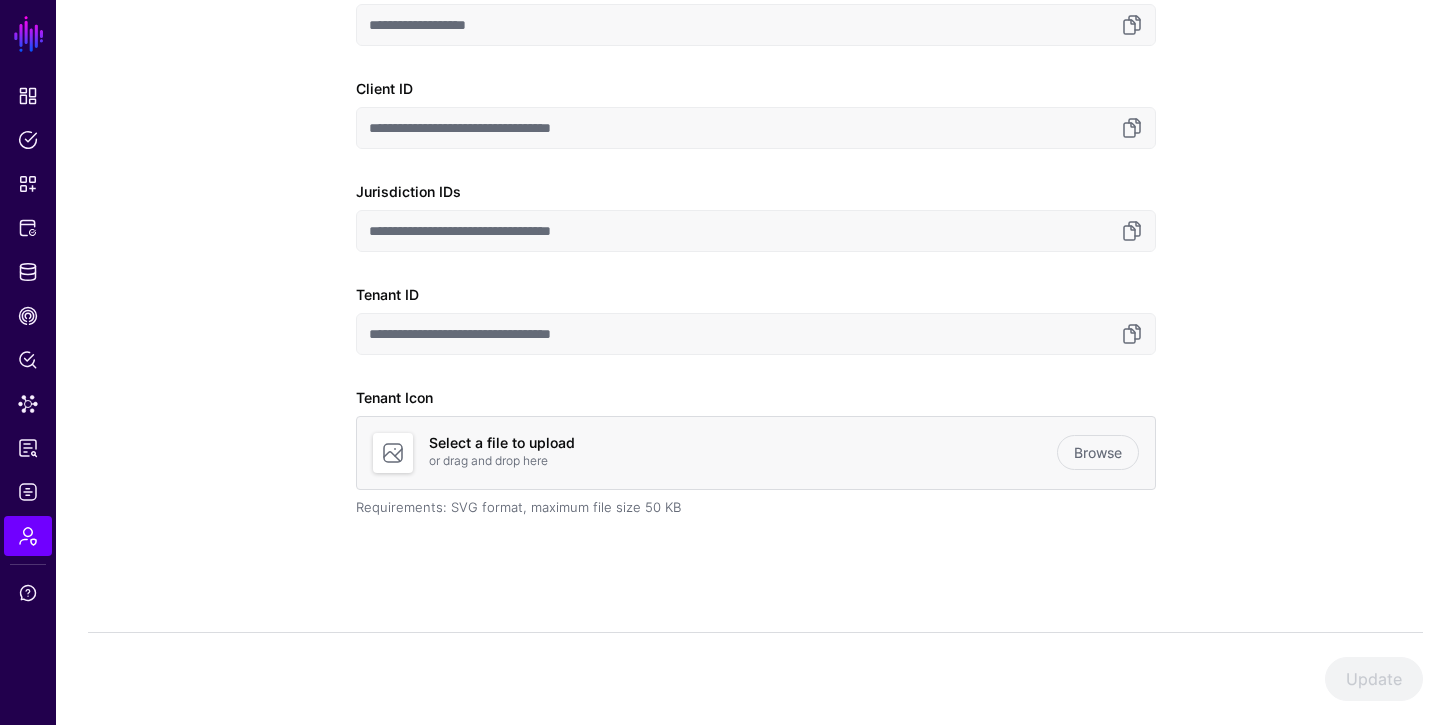 scroll, scrollTop: 0, scrollLeft: 0, axis: both 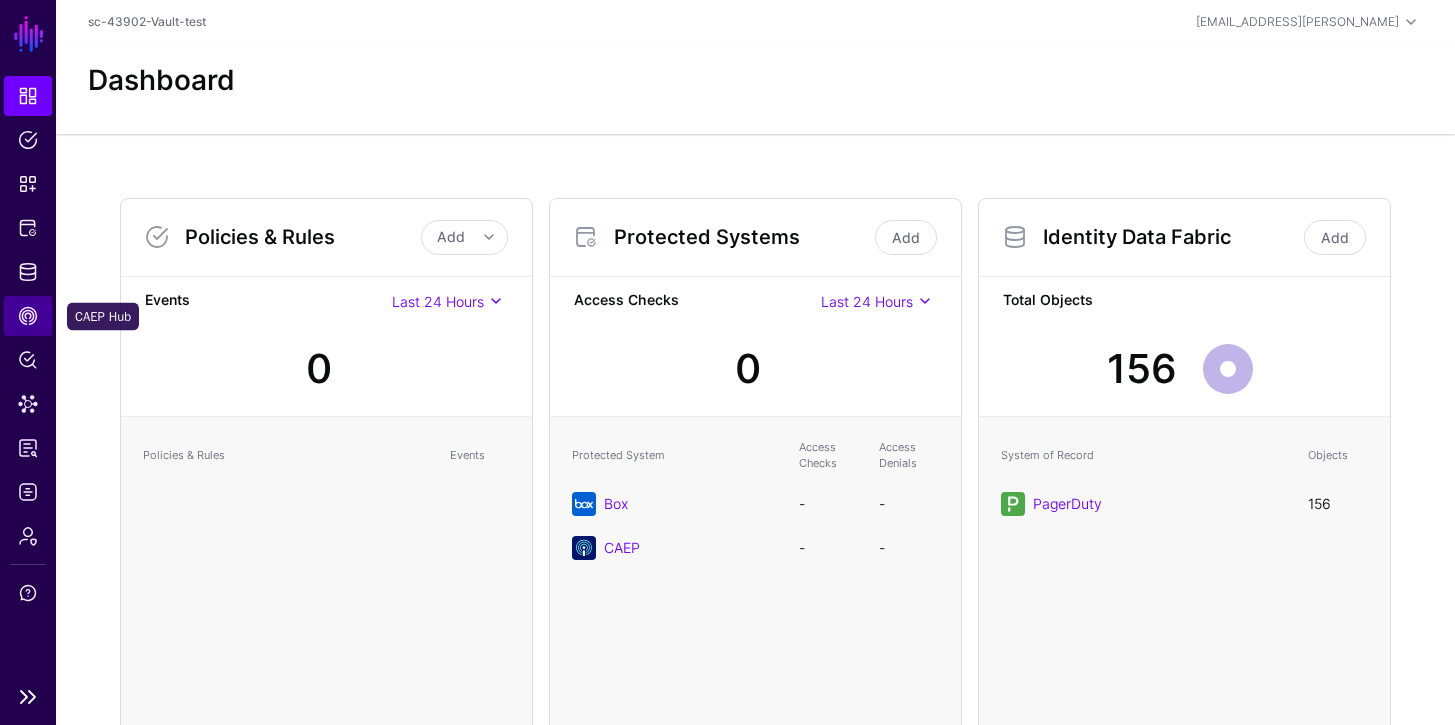 click on "CAEP Hub" 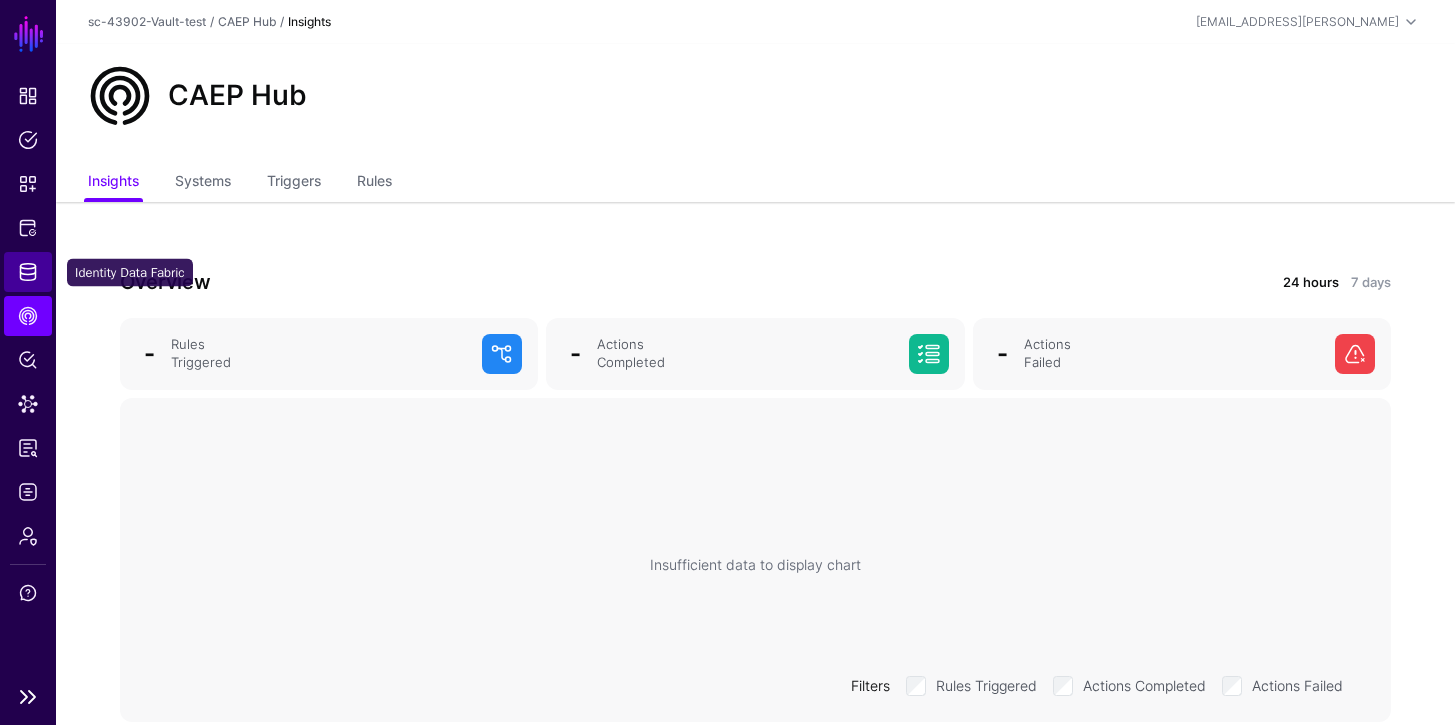 click on "Identity Data Fabric" 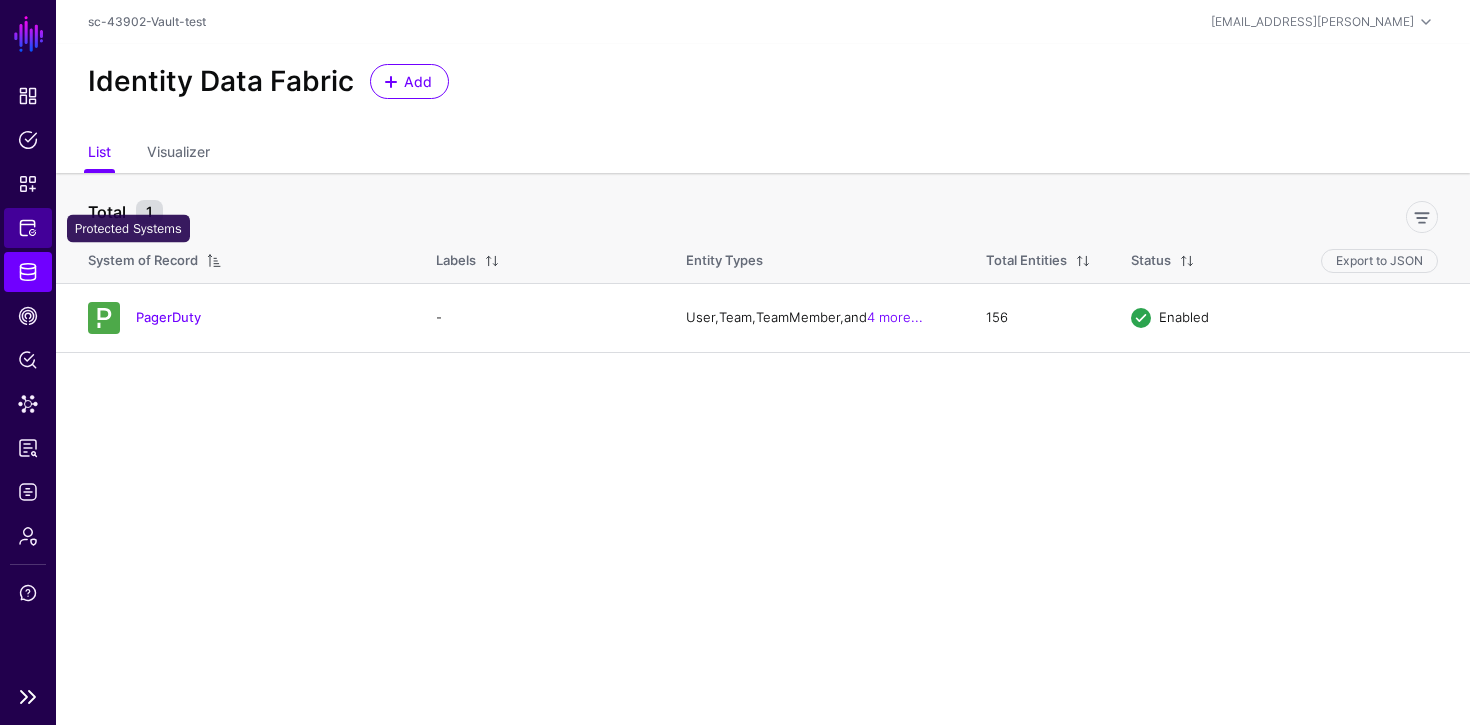click on "Protected Systems" 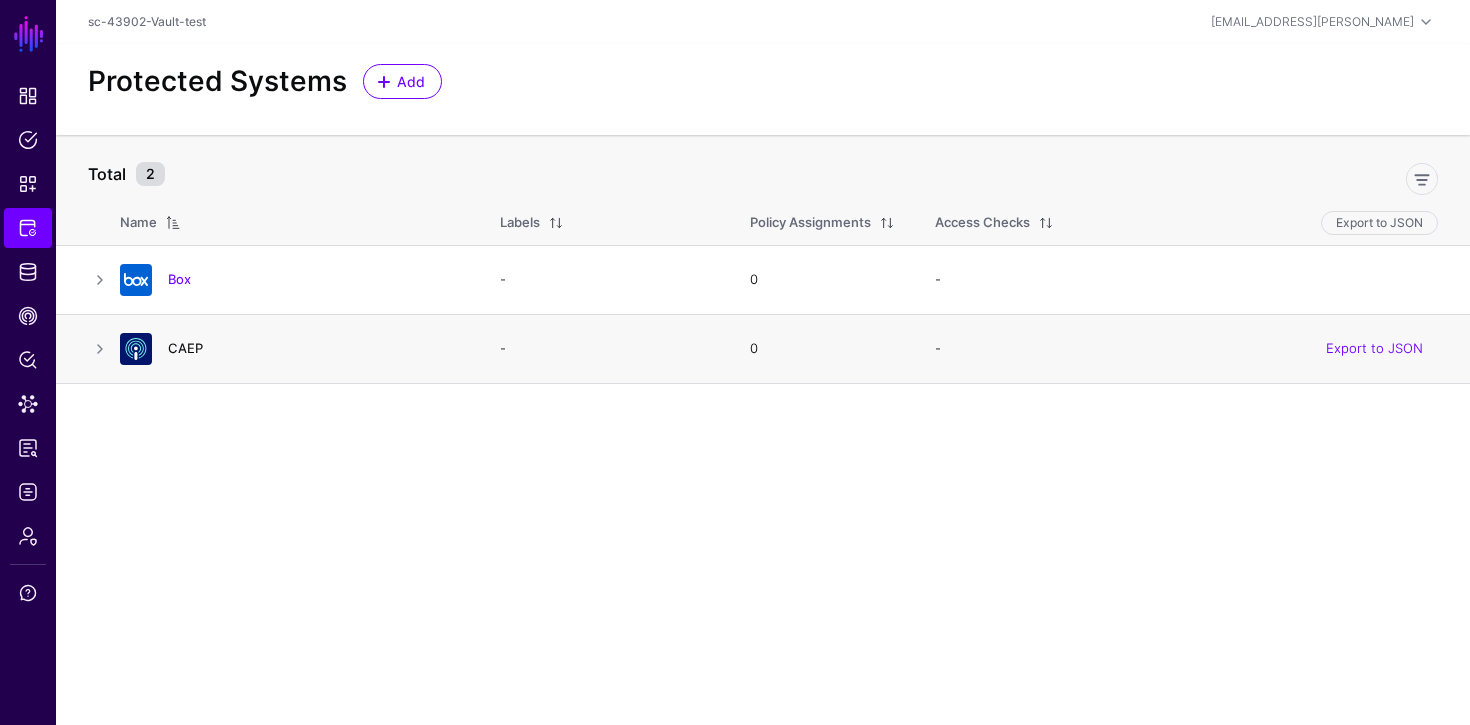 click on "CAEP" 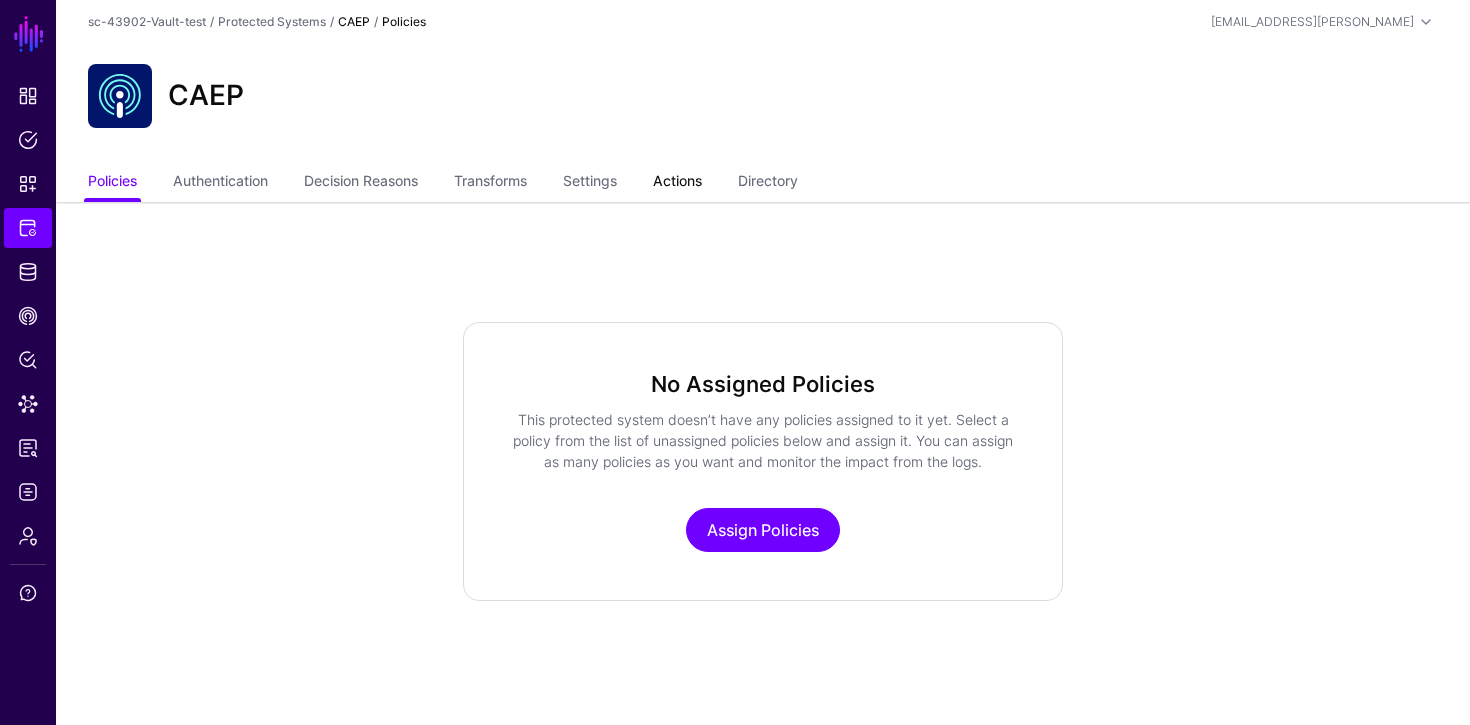 click on "Actions" 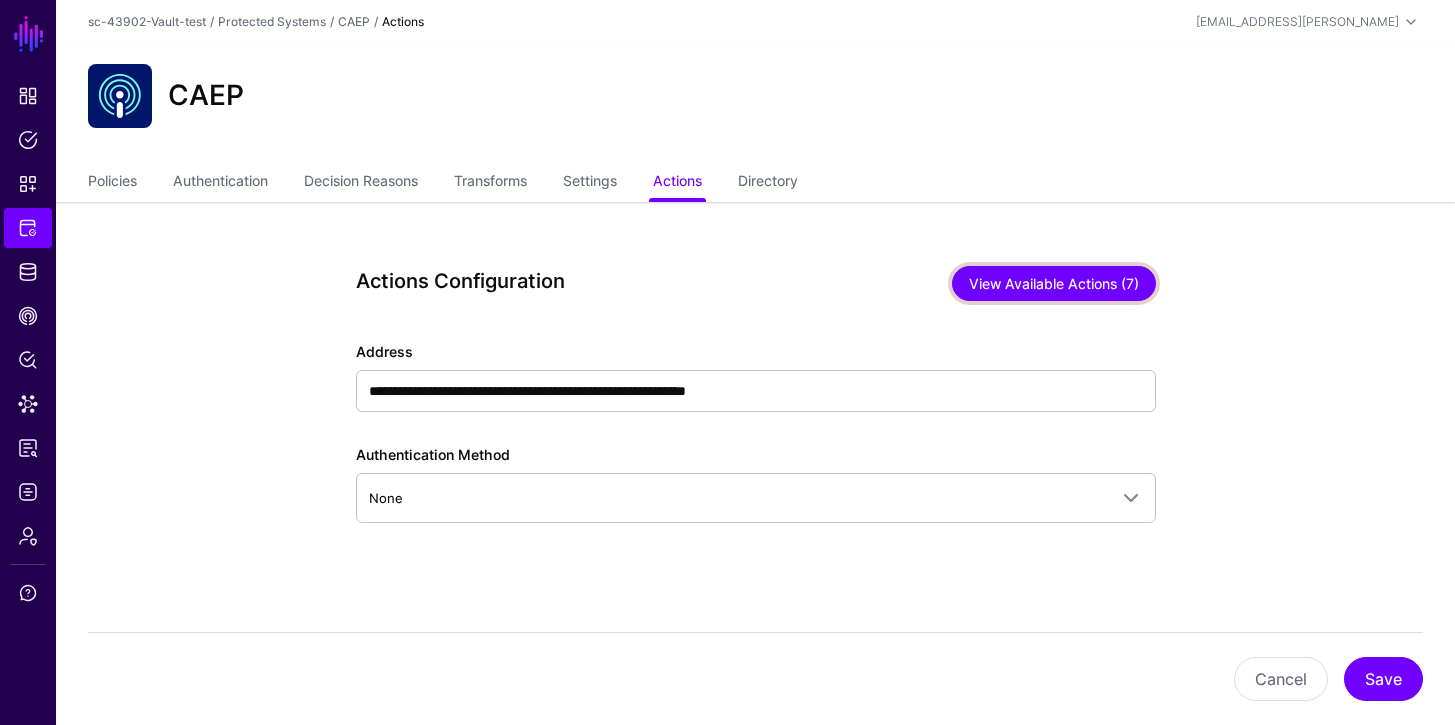 click on "View Available Actions (7)" 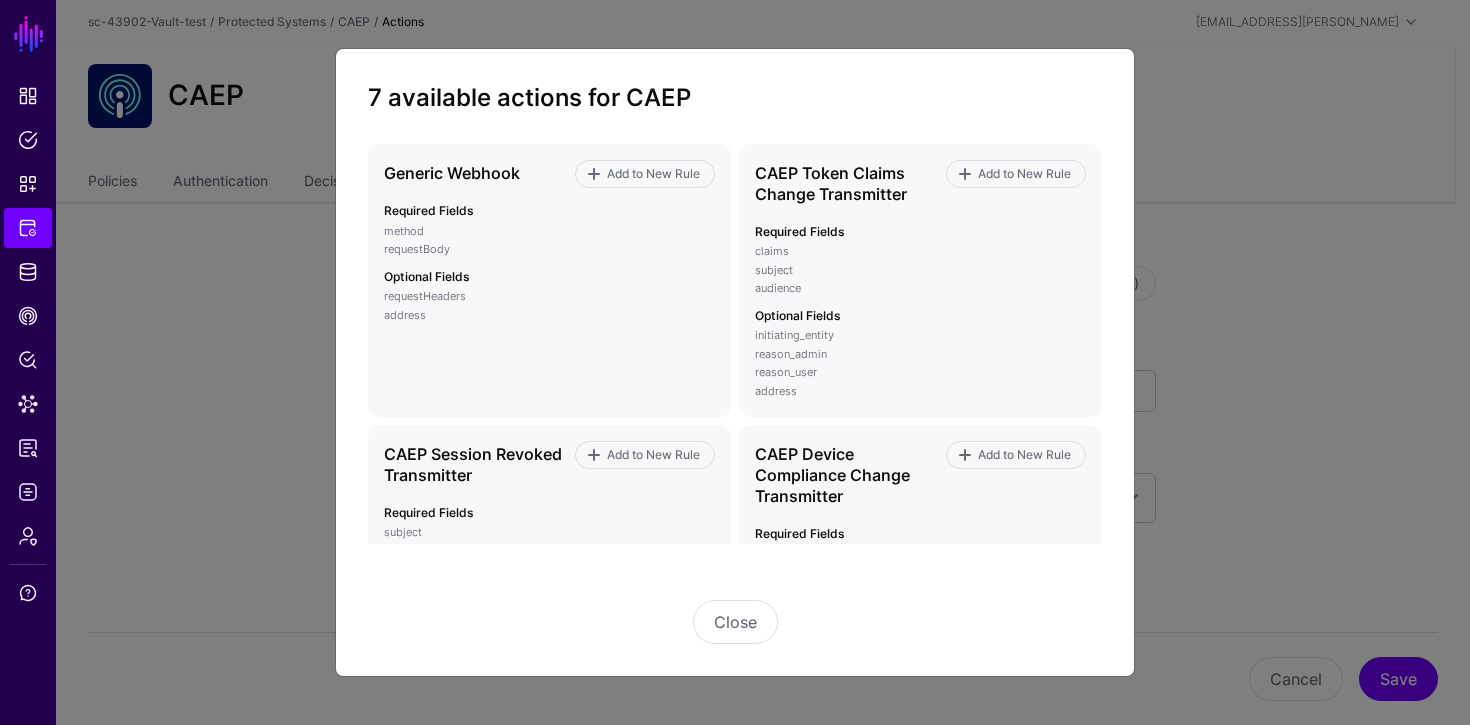 click on "7 available actions for CAEP Generic Webhook Add to New Rule Required Fields  method   requestBody  Optional Fields  requestHeaders   address  CAEP Token Claims Change Transmitter Add to New Rule Required Fields  claims   subject   audience  Optional Fields  initiating_entity   reason_admin   reason_user   address  CAEP Session Revoked Transmitter Add to New Rule Required Fields  subject   audience  Optional Fields  initiating_entity   reason_admin   reason_user  CAEP Device Compliance Change Transmitter Add to New Rule Required Fields  subject   audience   previous_status   current_status  Optional Fields  initiating_entity   reason_admin   reason_user   address  Send Slack Message Add to New Rule Required Fields  text  Optional Fields  channel   isWebhook   address  CAEP Credential Change Transmitter Add to New Rule Required Fields  subject   audience   credential_type   change_type  Optional Fields  friendly_name   x509_issuer   x509_serial   fido2_aaguid   initiating_entity   reason_admin   reason_user" 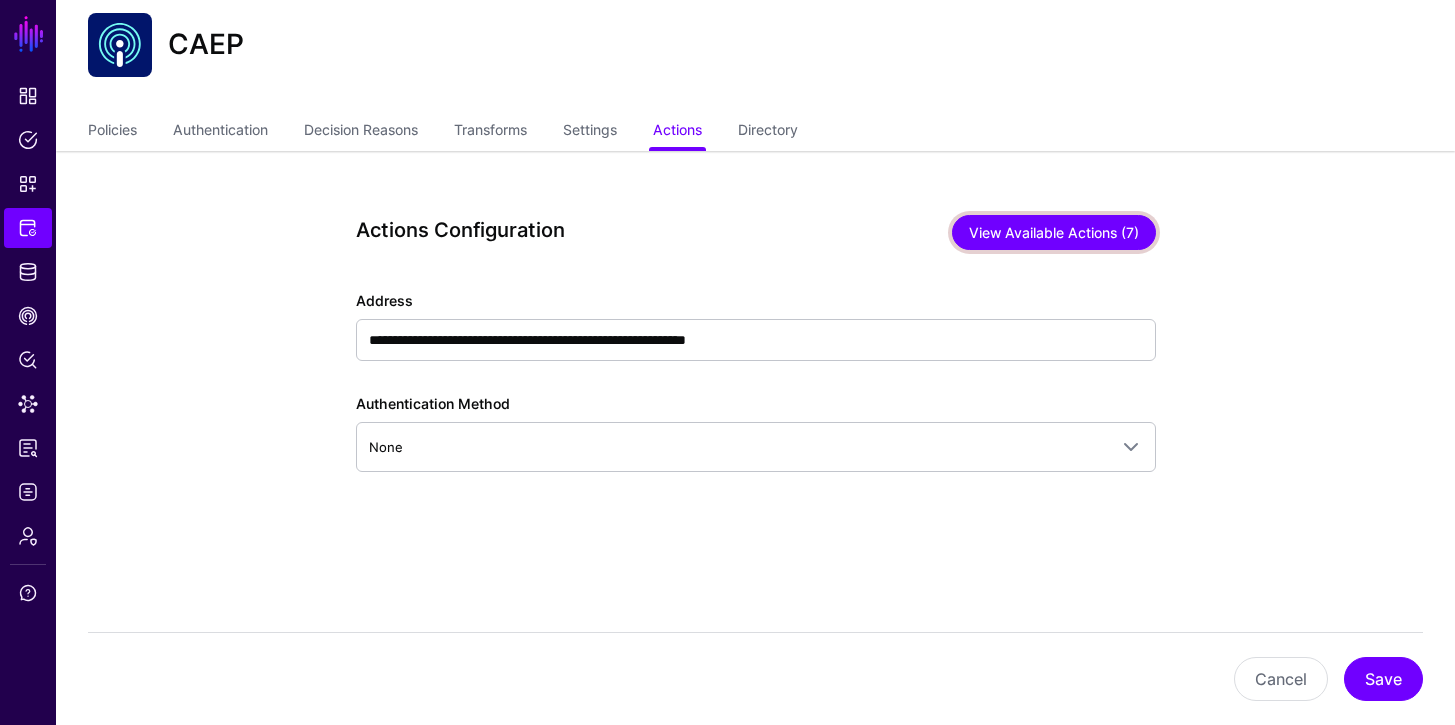 scroll, scrollTop: 54, scrollLeft: 0, axis: vertical 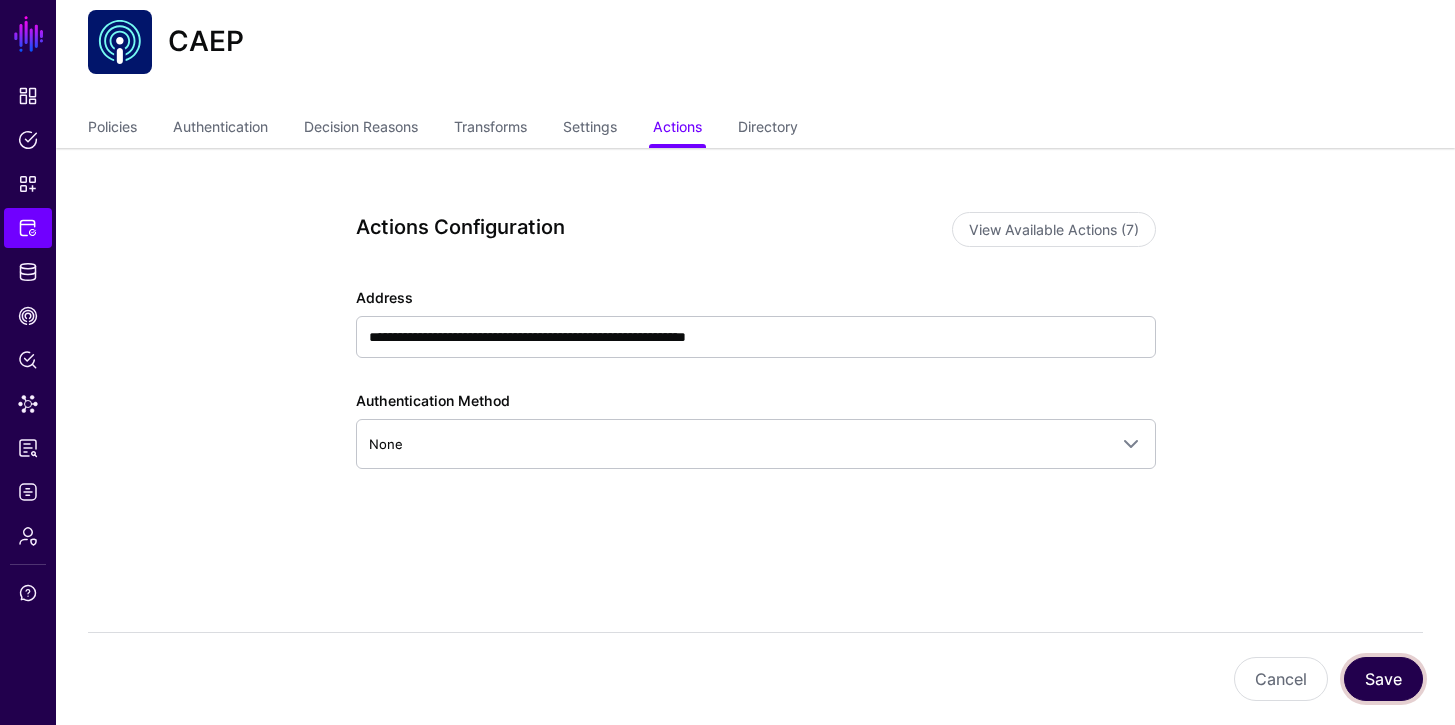 click on "Save" 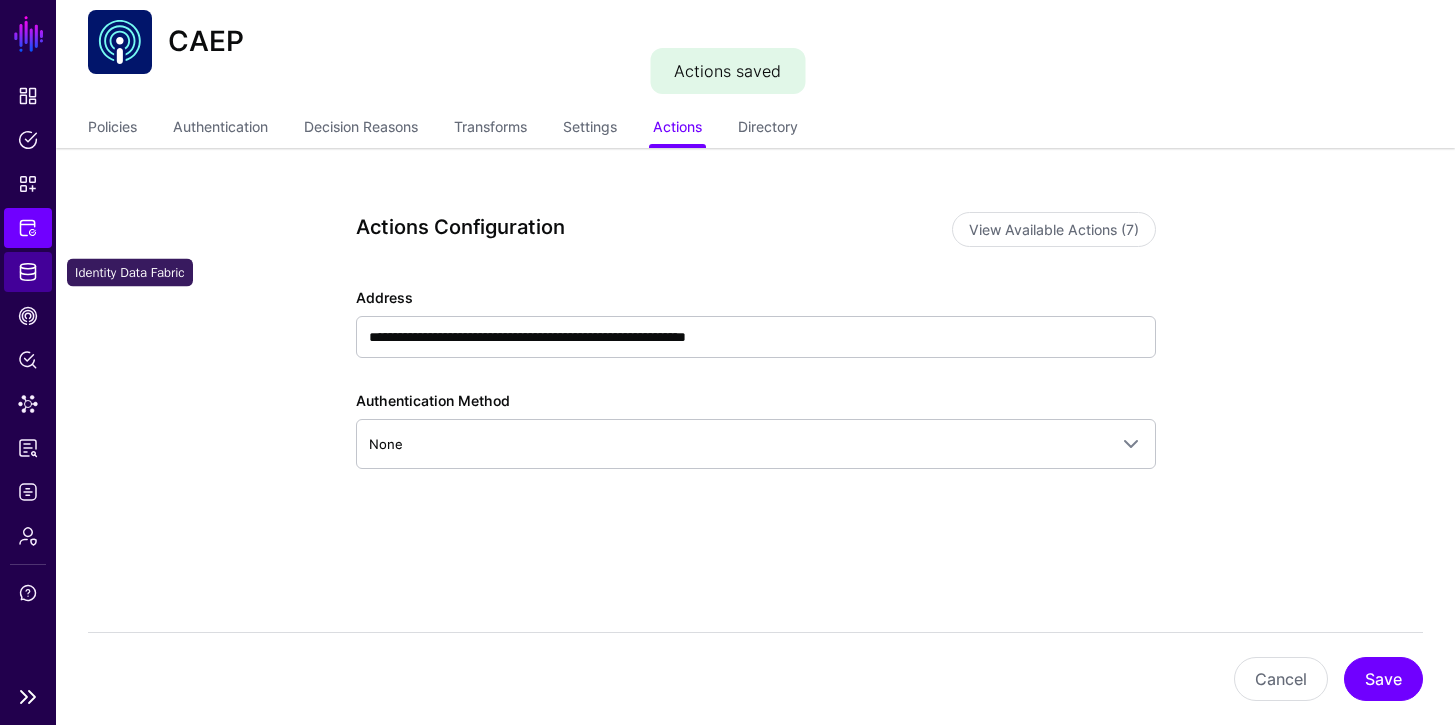 click on "Identity Data Fabric" 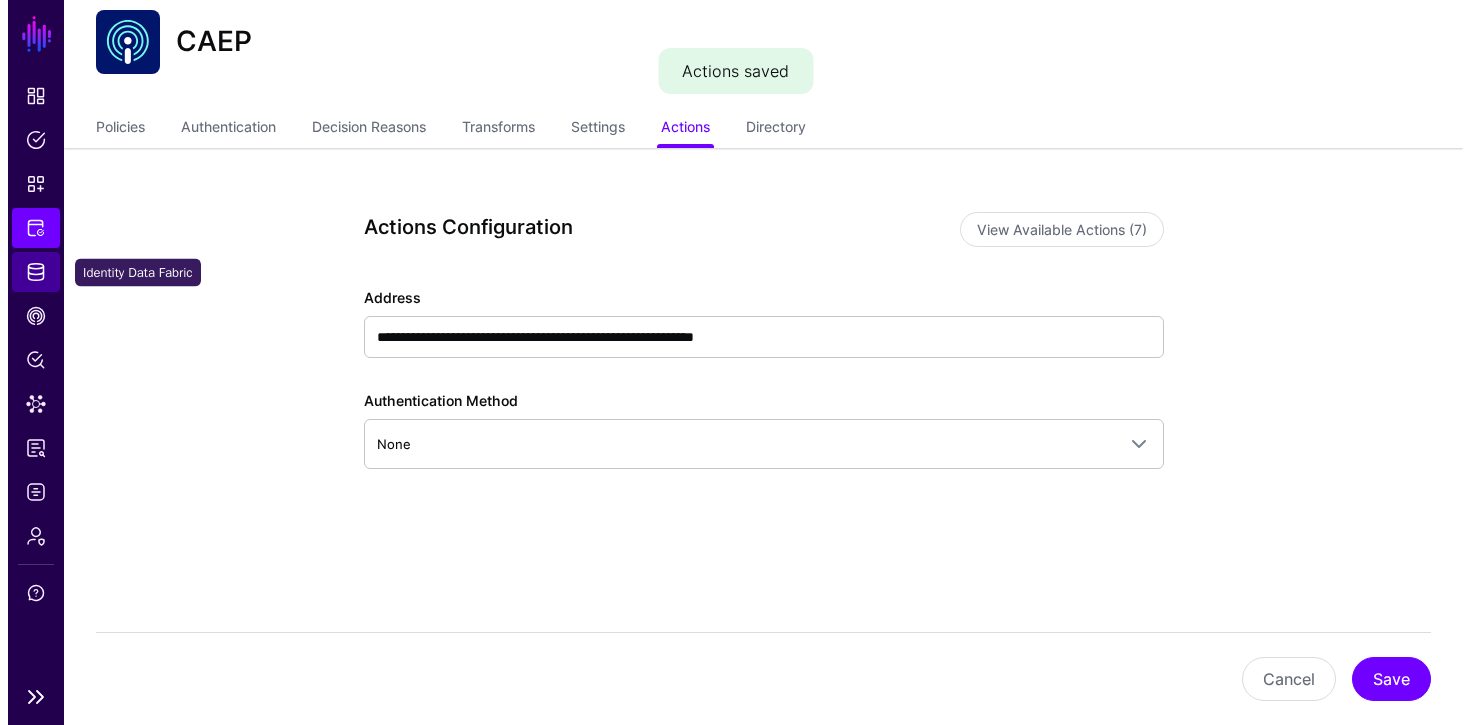 scroll, scrollTop: 0, scrollLeft: 0, axis: both 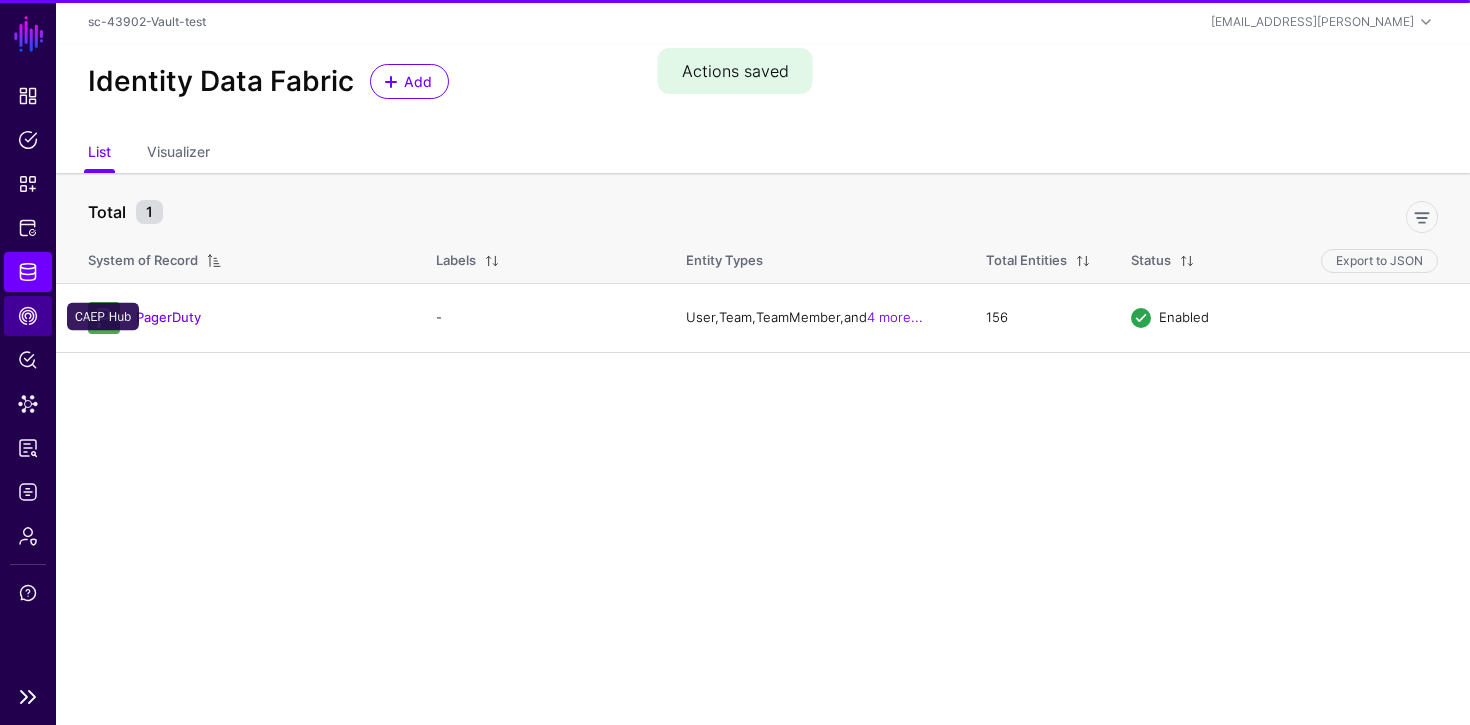 click on "CAEP Hub" 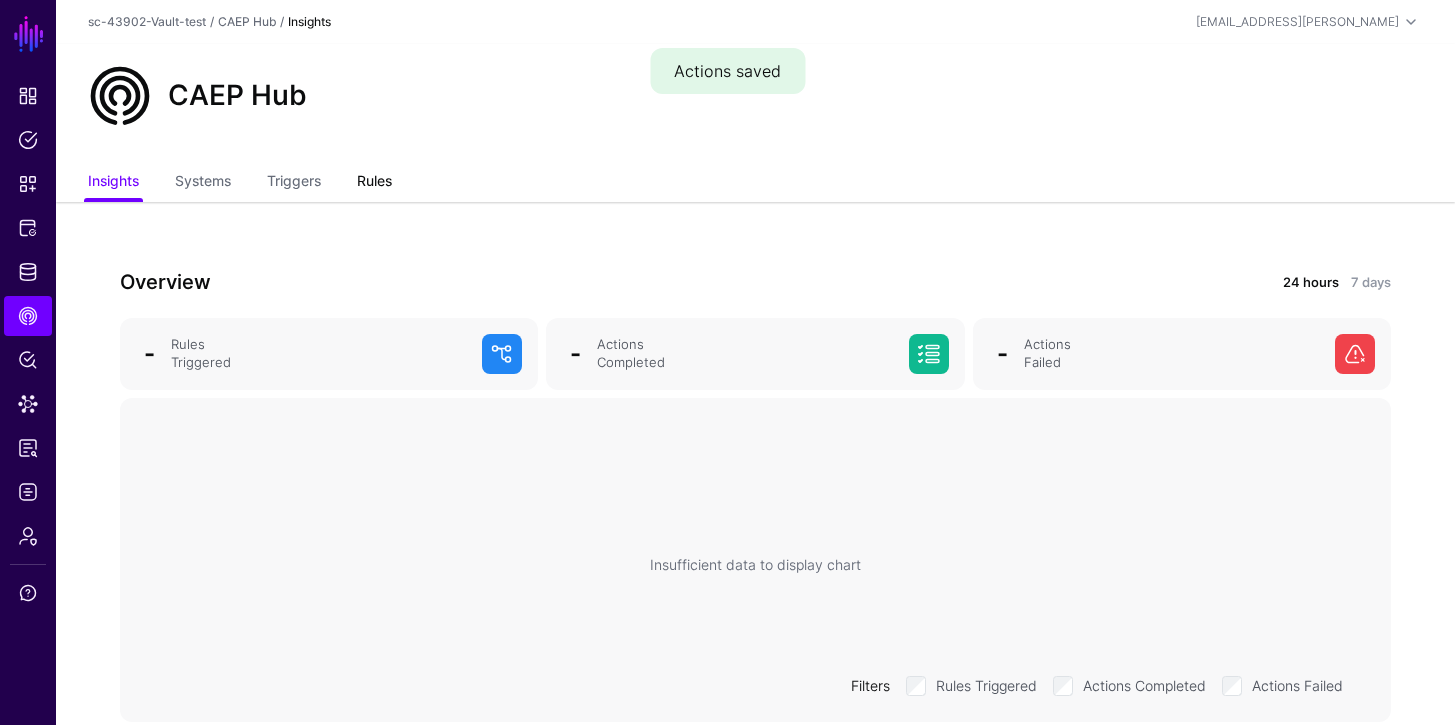 click on "Rules" 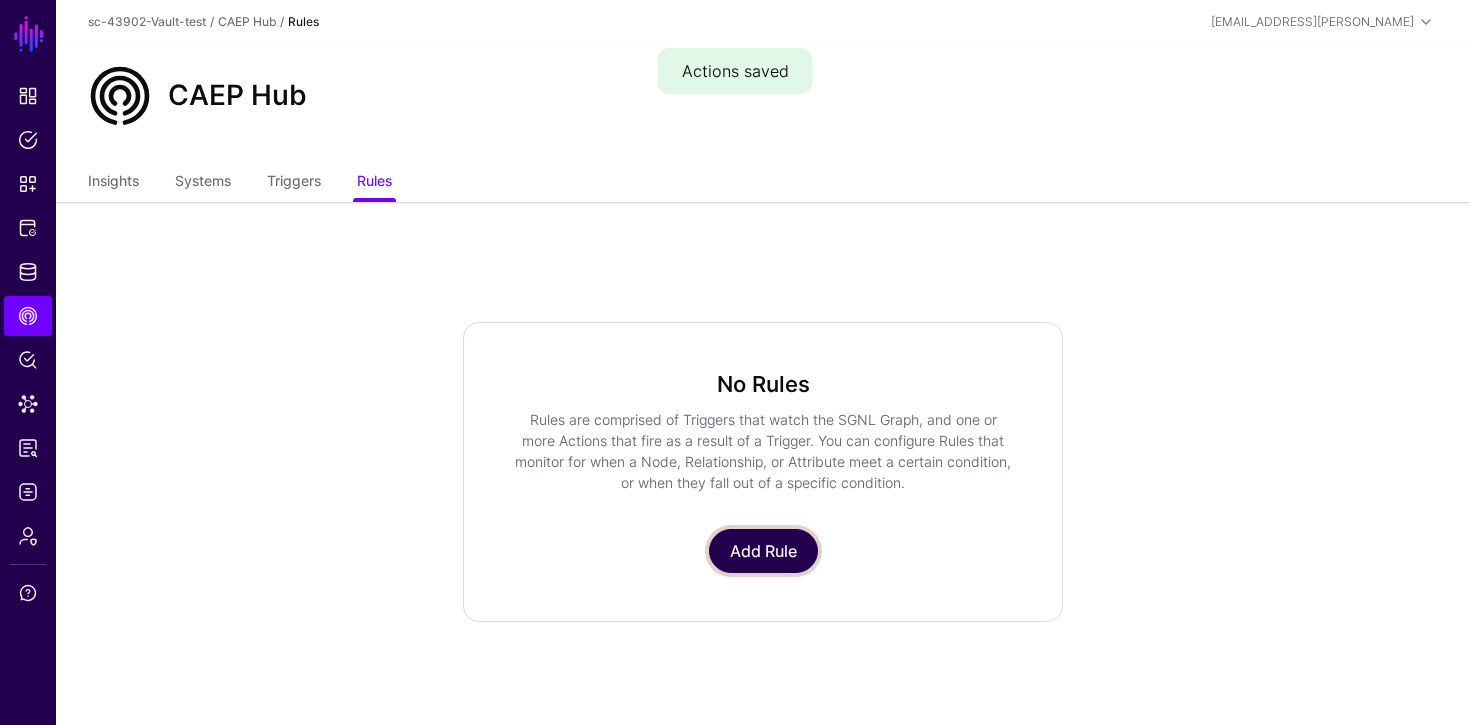 click on "Add Rule" 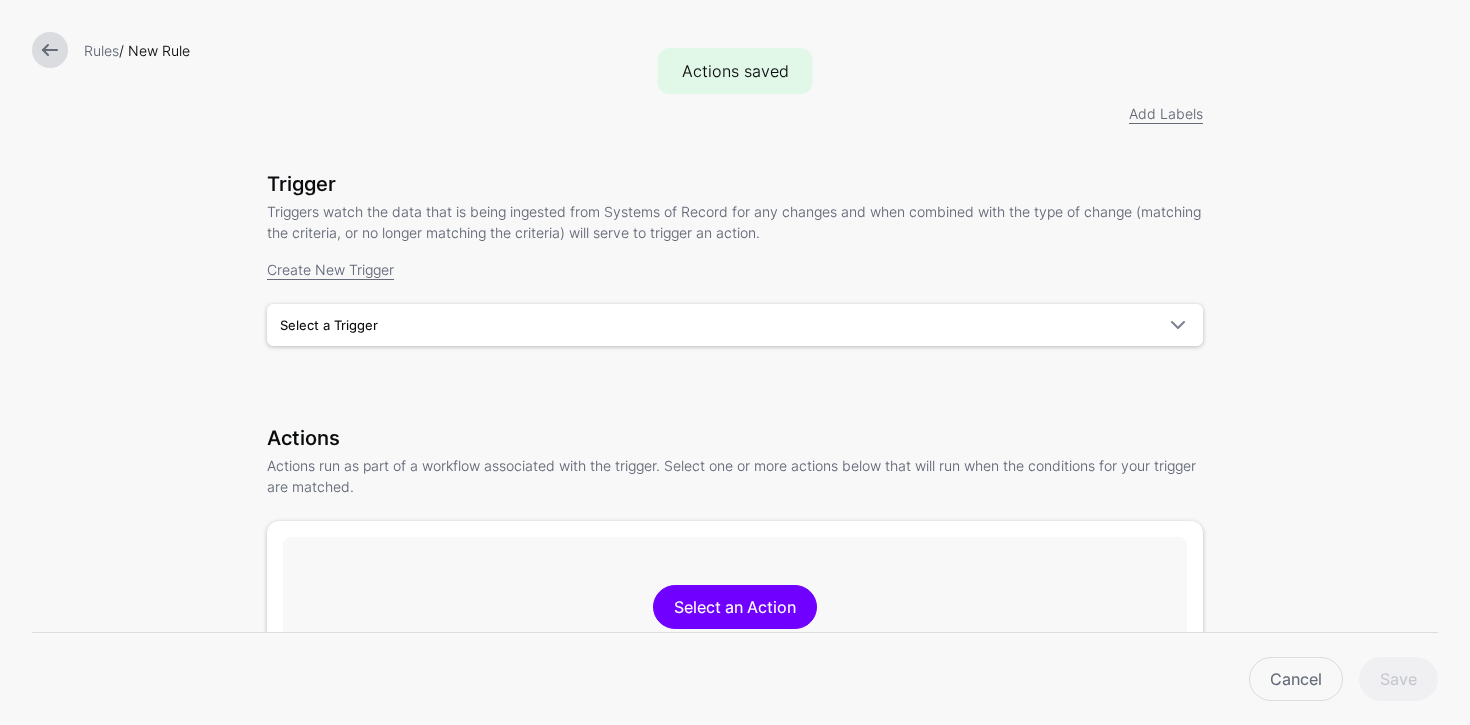 scroll, scrollTop: 316, scrollLeft: 0, axis: vertical 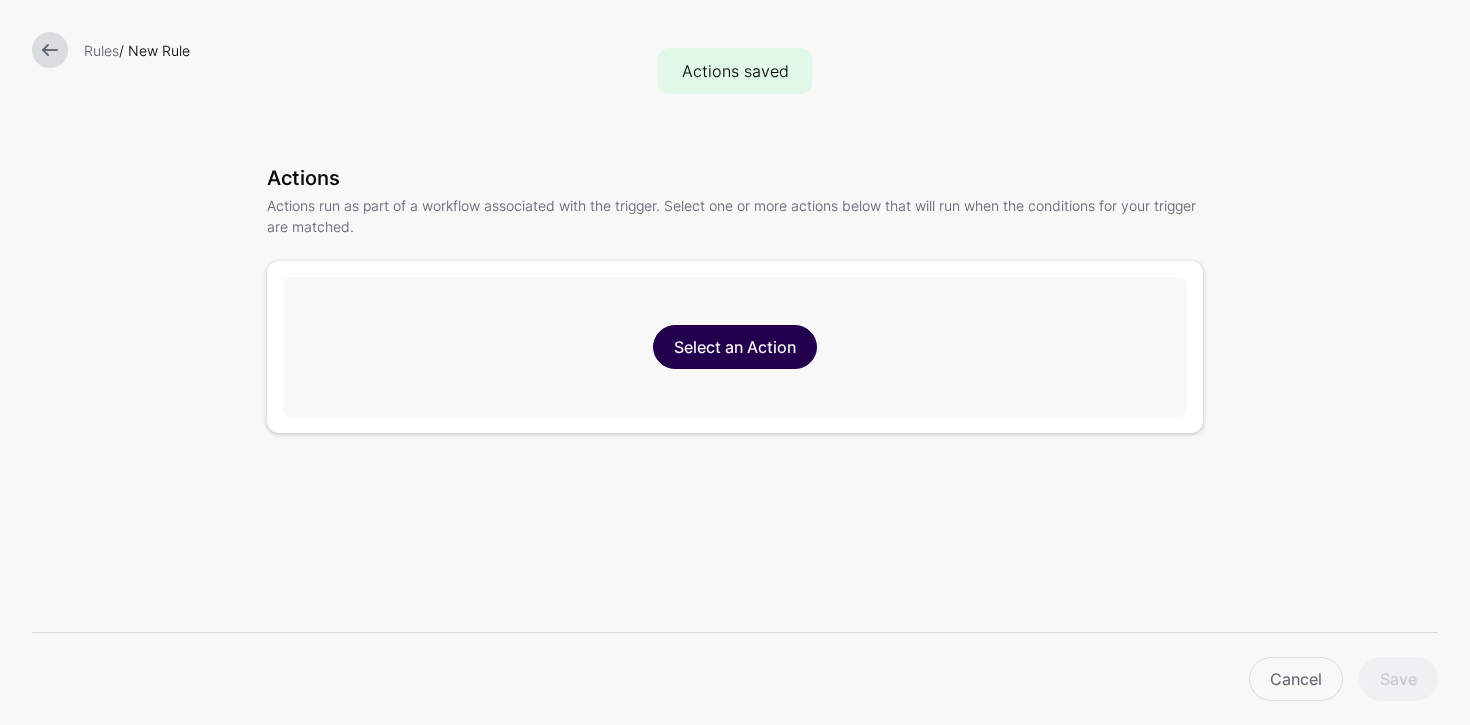 click on "Select an Action" at bounding box center (735, 347) 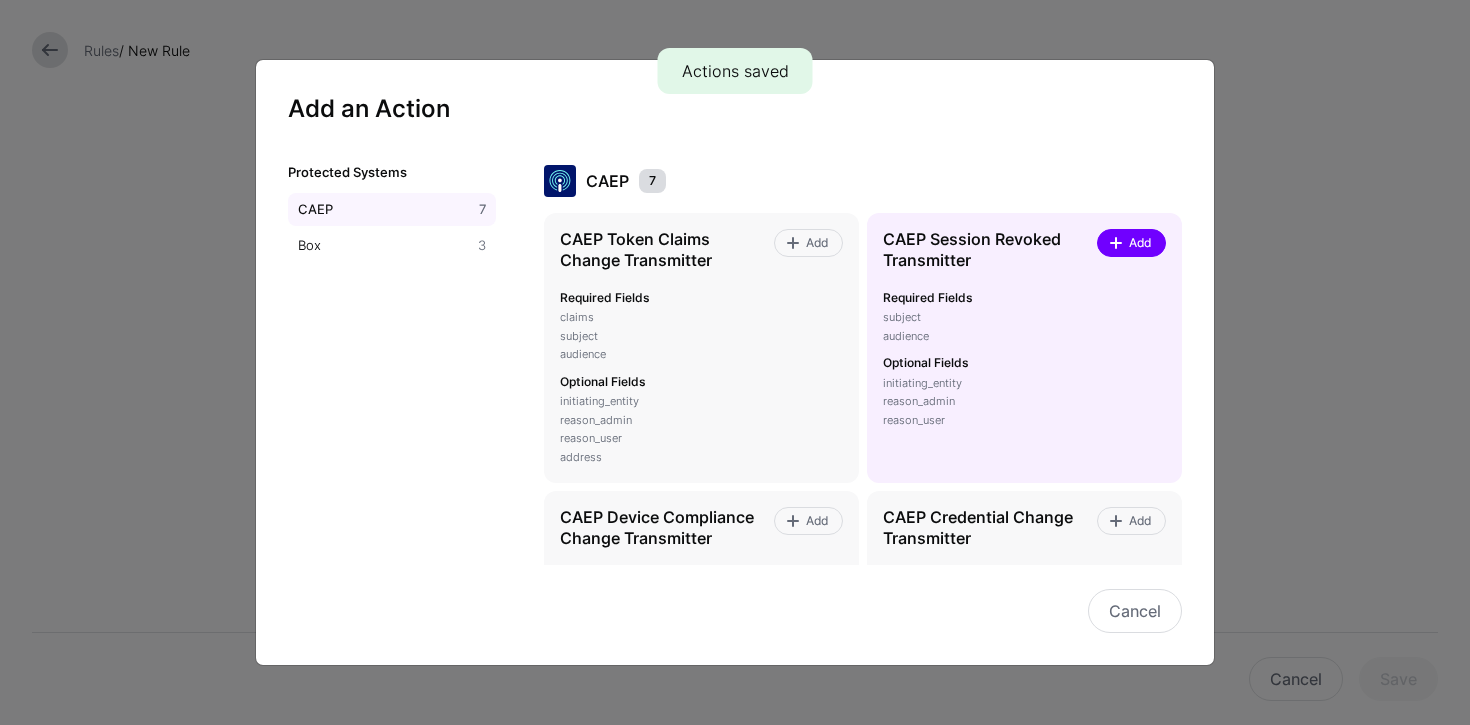 click on "Add" 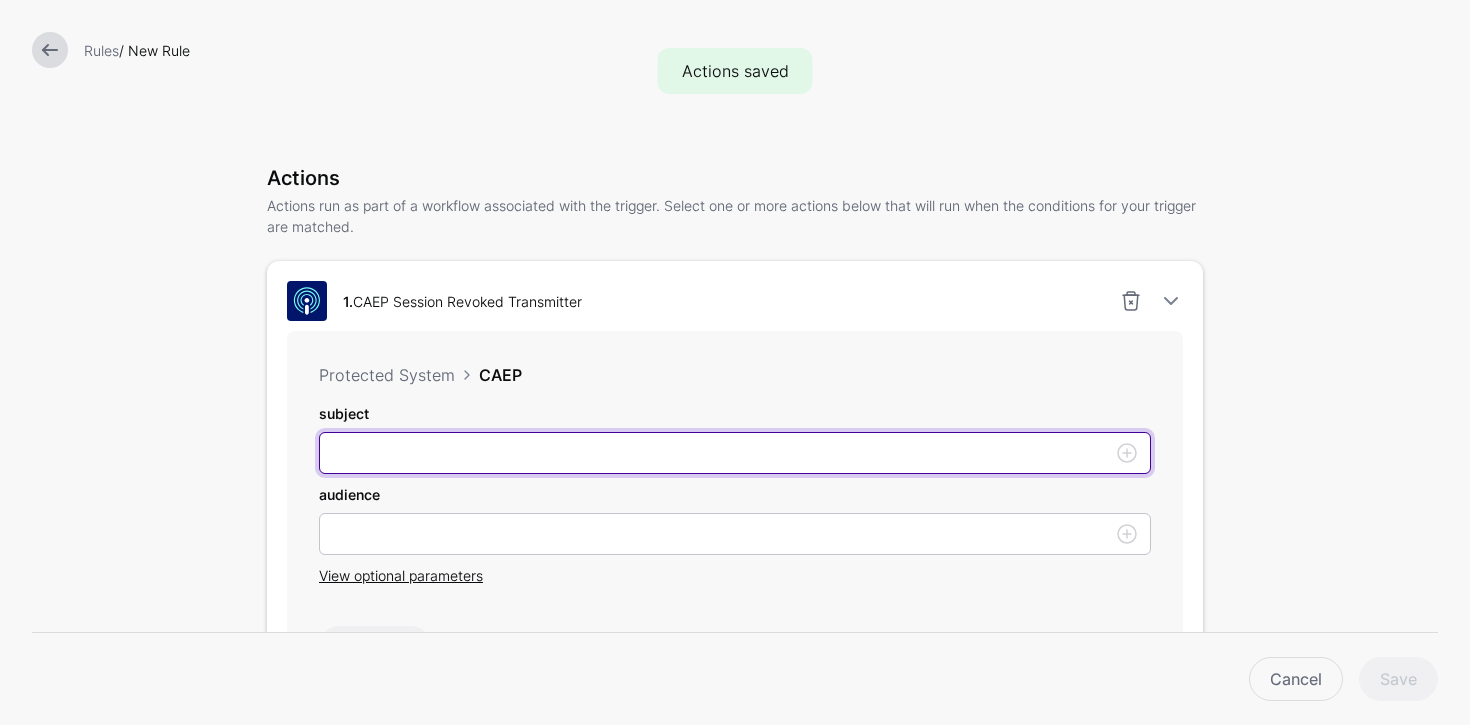 click on "subject" at bounding box center (735, 453) 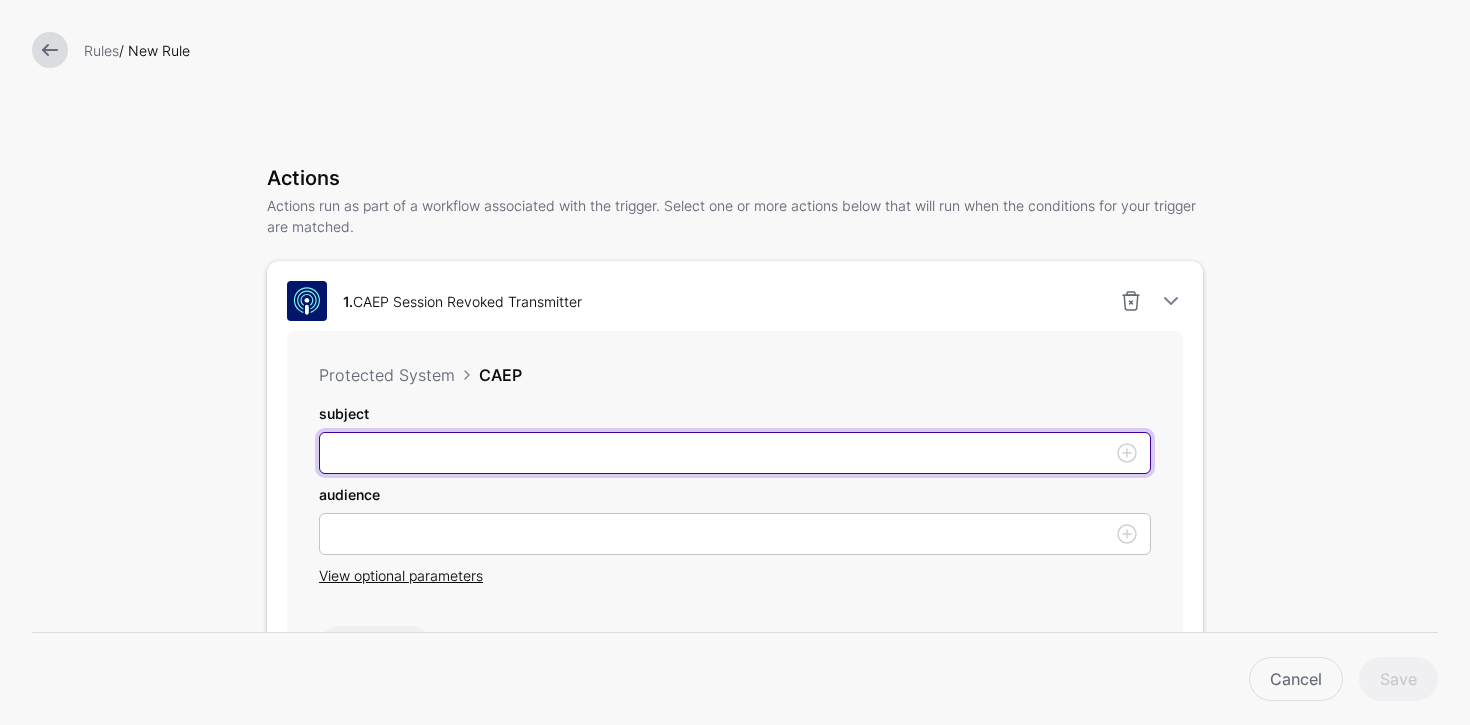 type on "**********" 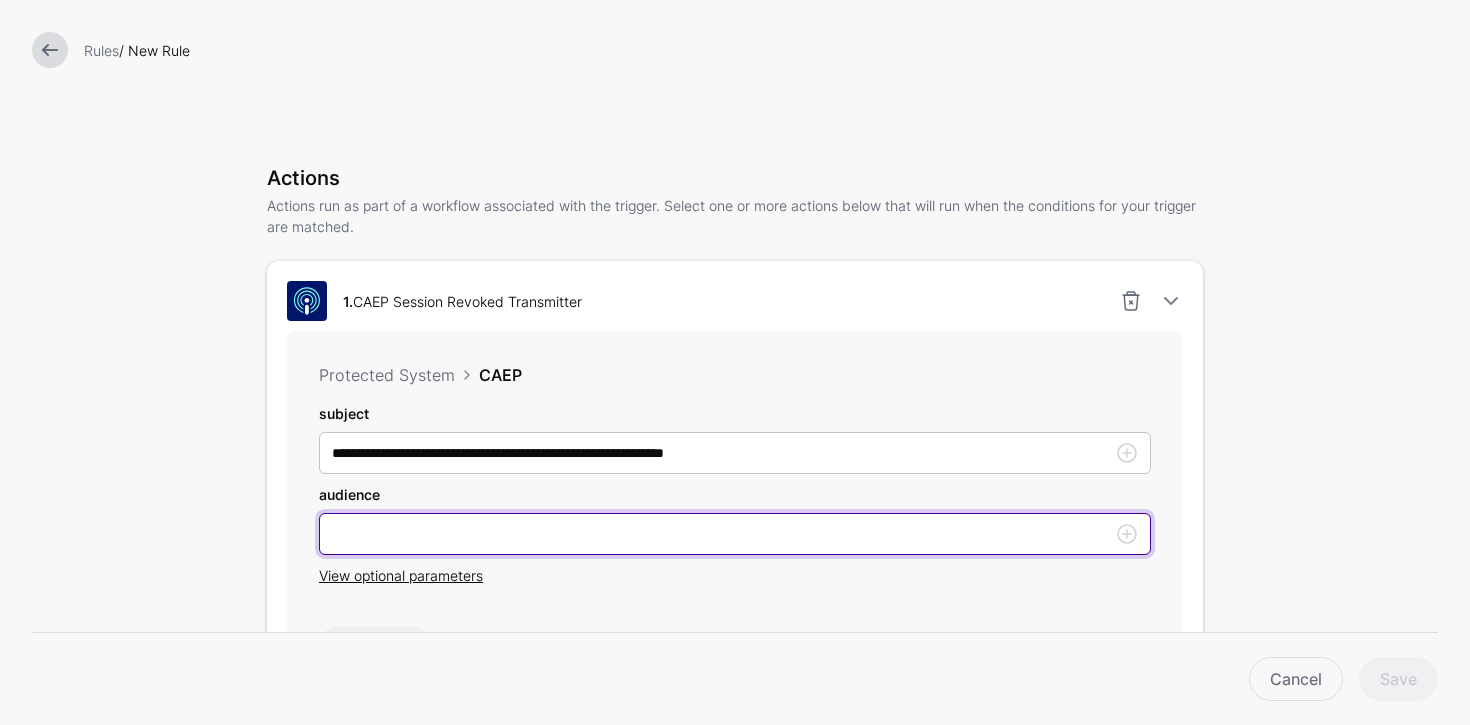 click on "subject" at bounding box center [735, 534] 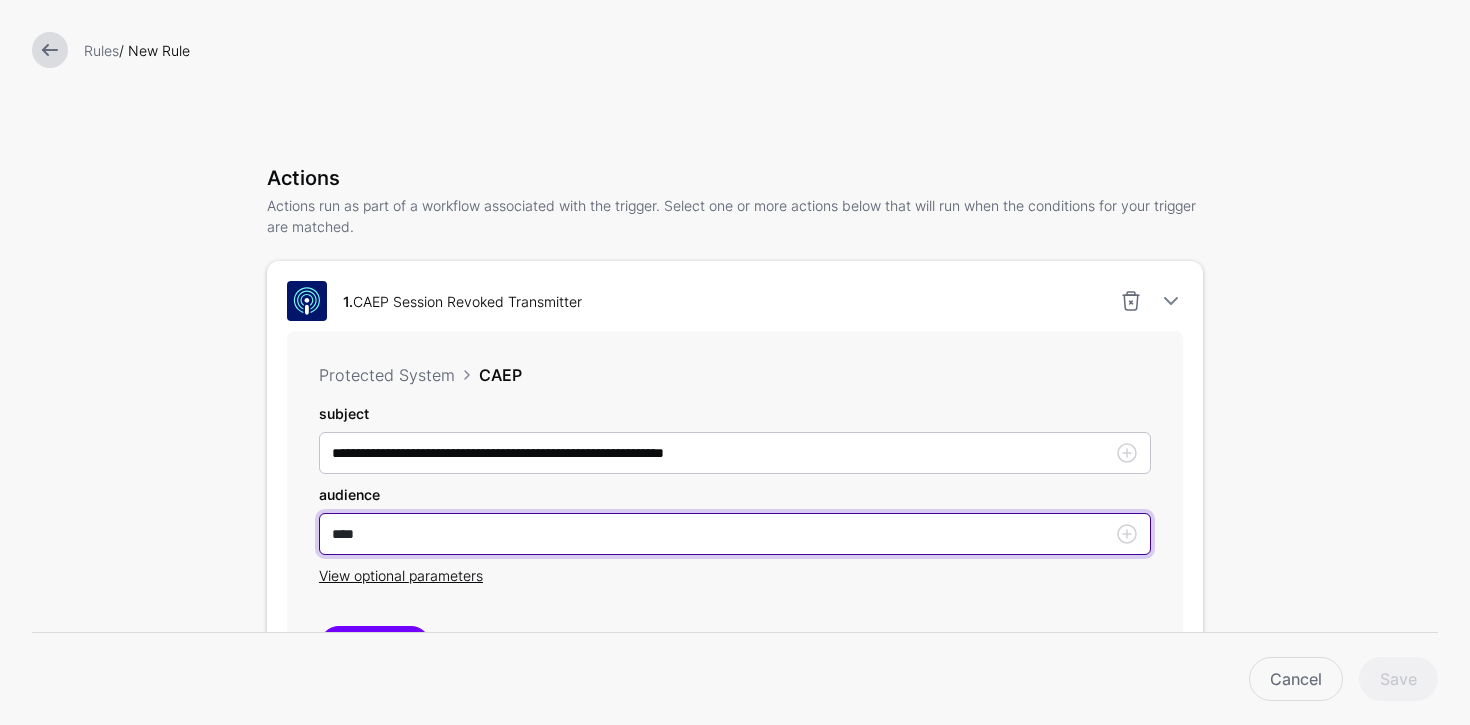 scroll, scrollTop: 664, scrollLeft: 0, axis: vertical 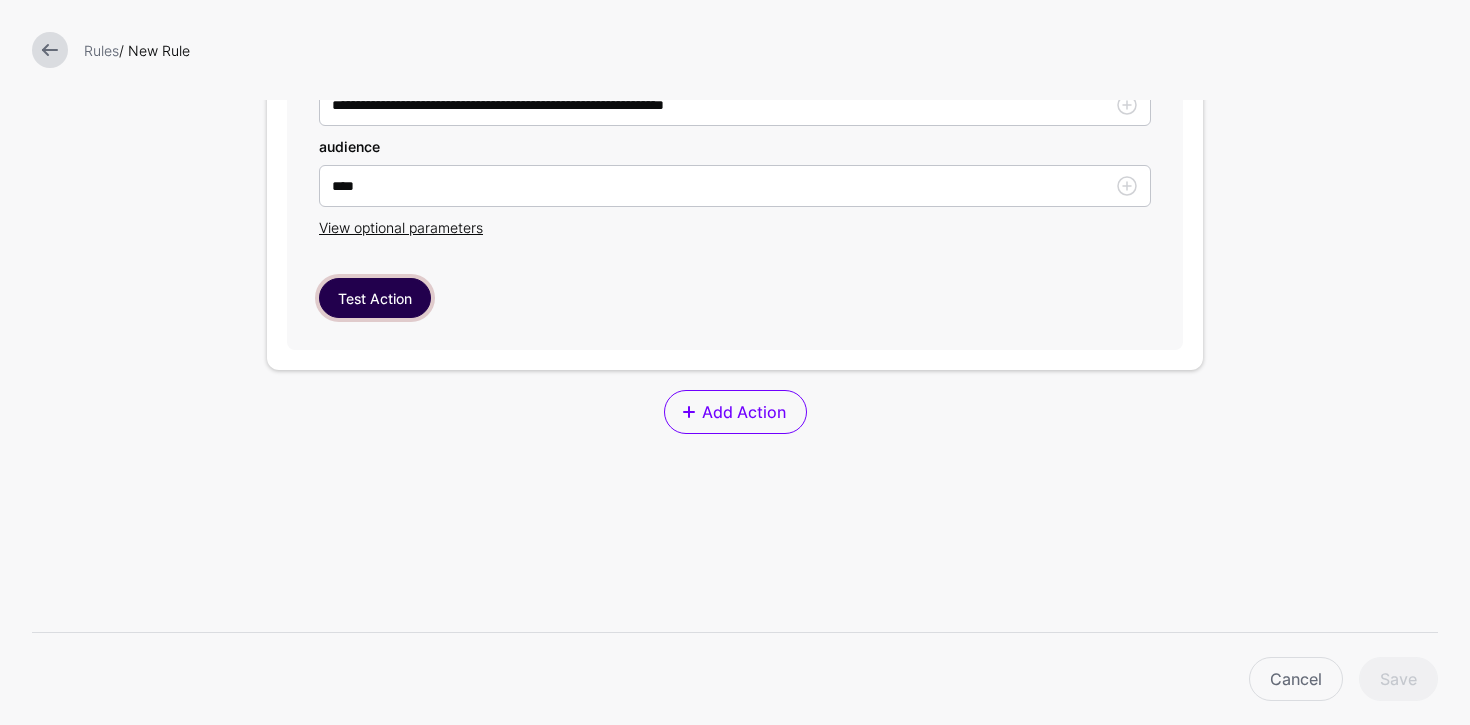 click on "Test Action" at bounding box center [375, 298] 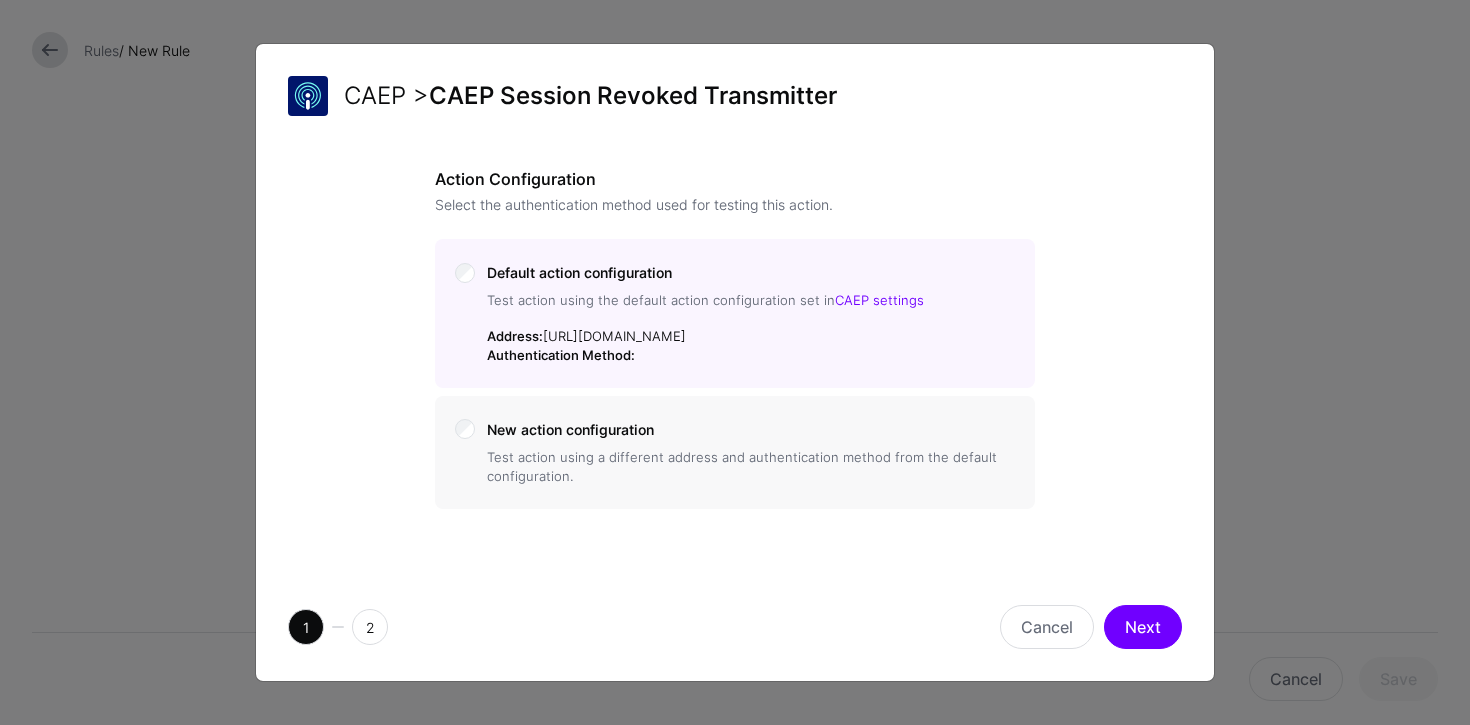 click on "Next" 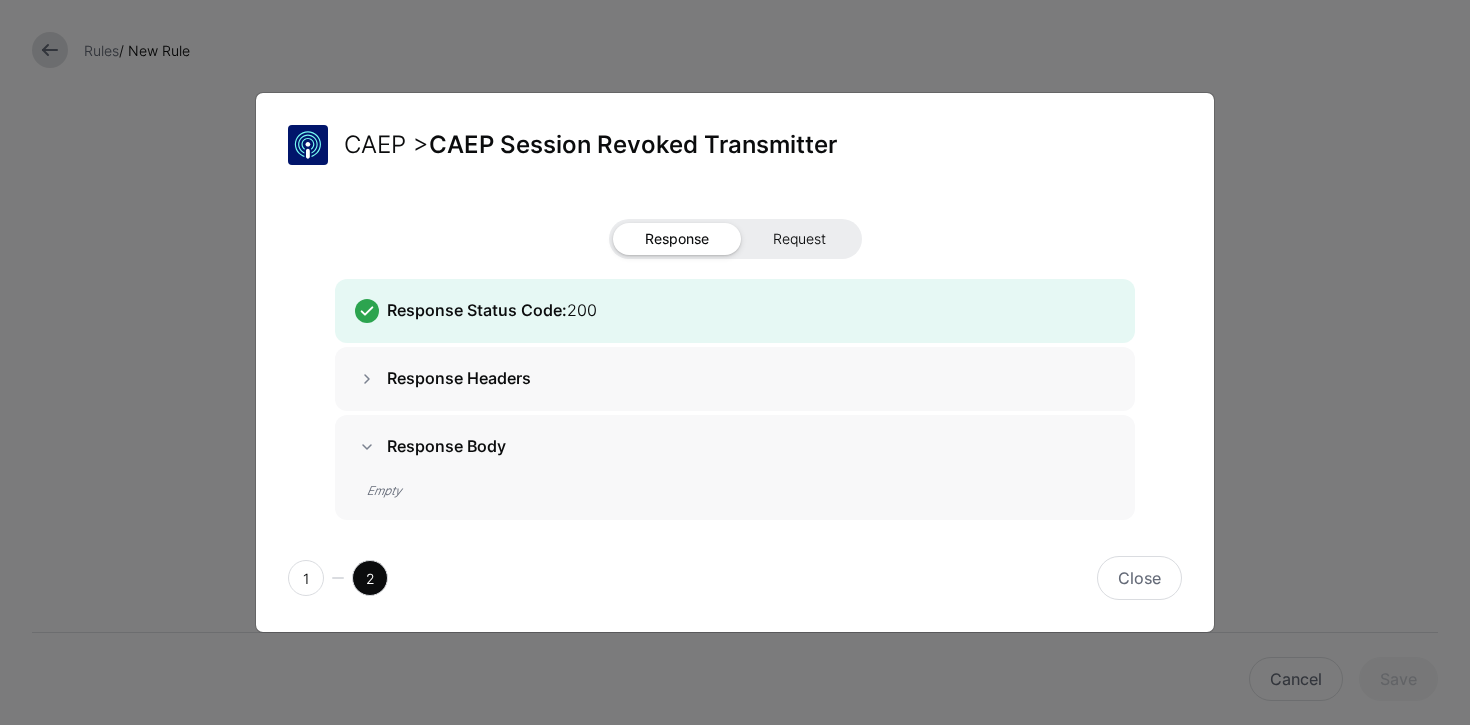 click on "Request" 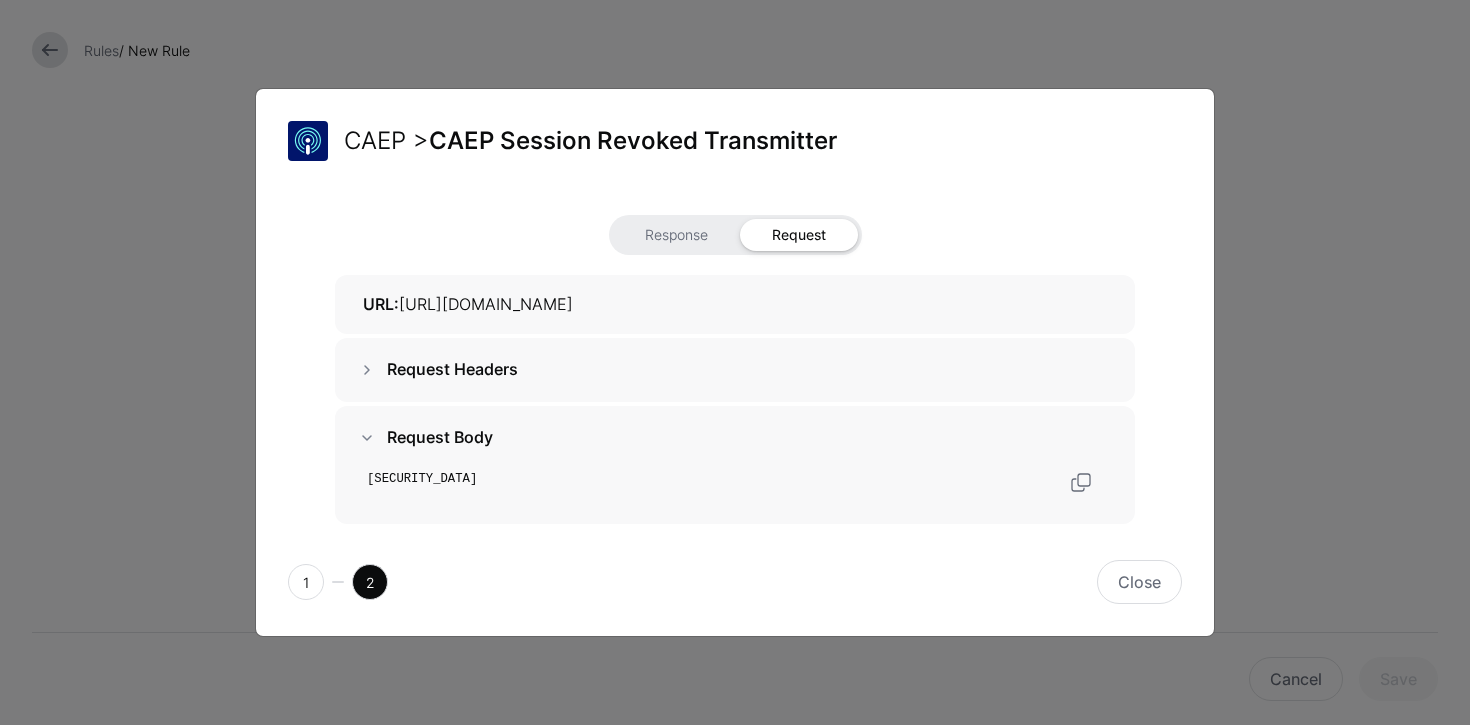 scroll, scrollTop: 46, scrollLeft: 0, axis: vertical 